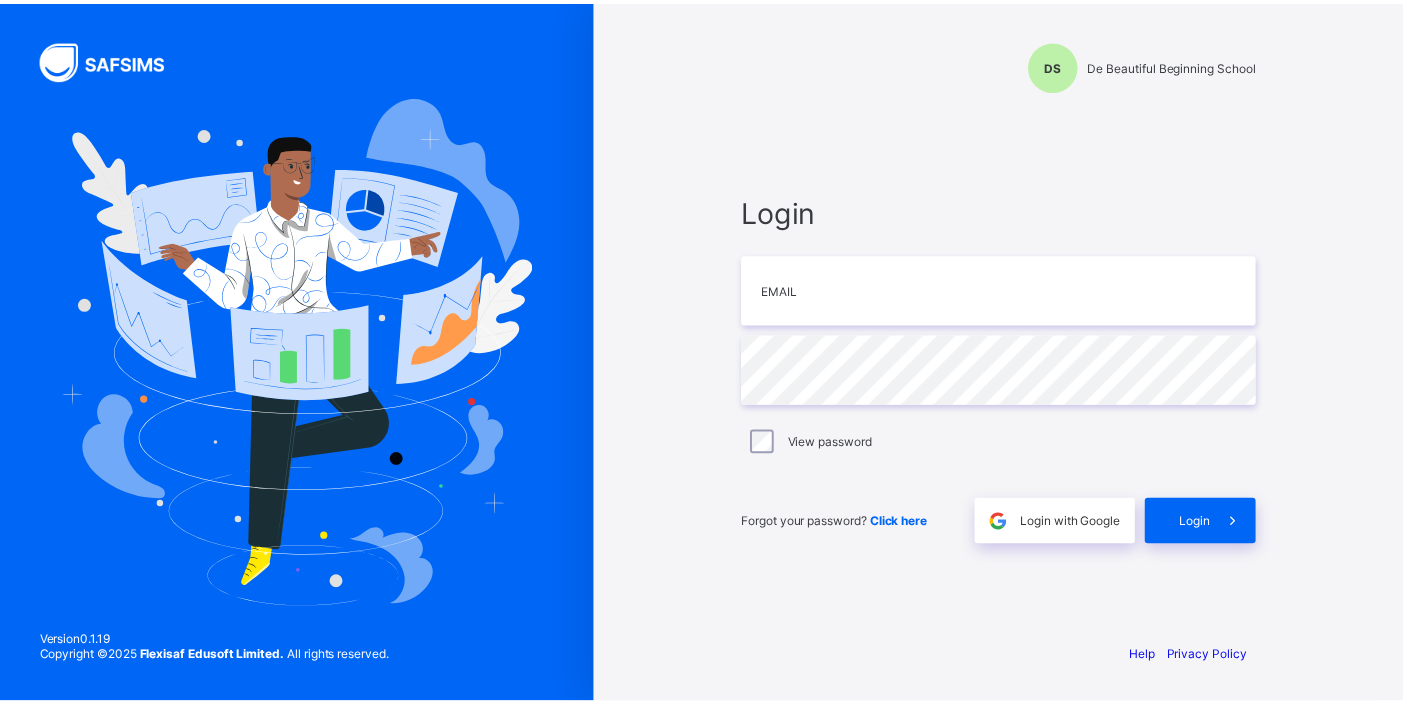 scroll, scrollTop: 0, scrollLeft: 0, axis: both 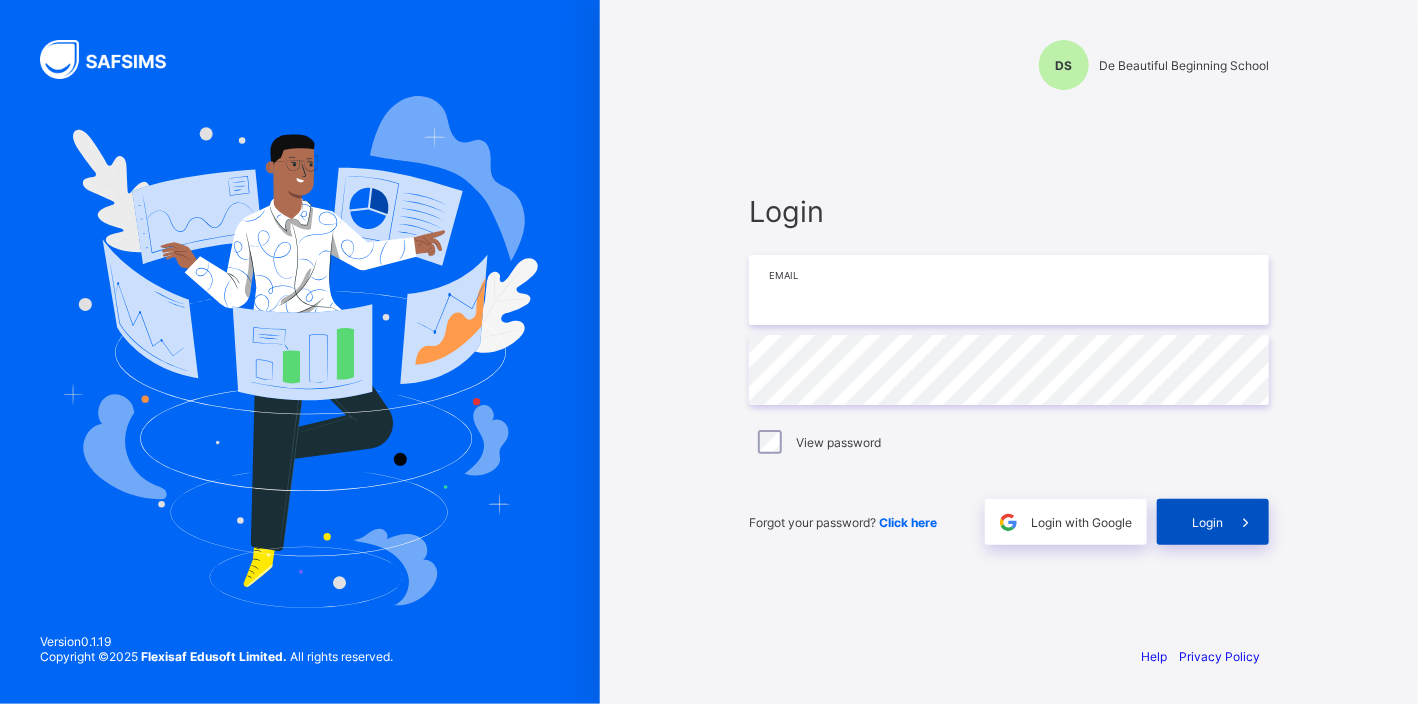 type on "**********" 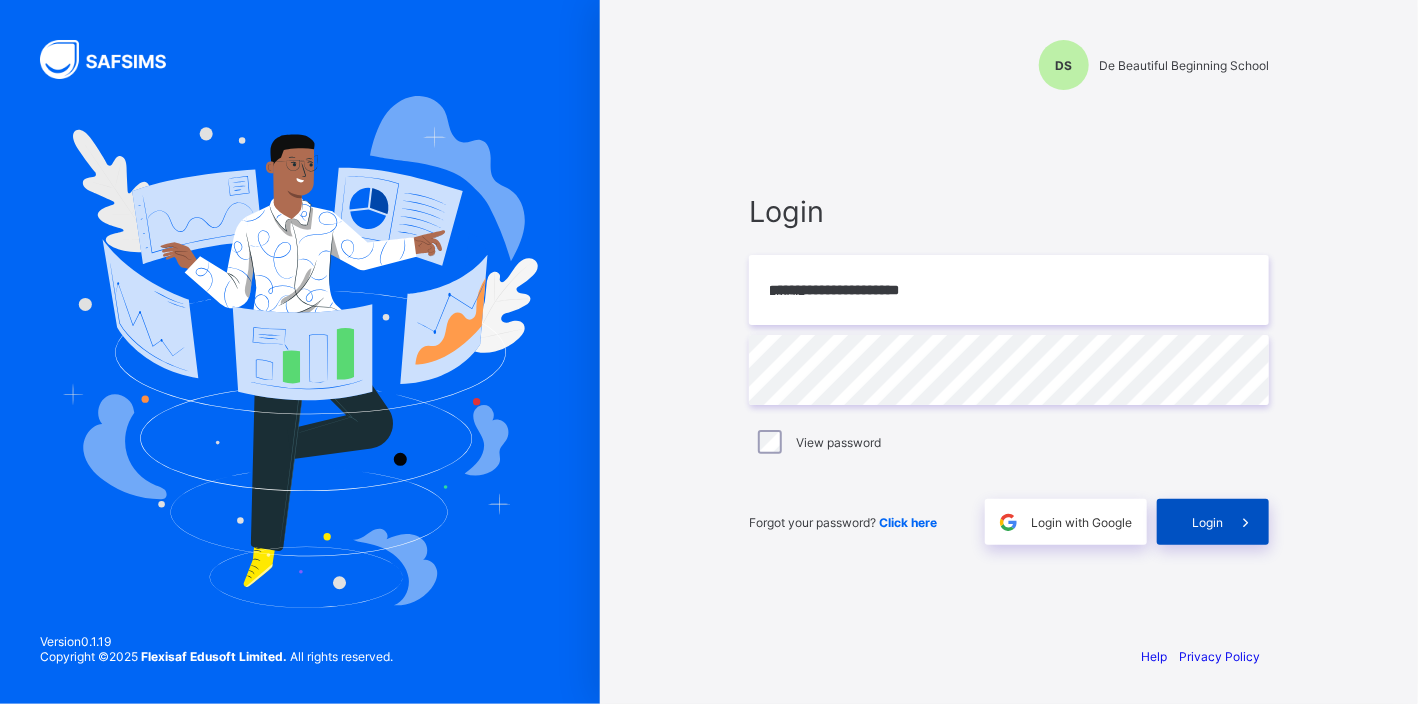 click on "Login" at bounding box center (1207, 522) 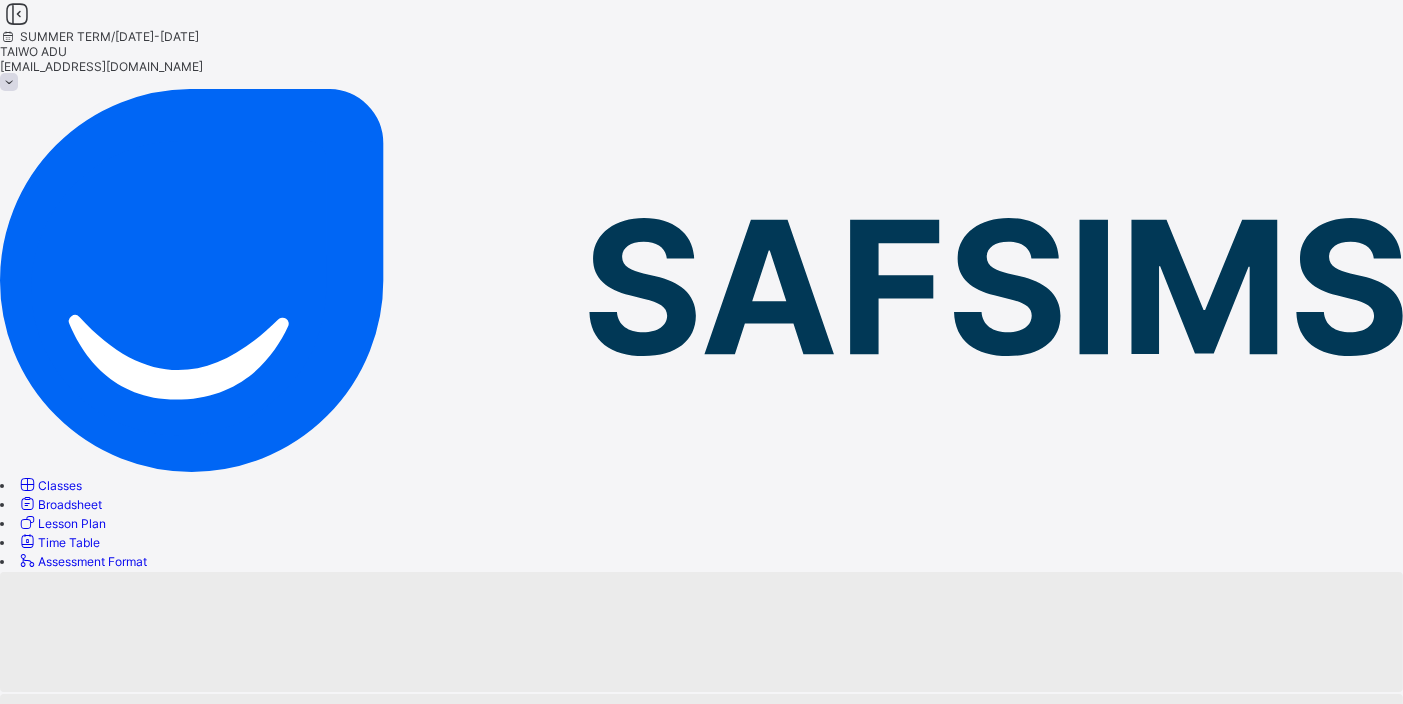 click on "Classes" at bounding box center [60, 485] 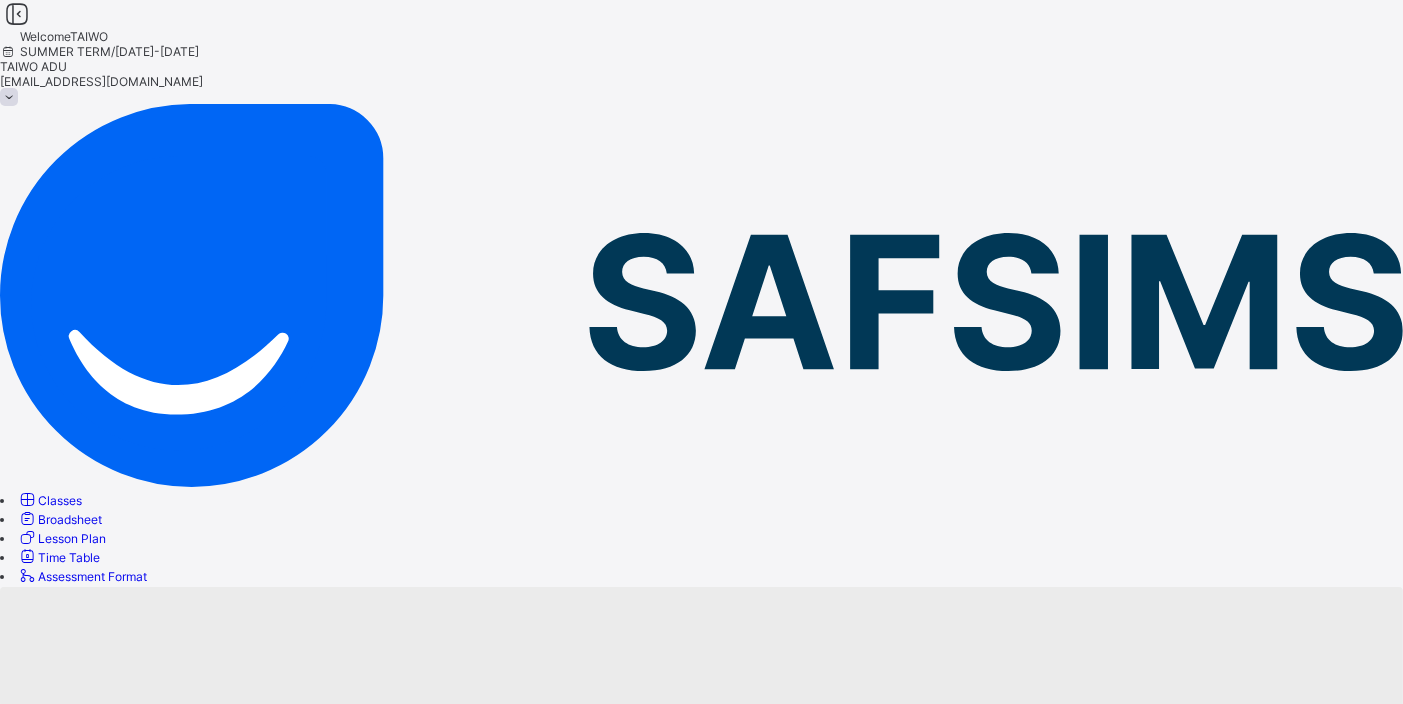 click on "Classes" at bounding box center [49, 500] 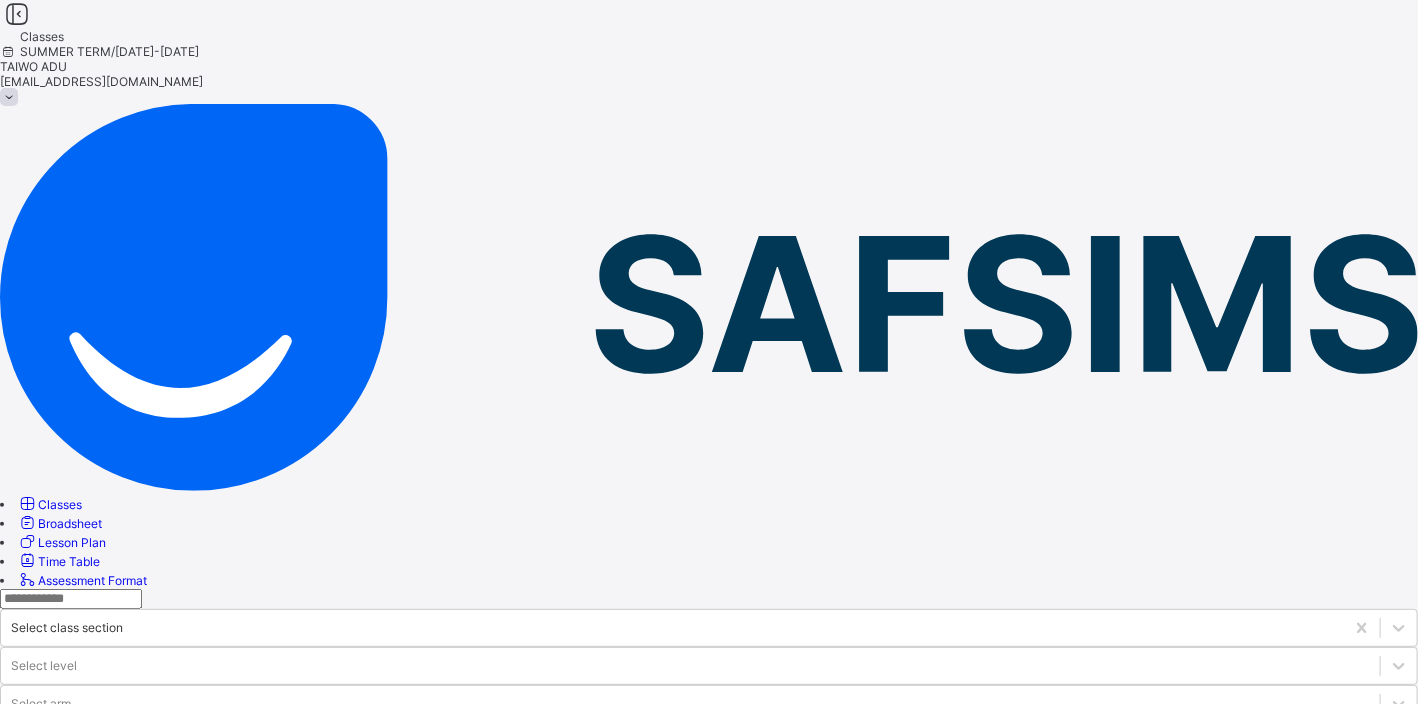 click on "YEAR 3    RUBY" at bounding box center [97, 926] 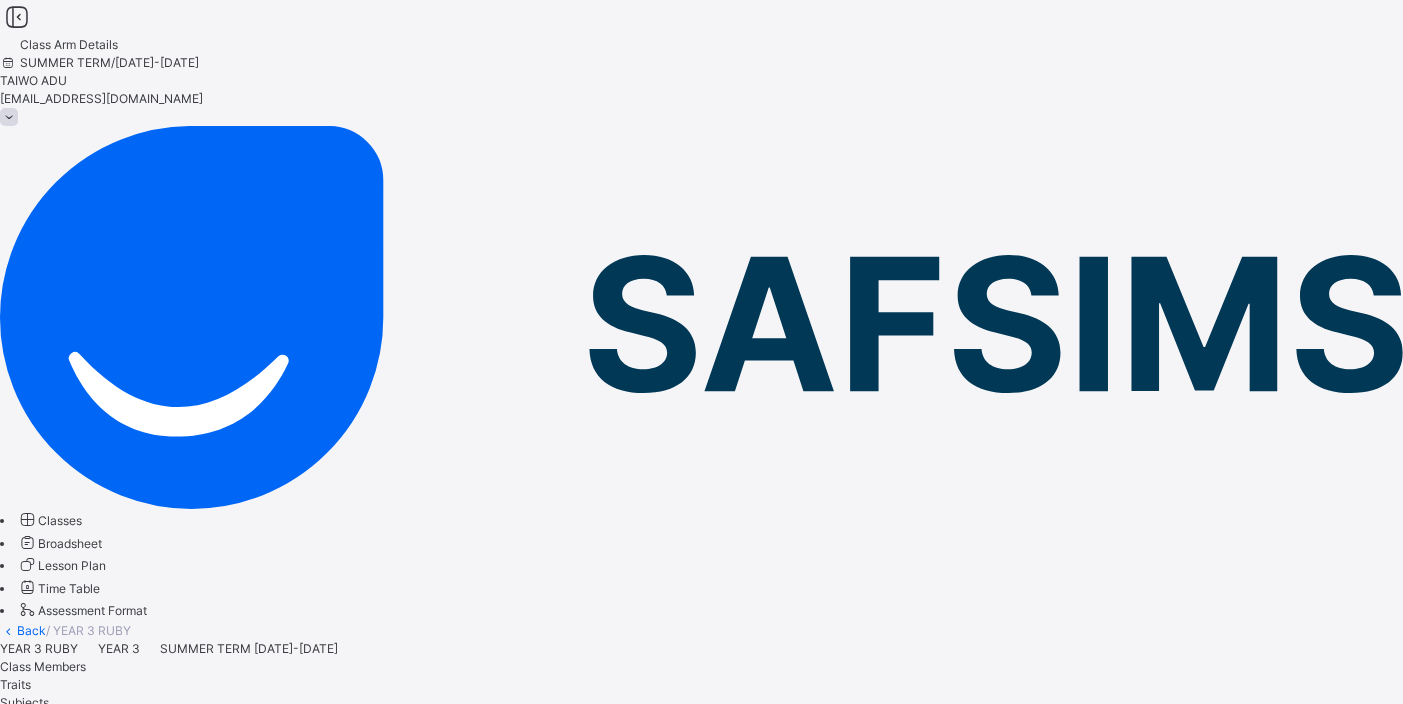 click on "Results" at bounding box center [20, 738] 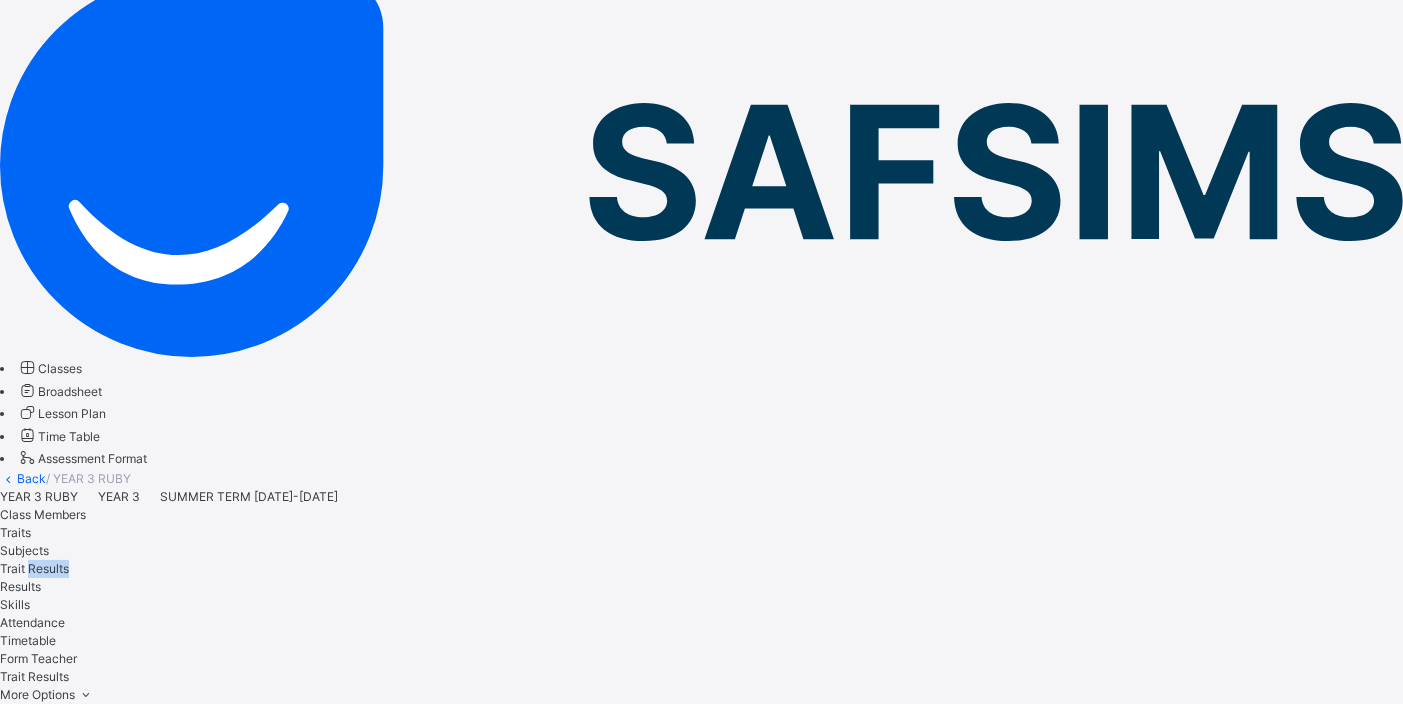 scroll, scrollTop: 571, scrollLeft: 0, axis: vertical 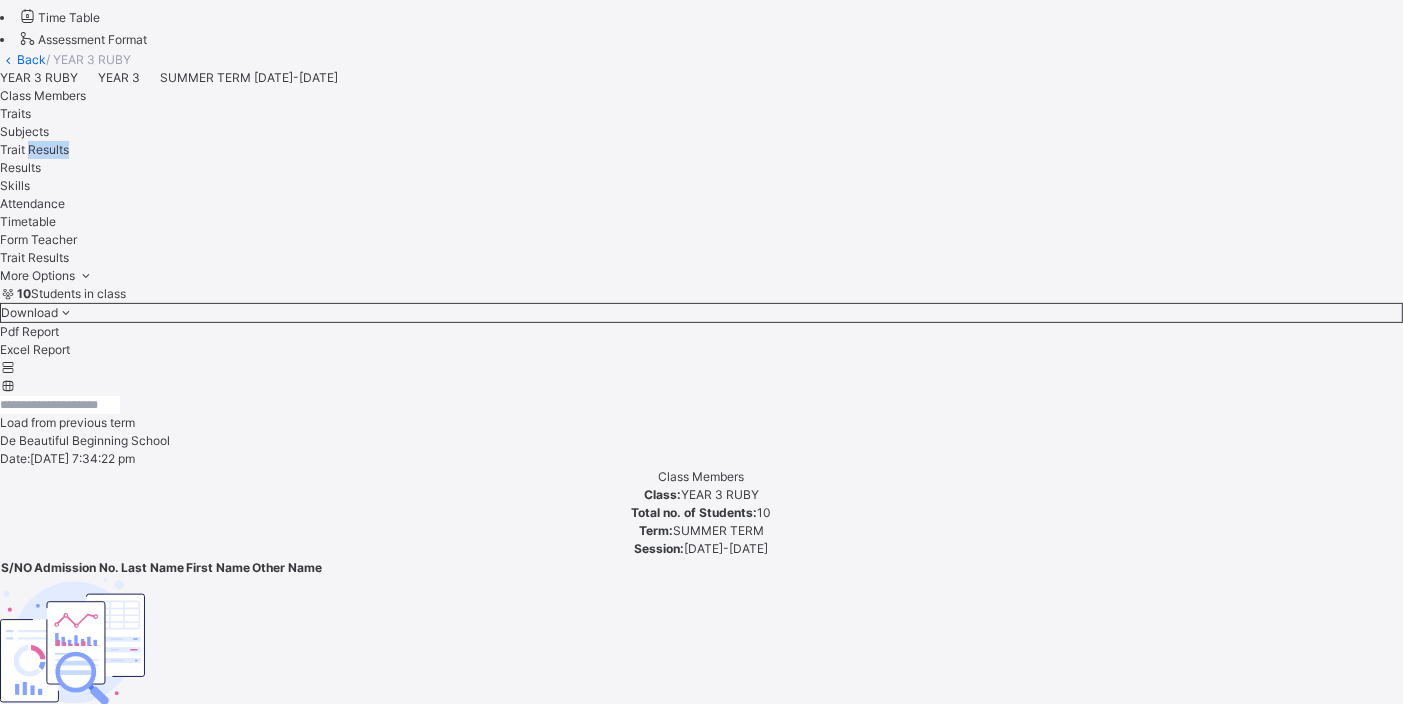 click on "Classes" at bounding box center (49, -51) 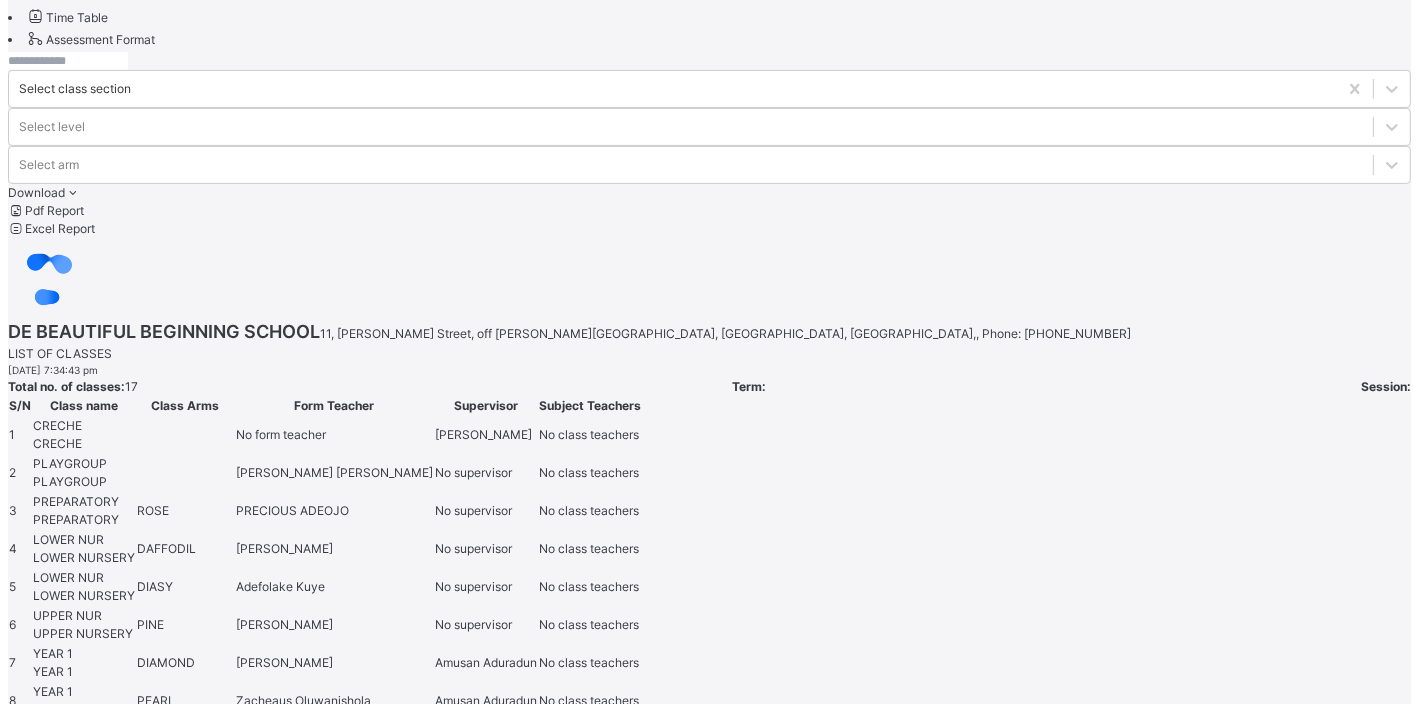 scroll, scrollTop: 0, scrollLeft: 0, axis: both 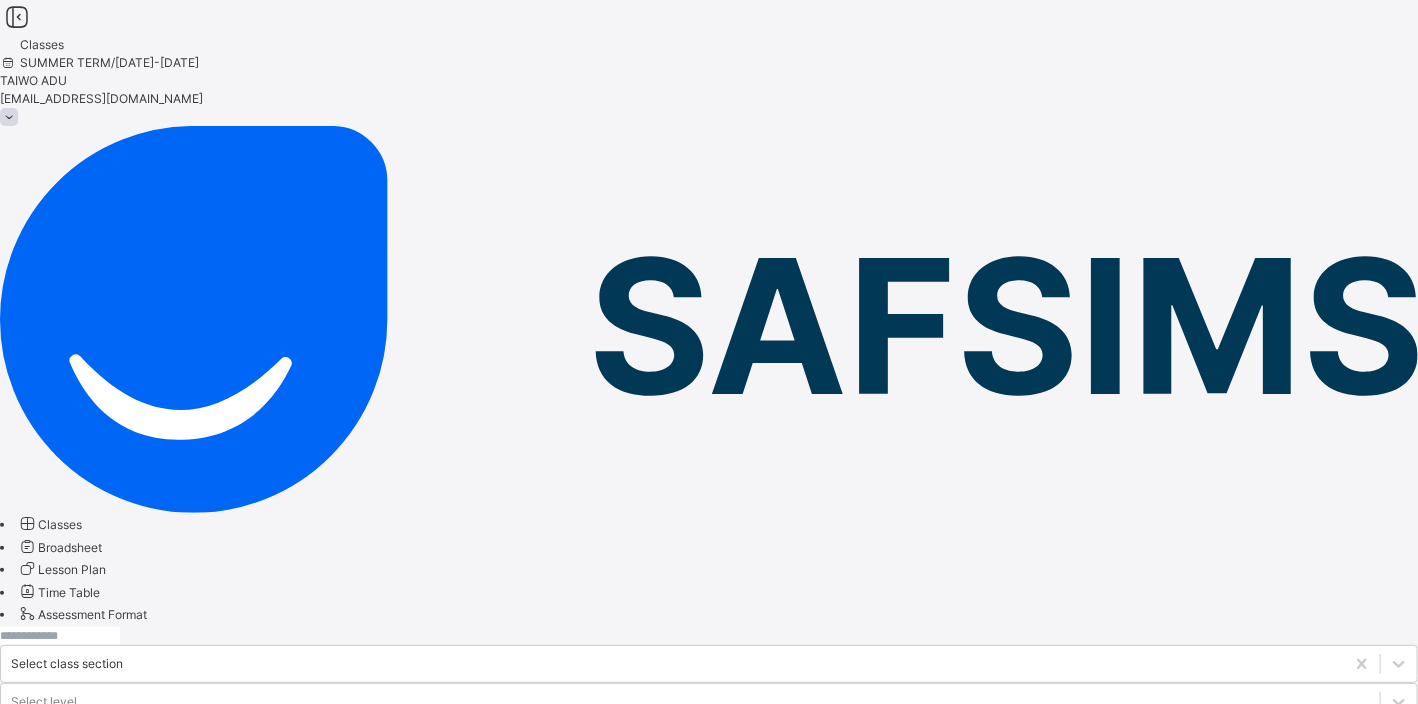 click on "YEAR 3    RUBY" at bounding box center [91, 920] 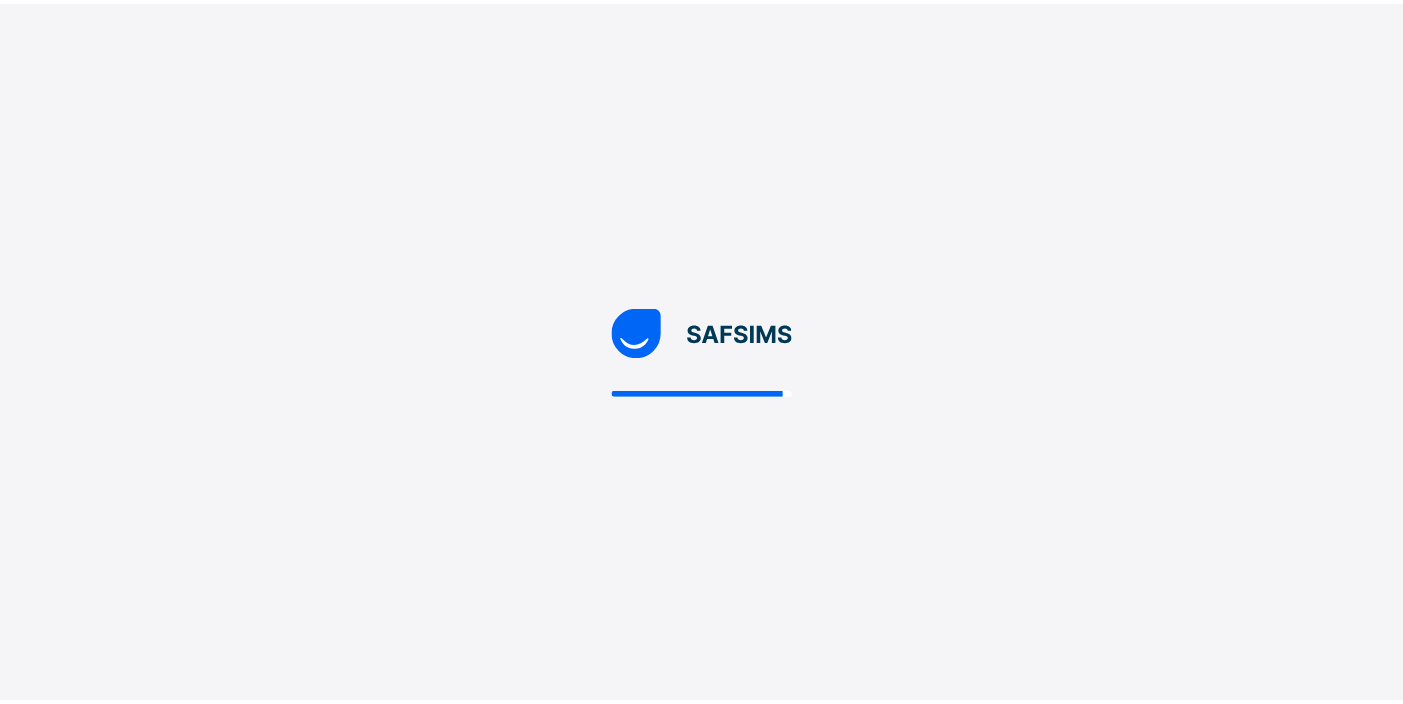 scroll, scrollTop: 0, scrollLeft: 0, axis: both 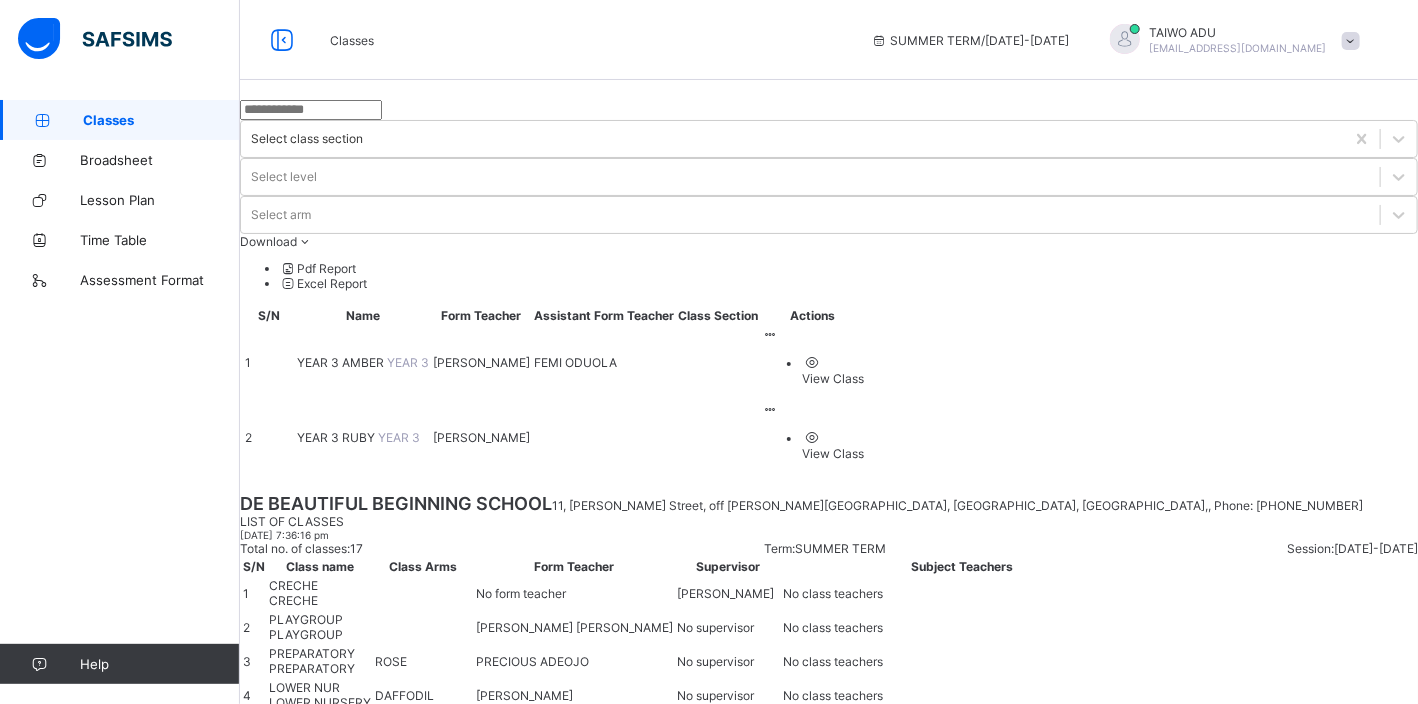 click on "YEAR 3    RUBY" at bounding box center (337, 437) 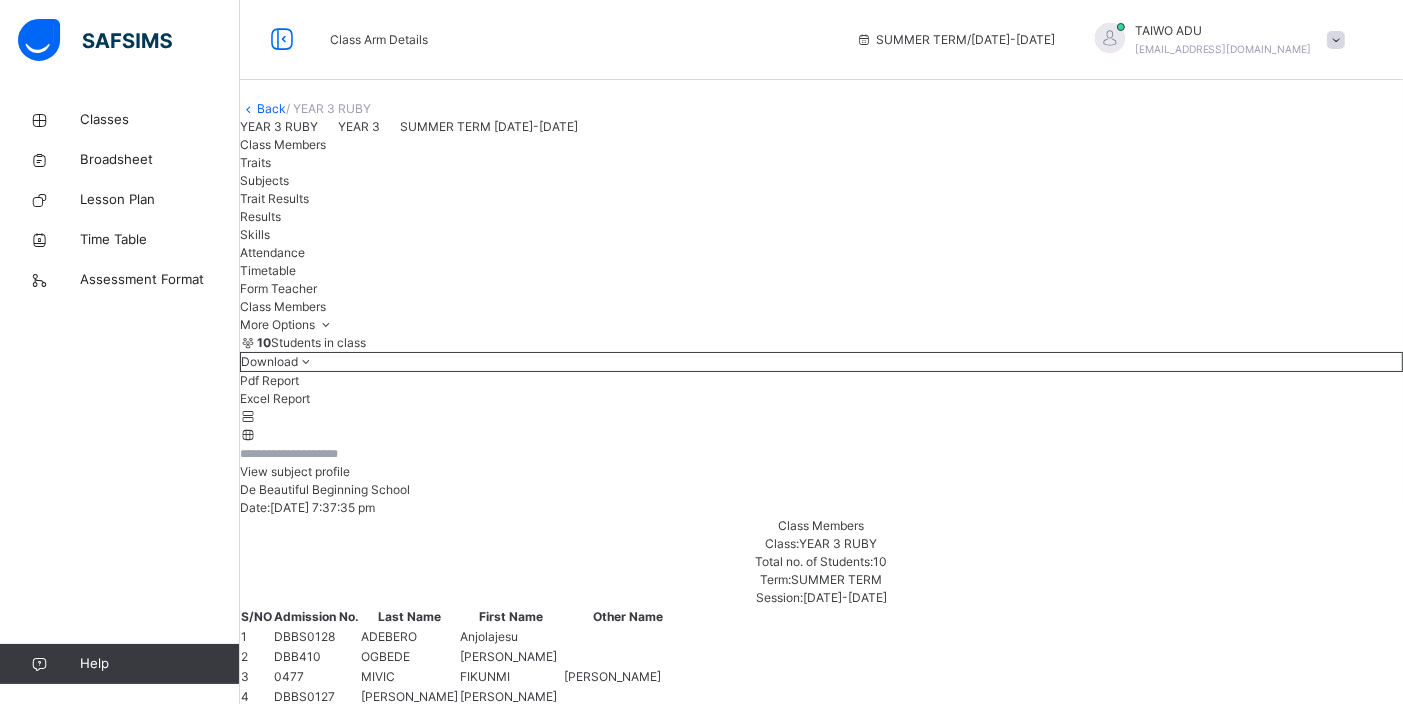 click on "Results" at bounding box center (260, 216) 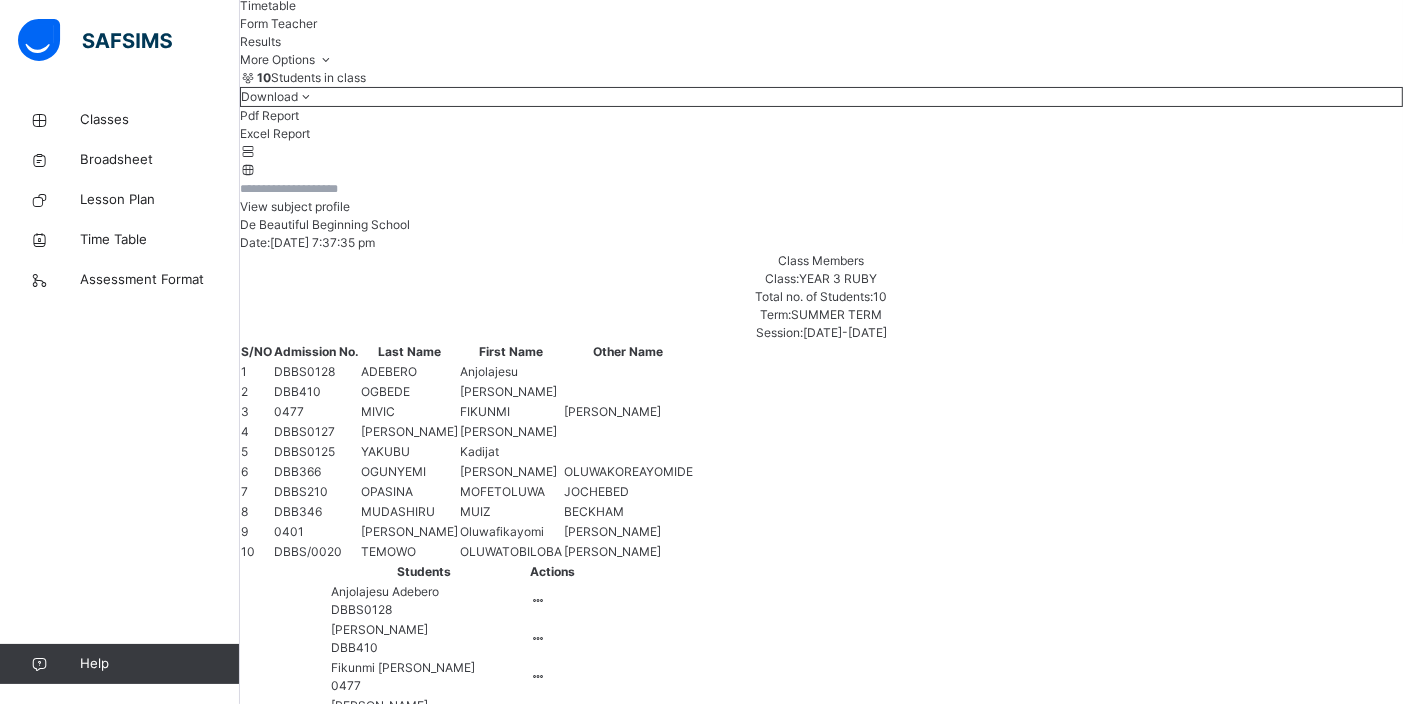scroll, scrollTop: 300, scrollLeft: 0, axis: vertical 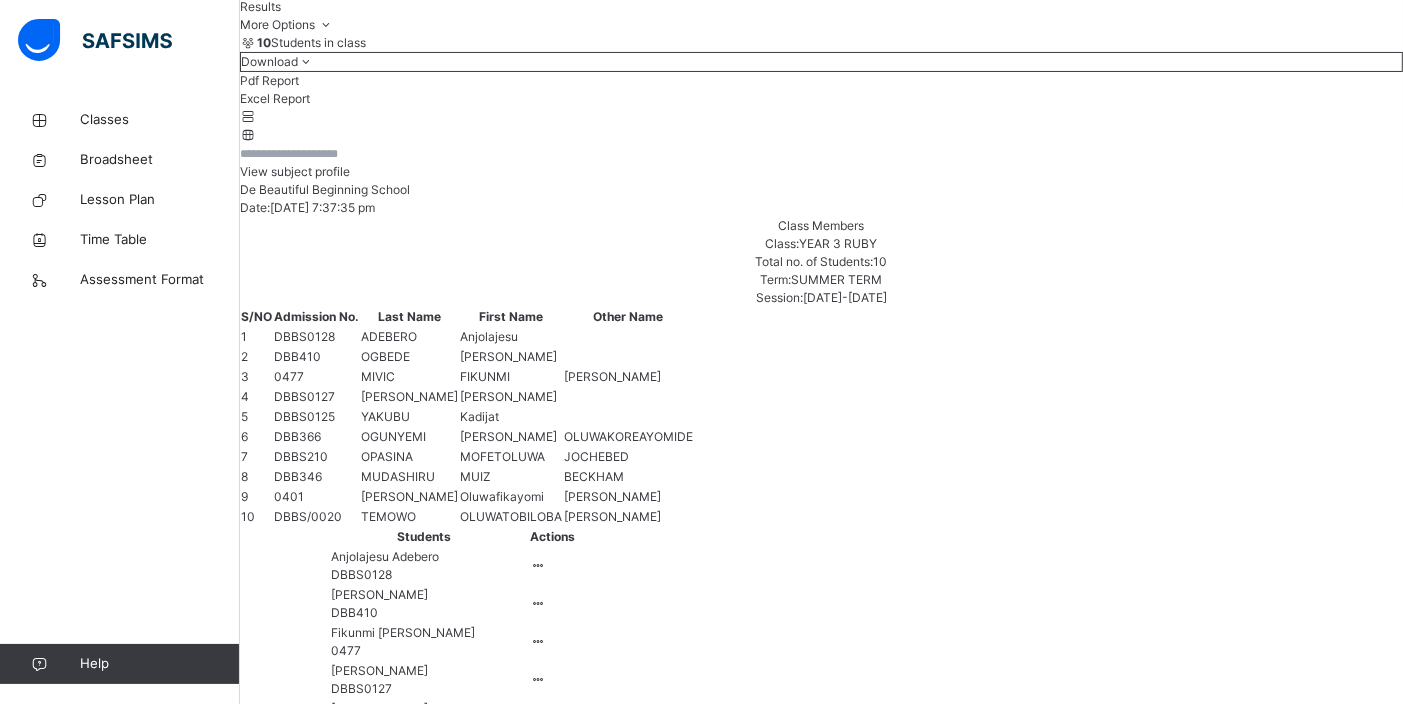 click on "Anjolajesu  ADEBERO DBBS0128" at bounding box center [821, 2890] 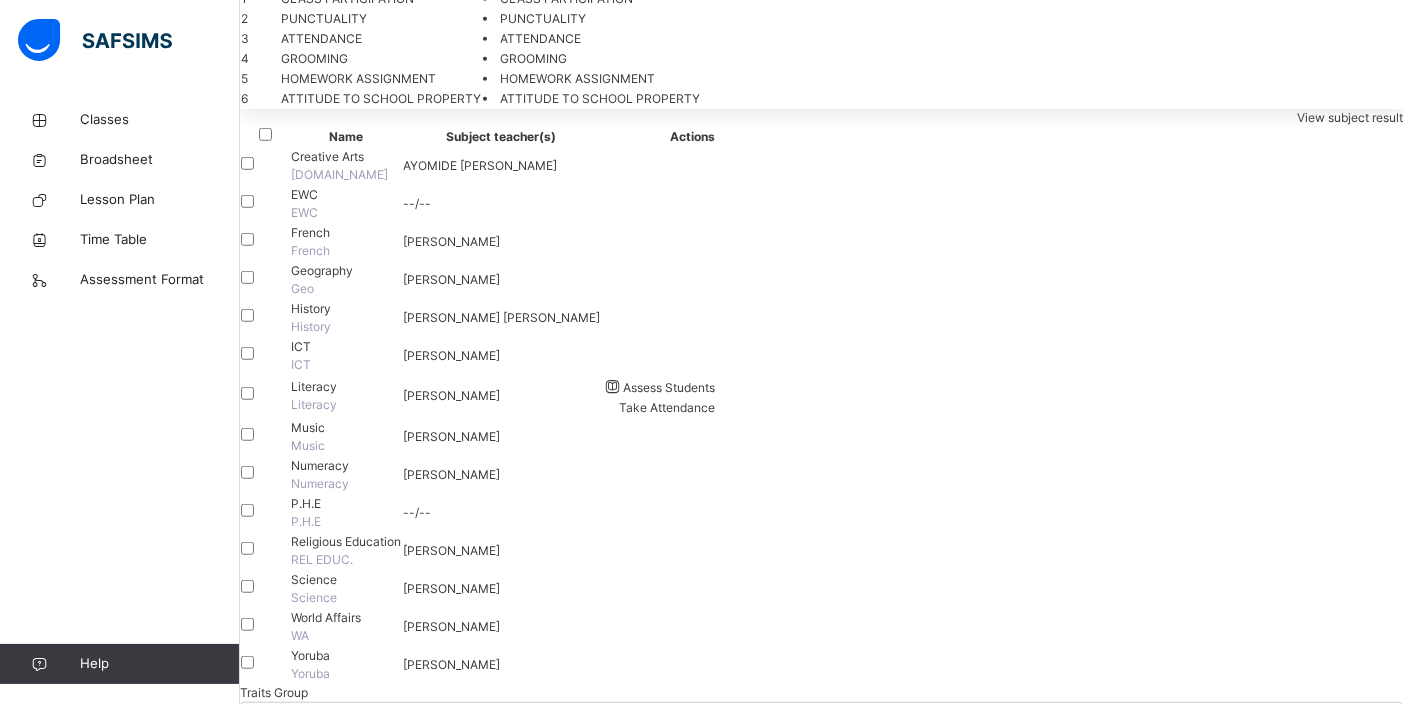 scroll, scrollTop: 1361, scrollLeft: 0, axis: vertical 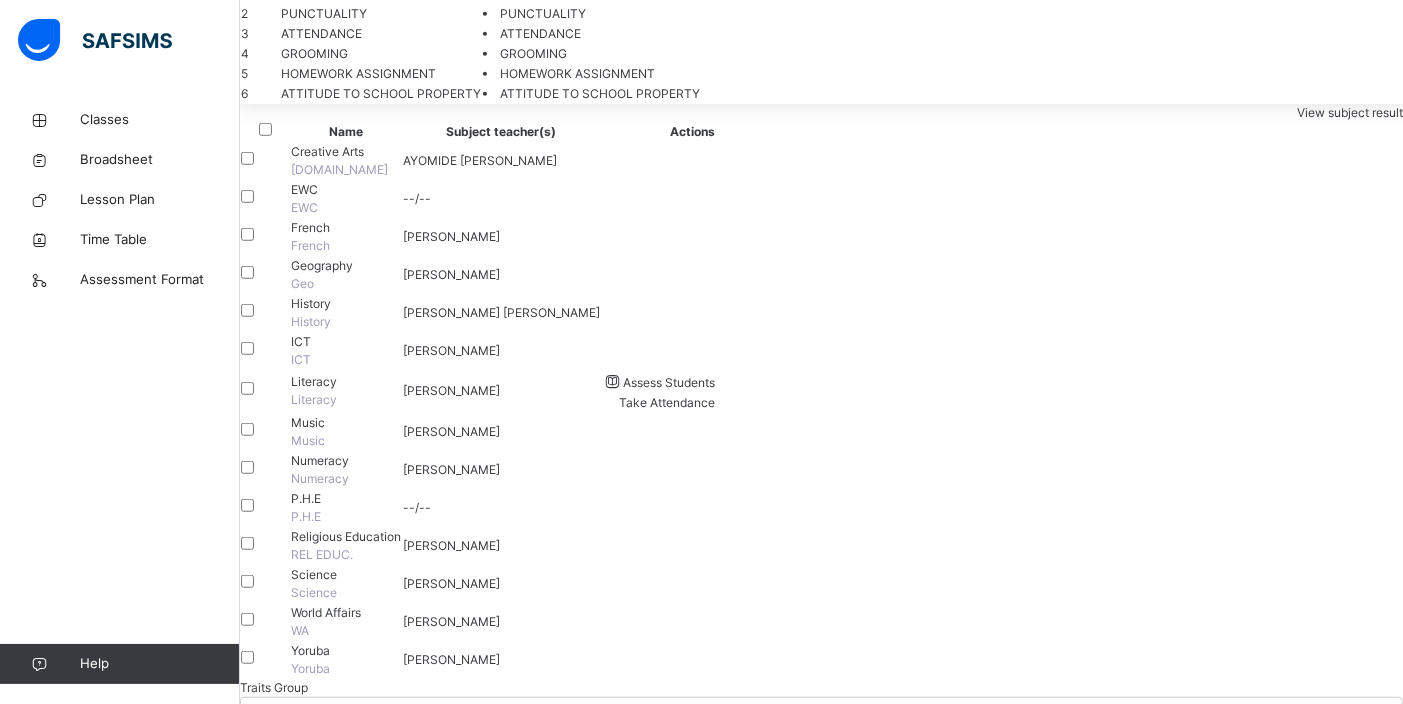 click on "**********" at bounding box center [403, 3039] 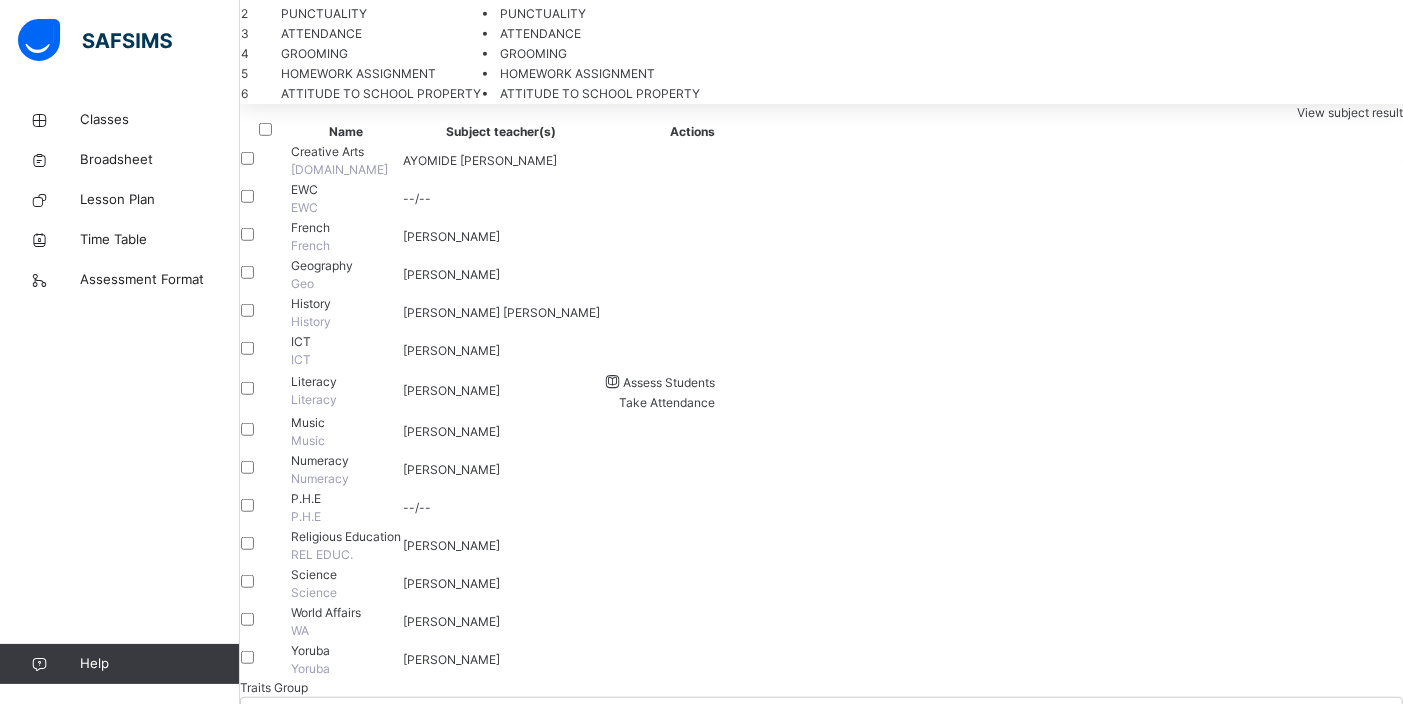 drag, startPoint x: 702, startPoint y: 332, endPoint x: 622, endPoint y: 275, distance: 98.229324 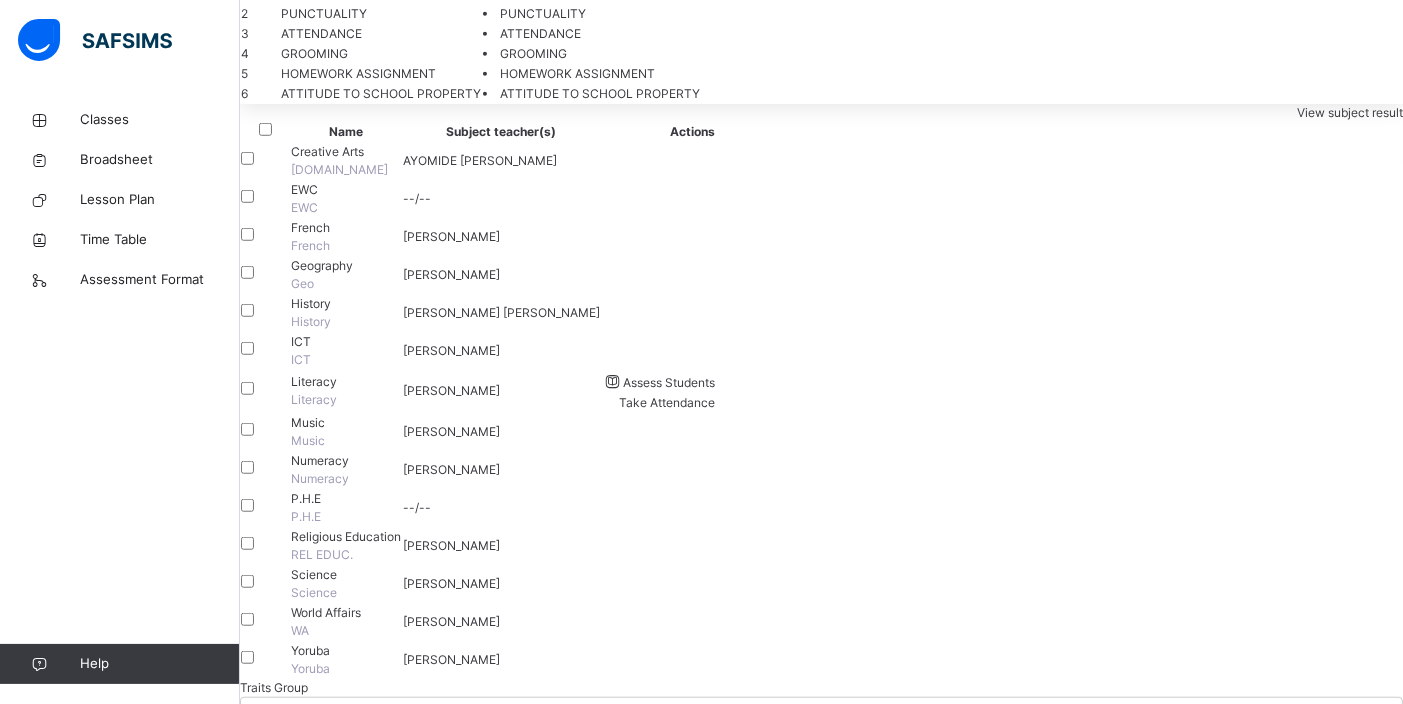 paste on "**********" 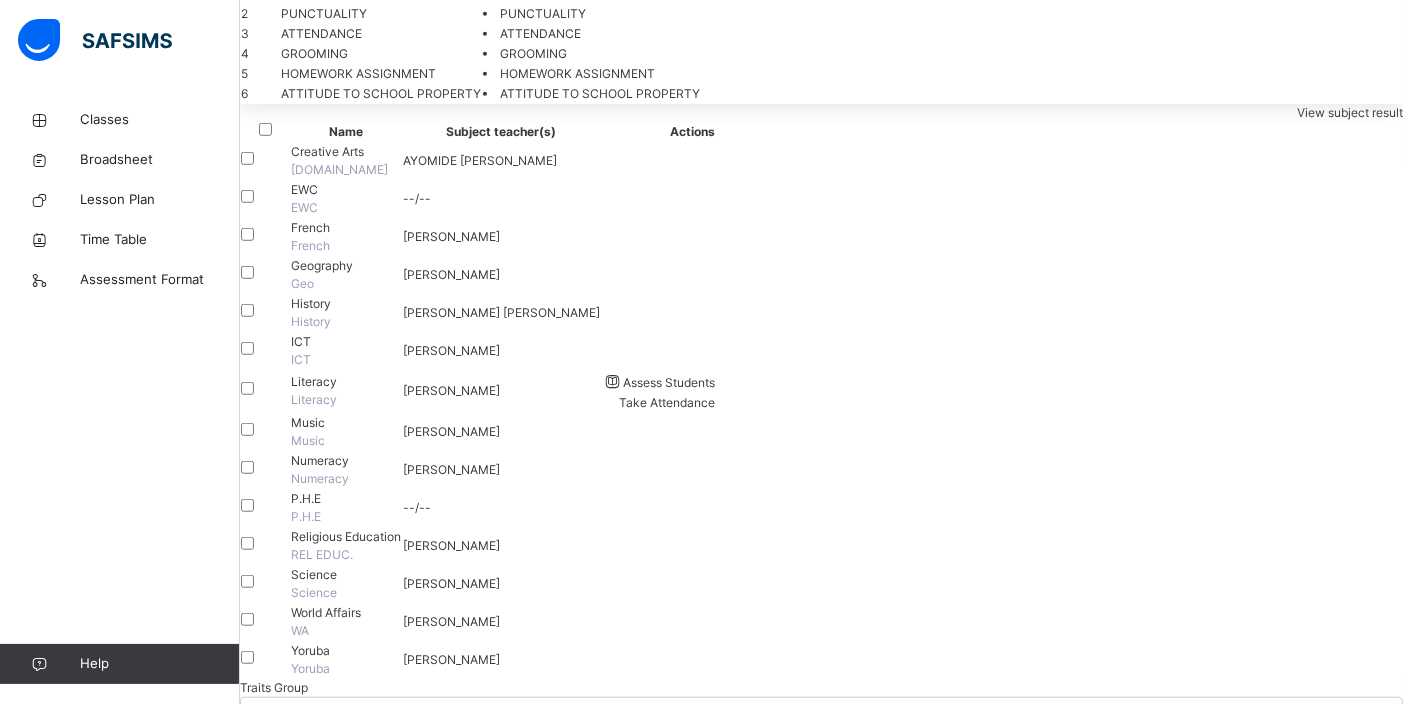 scroll, scrollTop: 0, scrollLeft: 0, axis: both 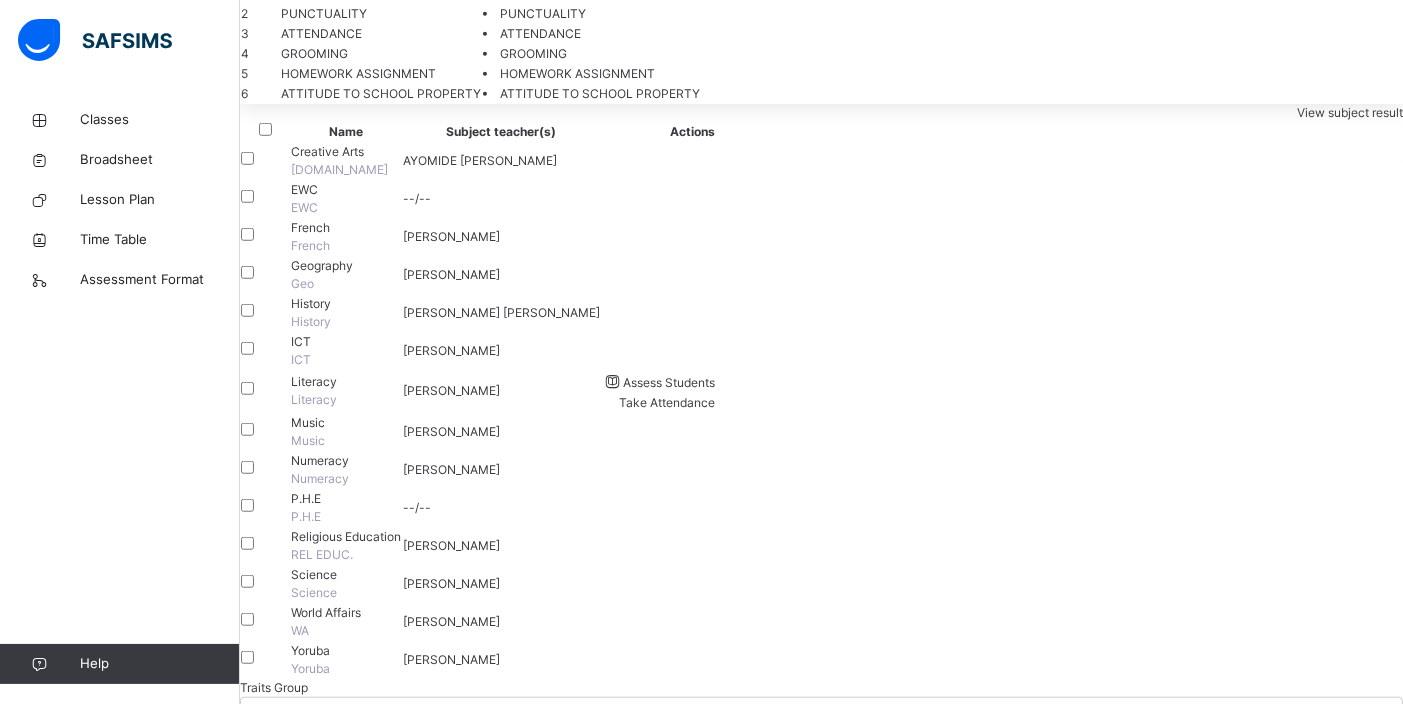 type on "**********" 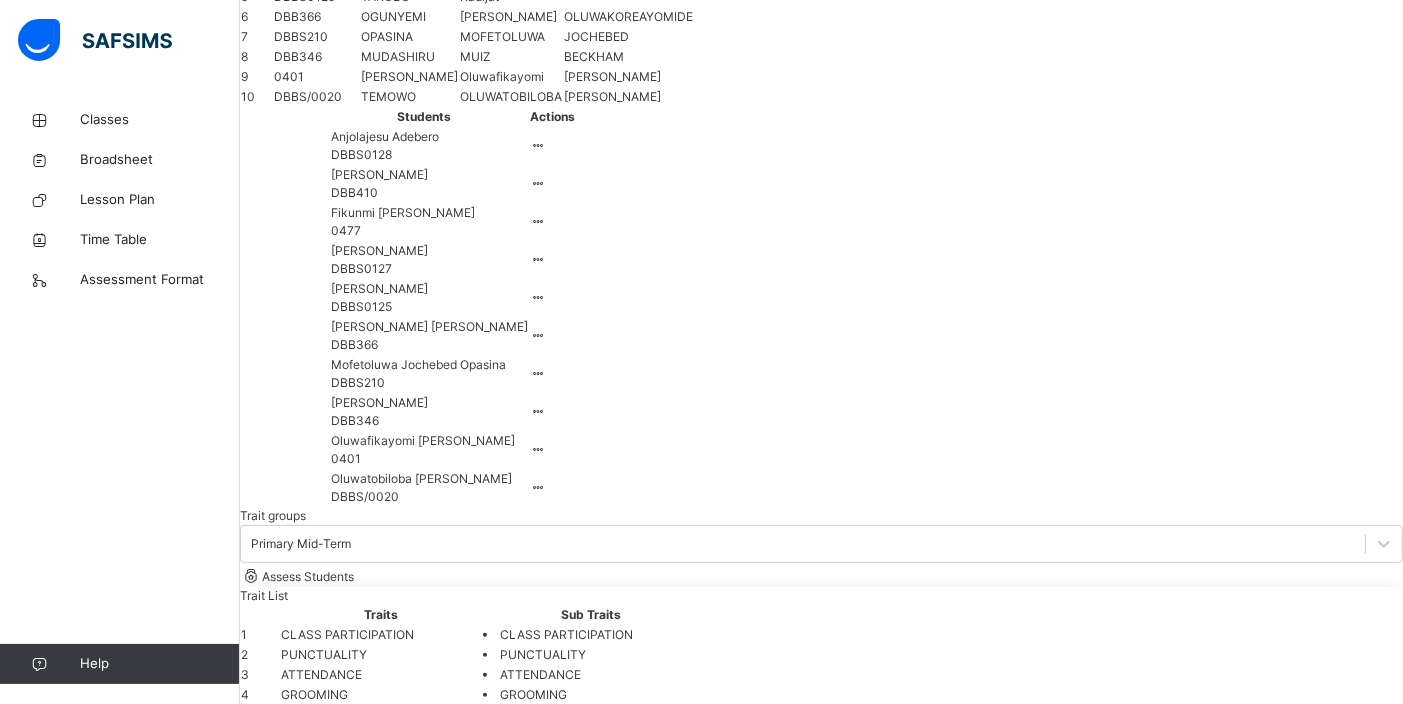 scroll, scrollTop: 361, scrollLeft: 0, axis: vertical 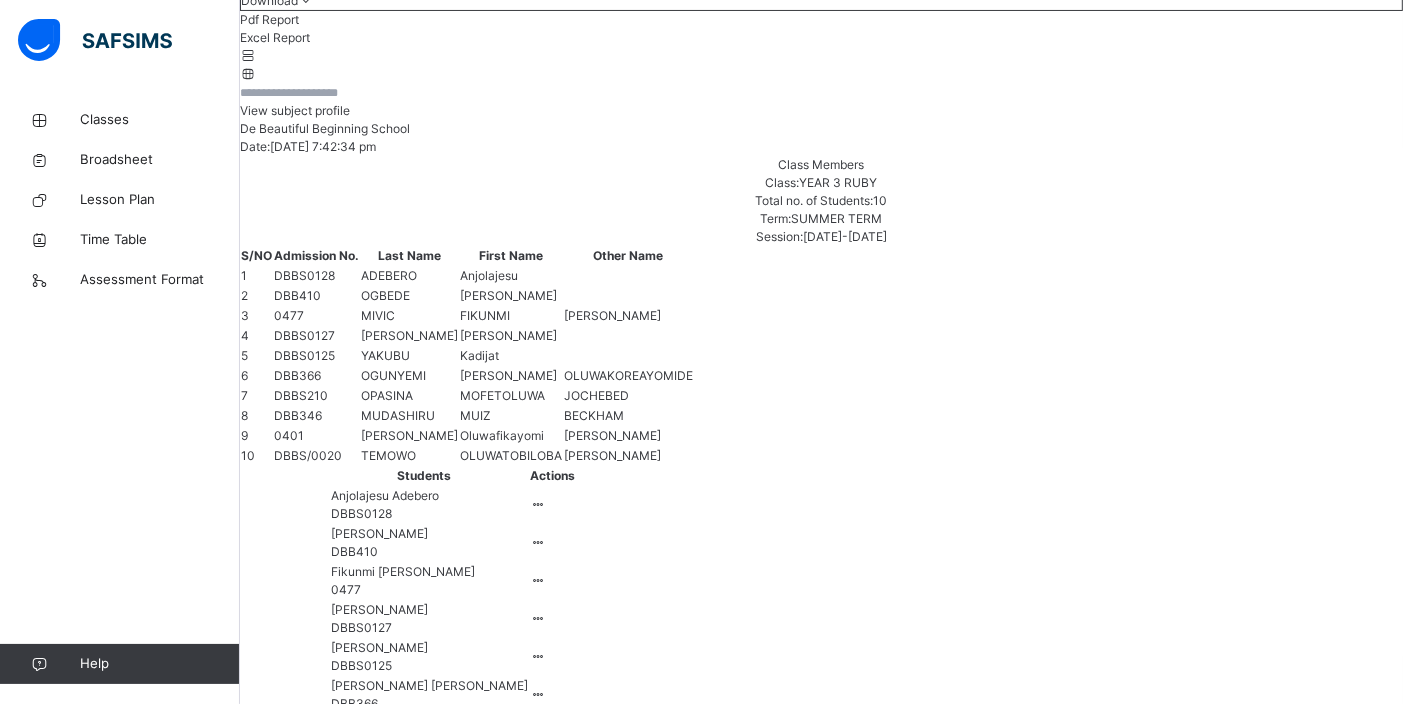 click on "[PERSON_NAME] DBB410" at bounding box center [821, 2864] 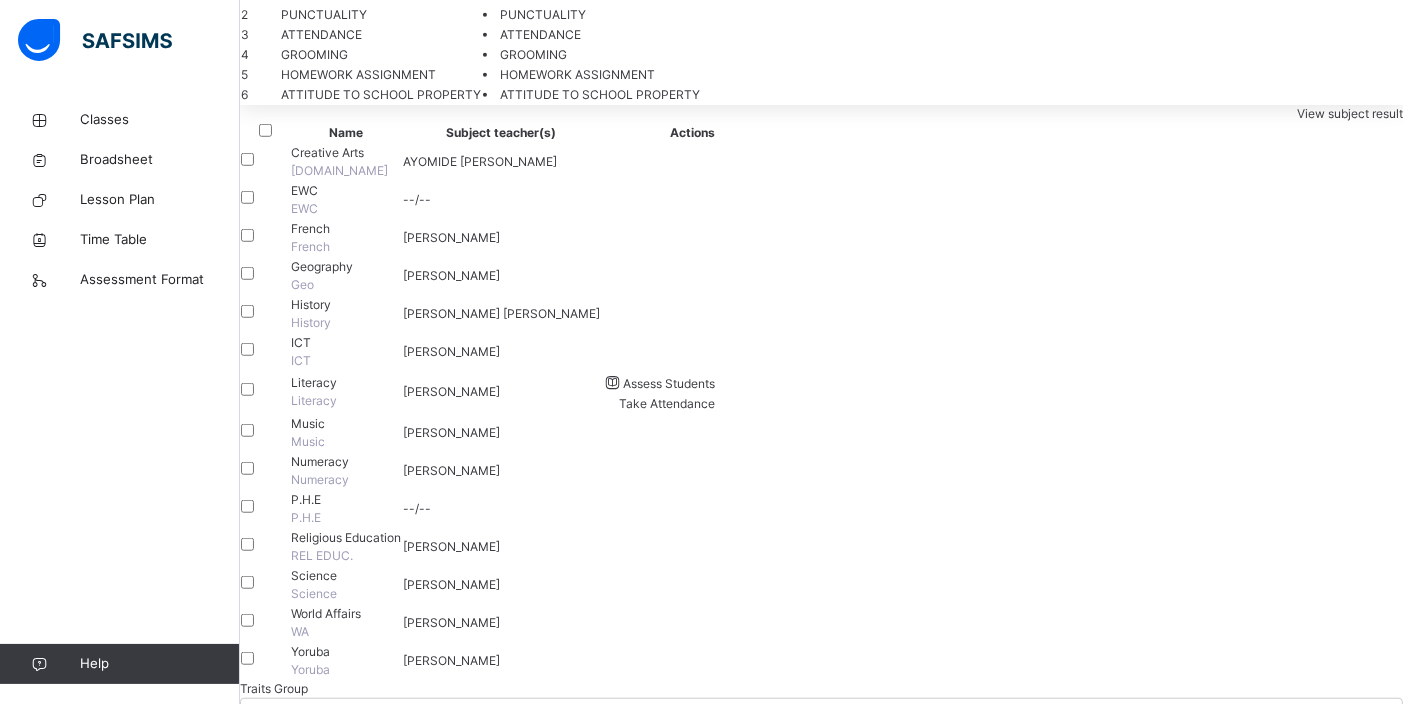 scroll, scrollTop: 1361, scrollLeft: 0, axis: vertical 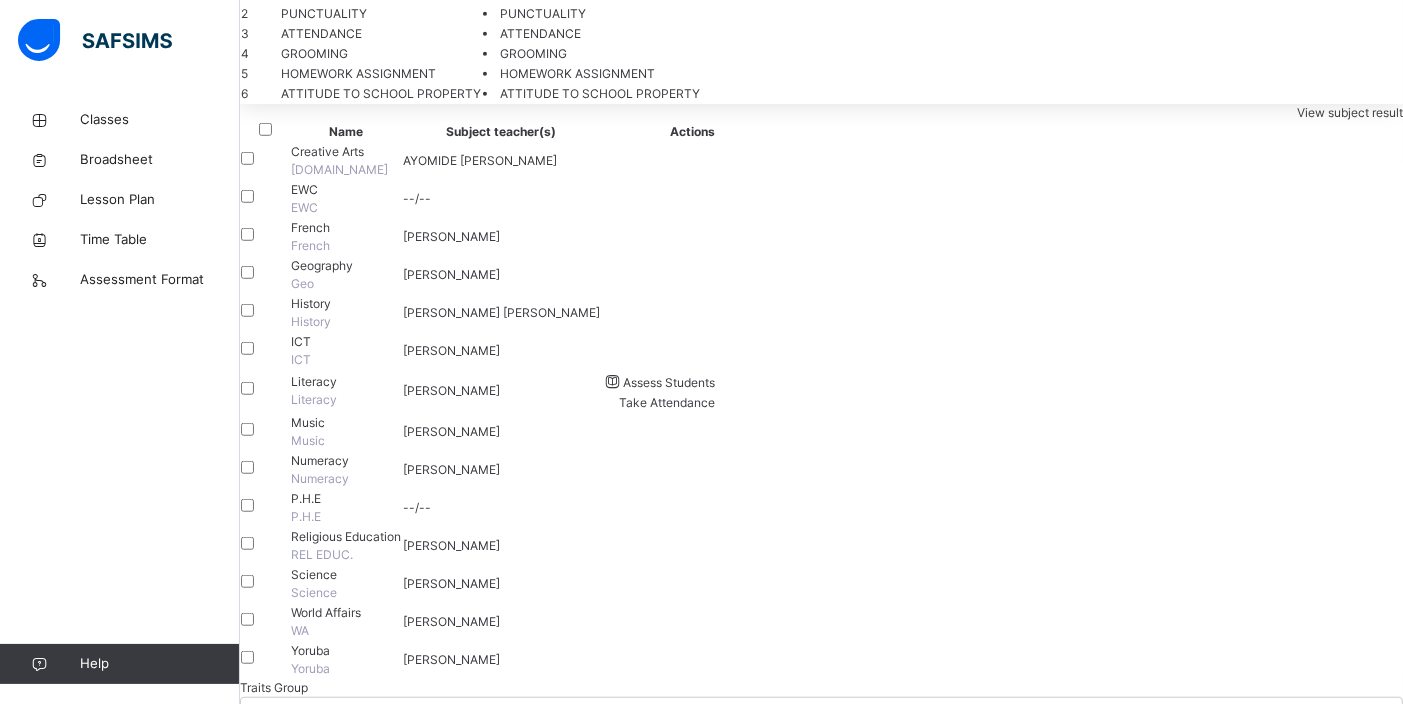 drag, startPoint x: 872, startPoint y: 406, endPoint x: 639, endPoint y: 283, distance: 263.47296 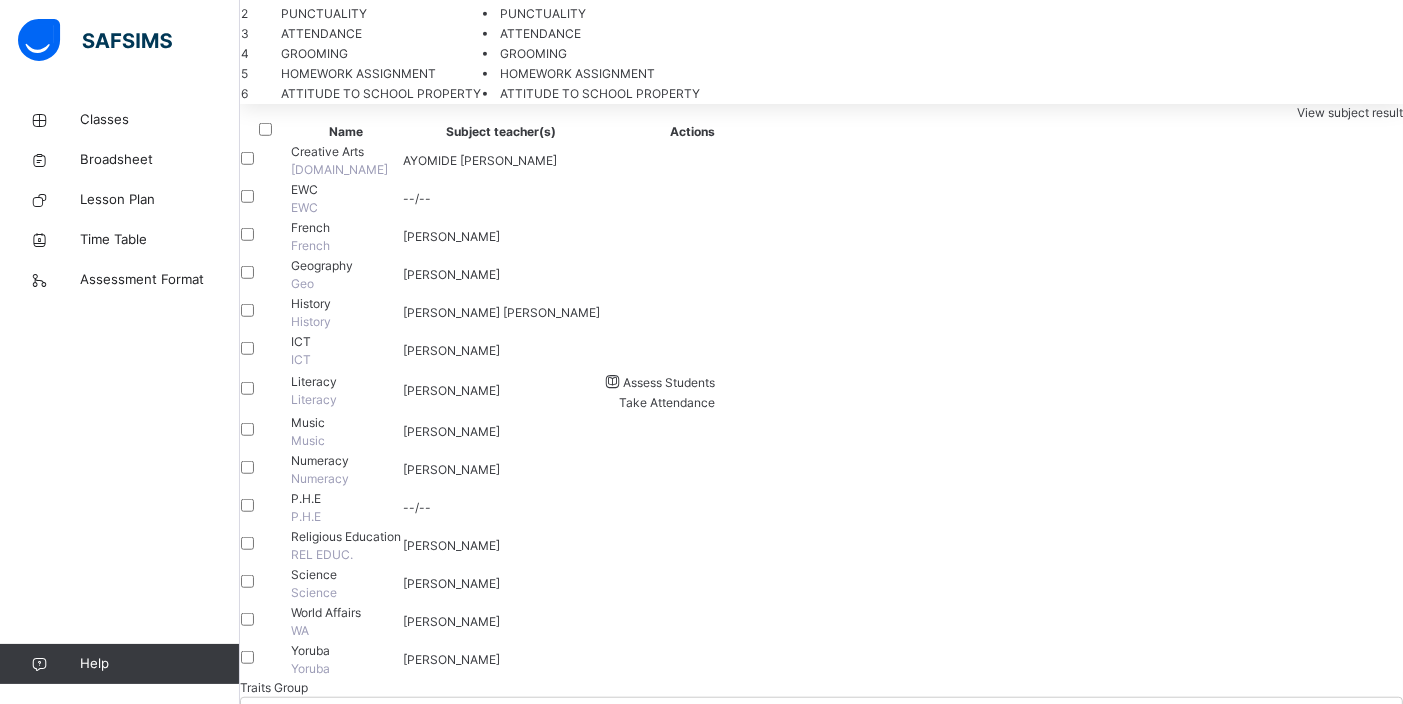 drag, startPoint x: 939, startPoint y: 280, endPoint x: 680, endPoint y: 295, distance: 259.434 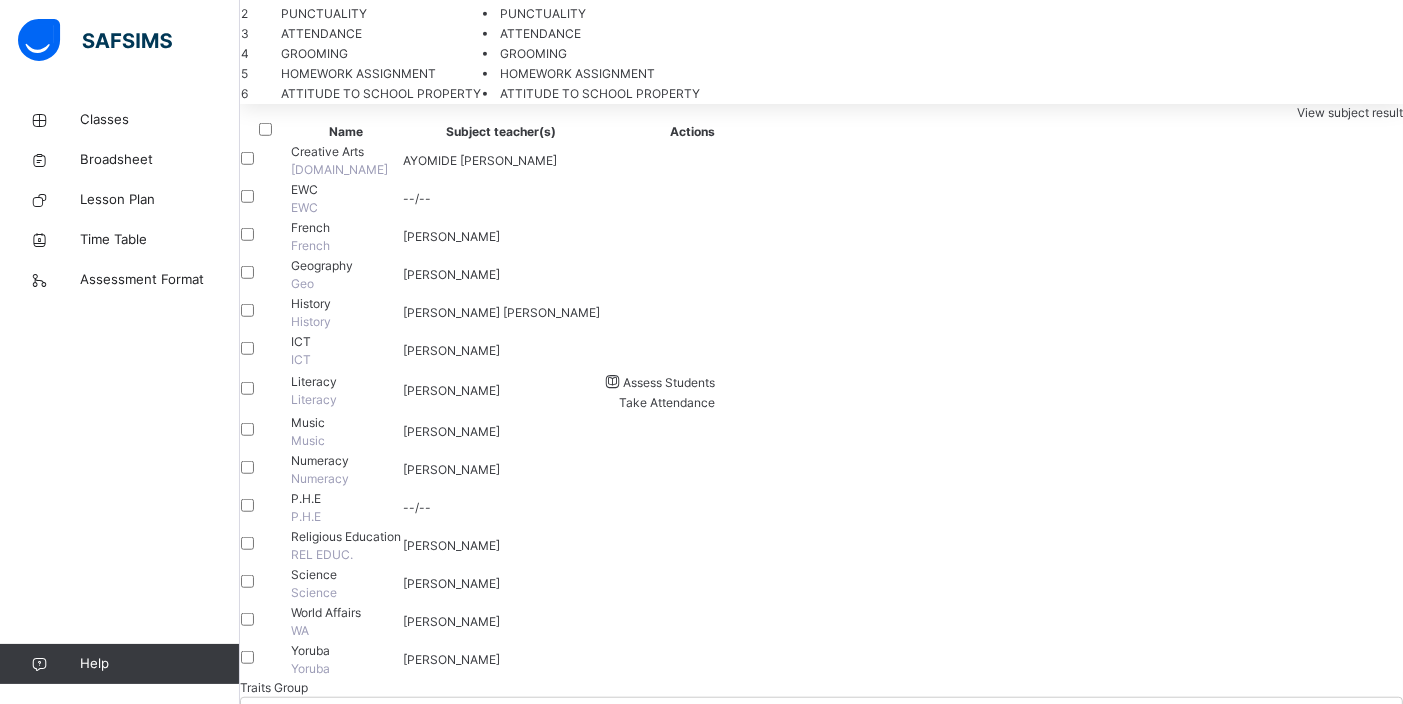scroll, scrollTop: 0, scrollLeft: 0, axis: both 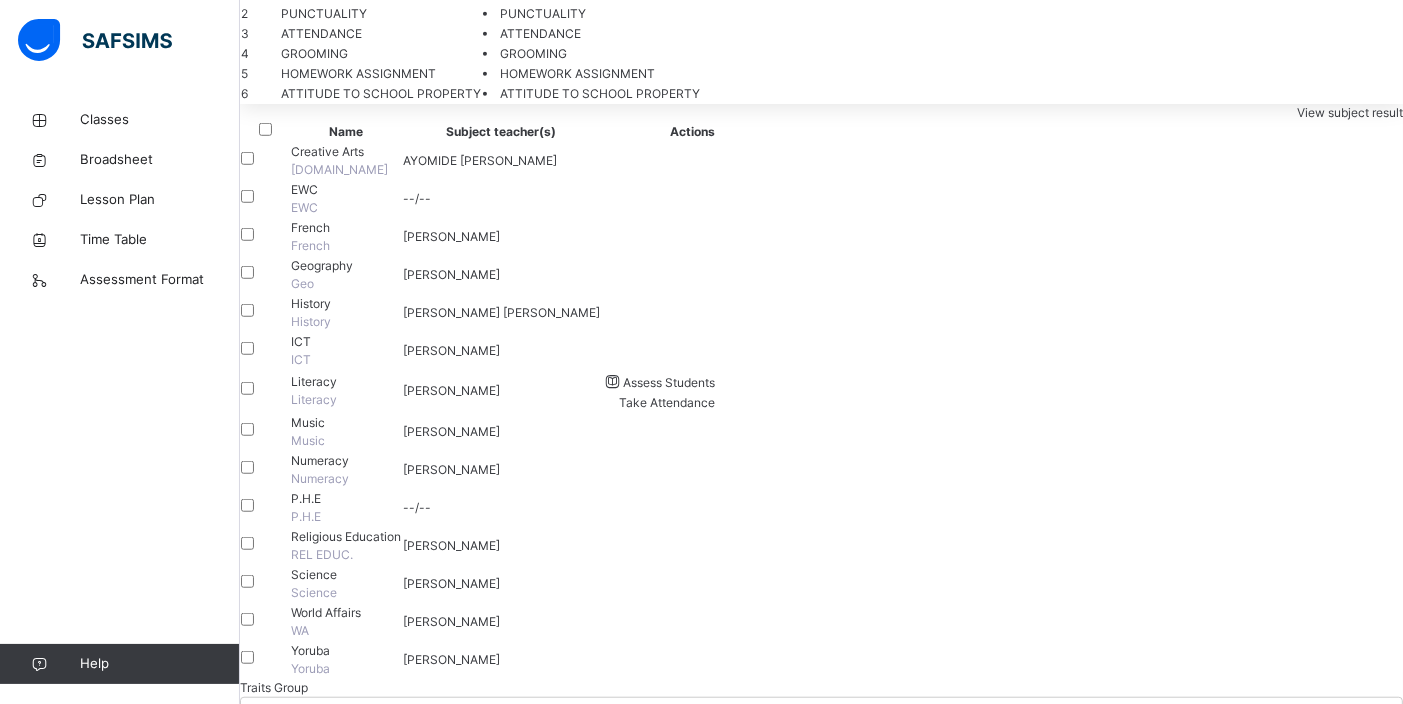 type on "**********" 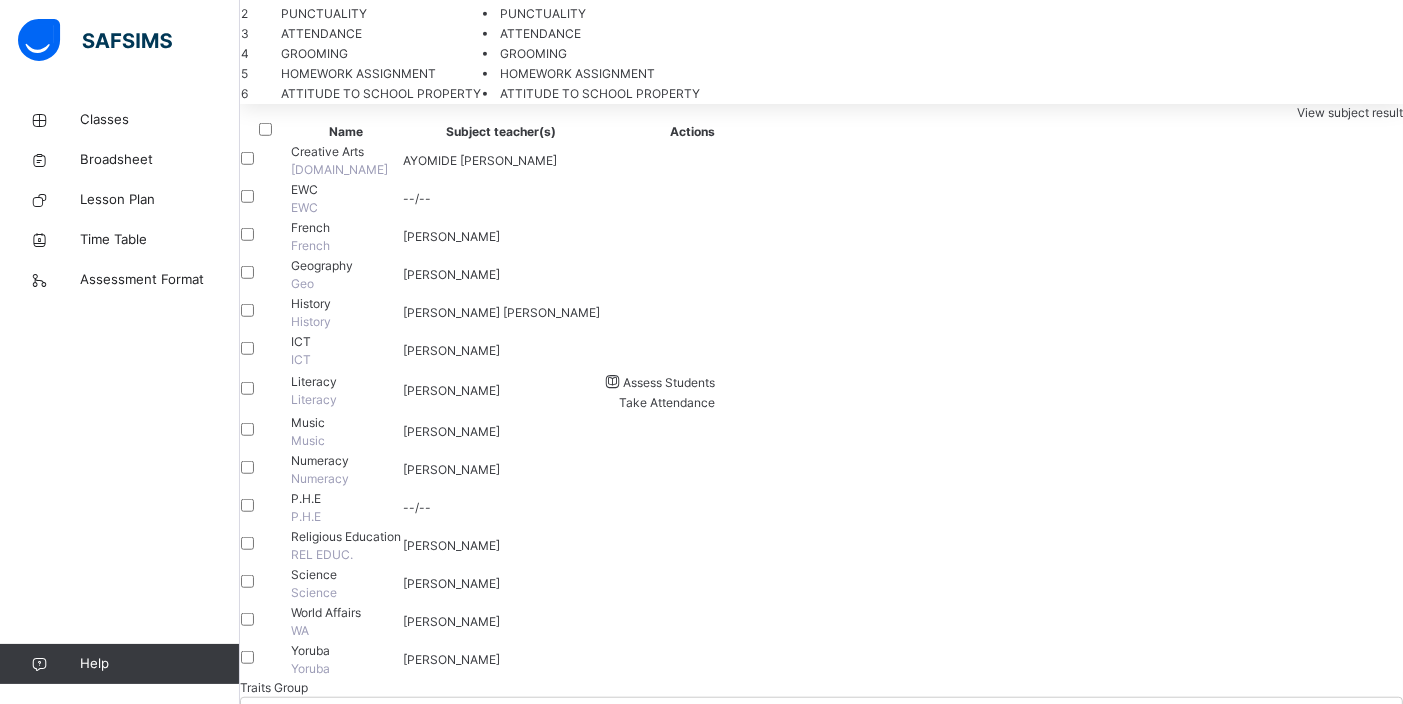 click on "Save Comment" at bounding box center [298, 3197] 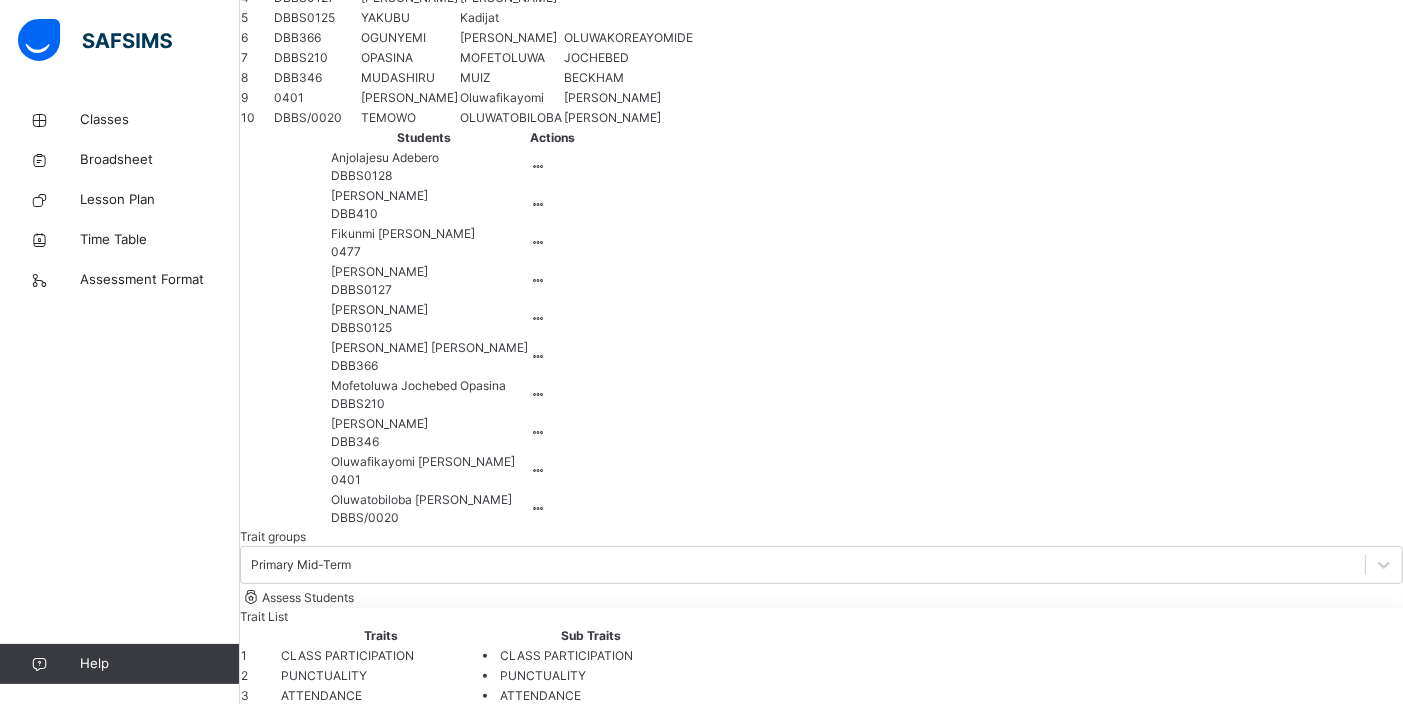 scroll, scrollTop: 361, scrollLeft: 0, axis: vertical 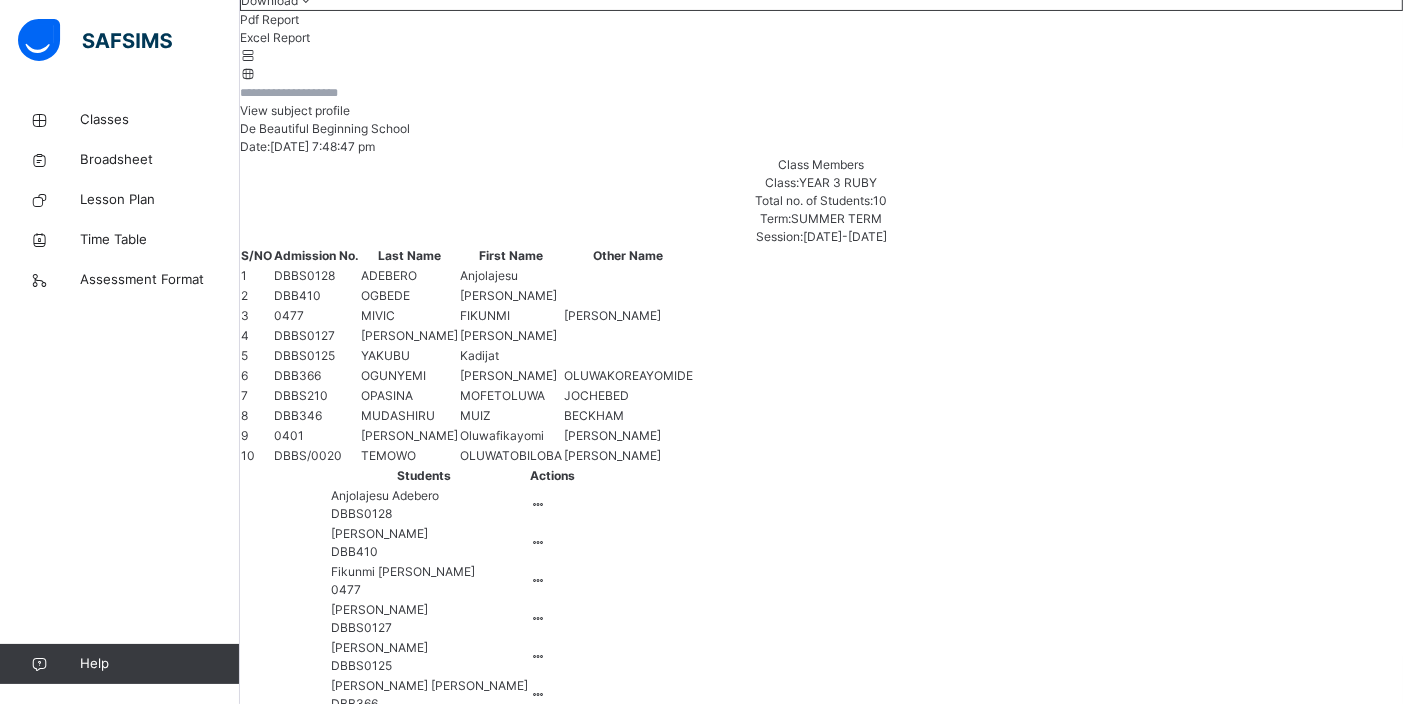 click on "FIKUNMI [PERSON_NAME]" at bounding box center (821, 2939) 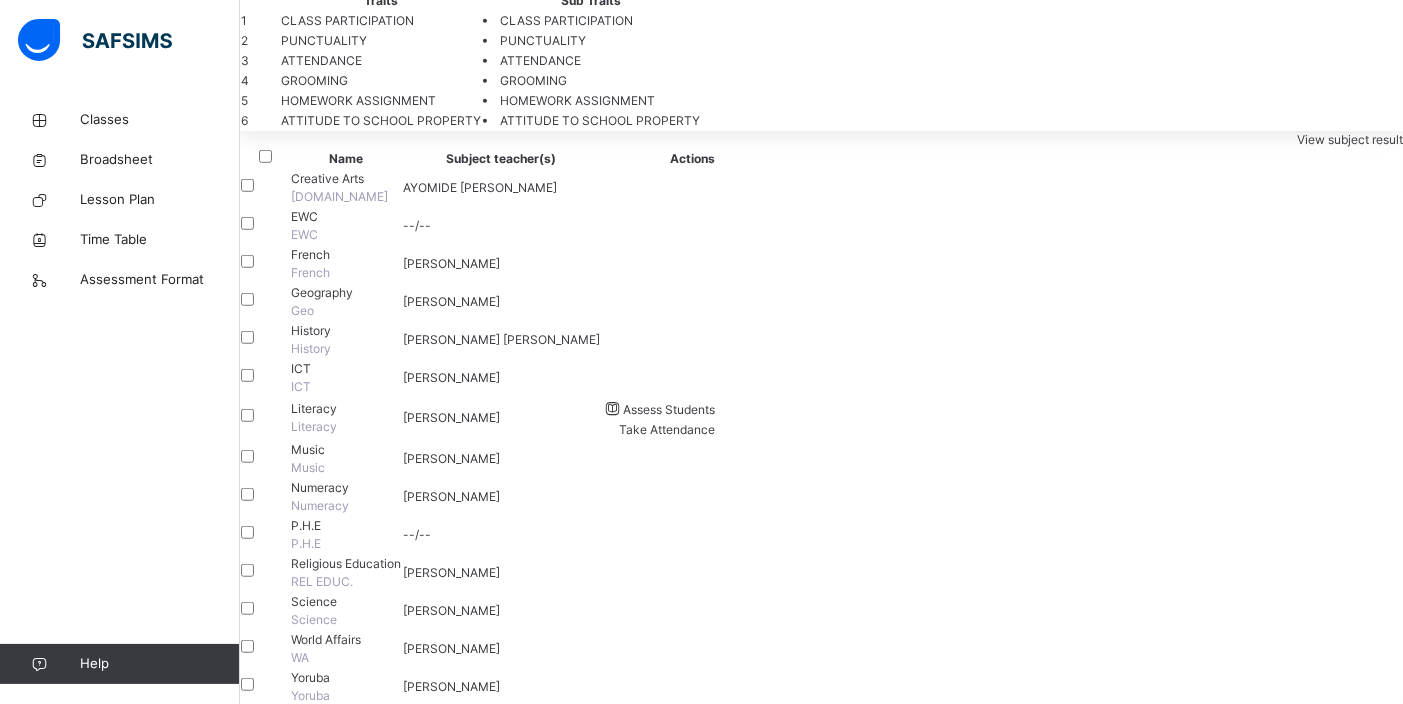 scroll, scrollTop: 1361, scrollLeft: 0, axis: vertical 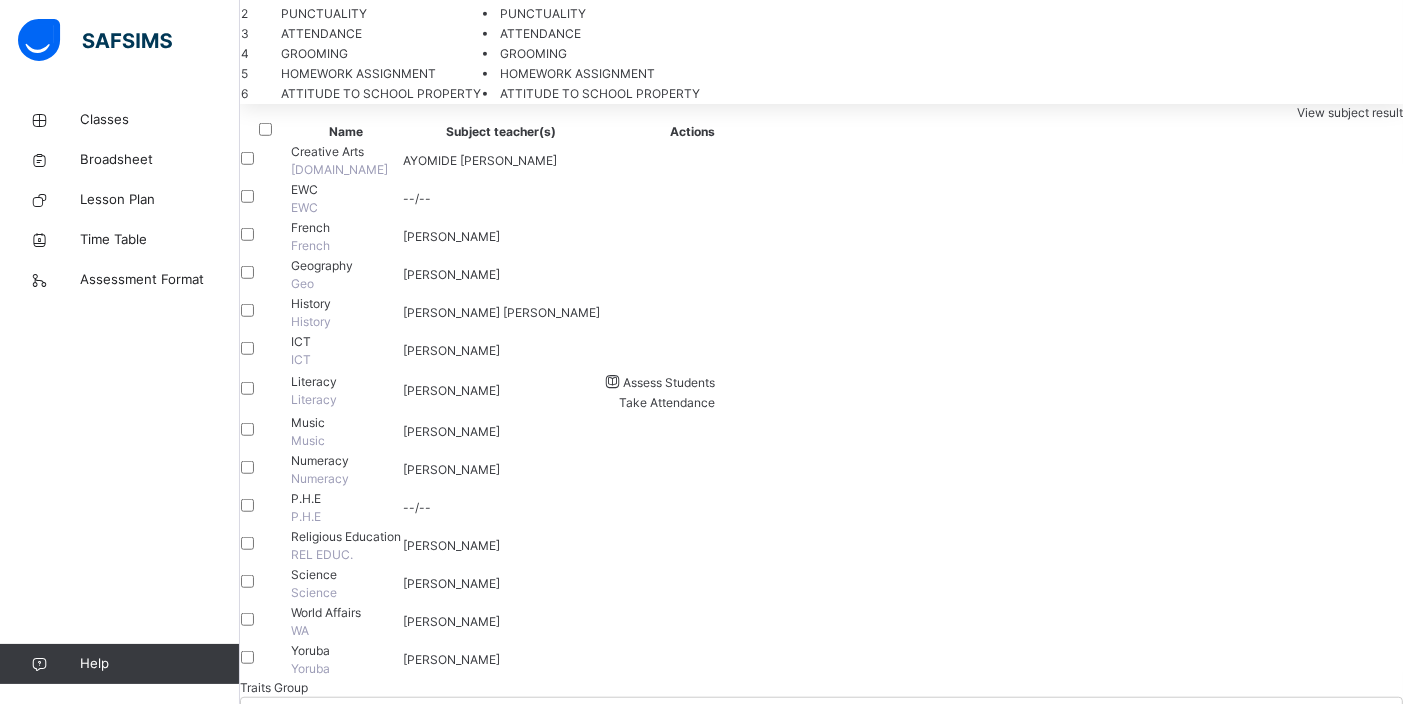 drag, startPoint x: 888, startPoint y: 403, endPoint x: 620, endPoint y: 280, distance: 294.87793 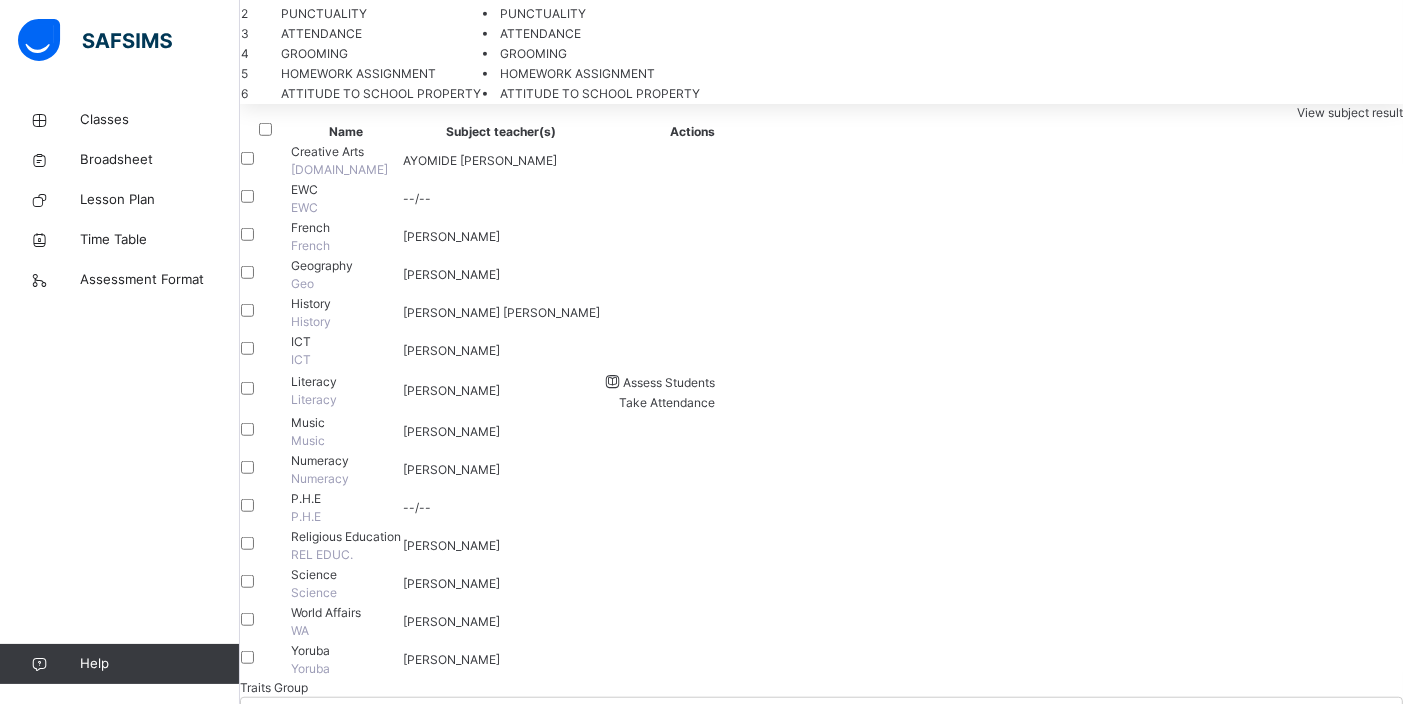 type on "**********" 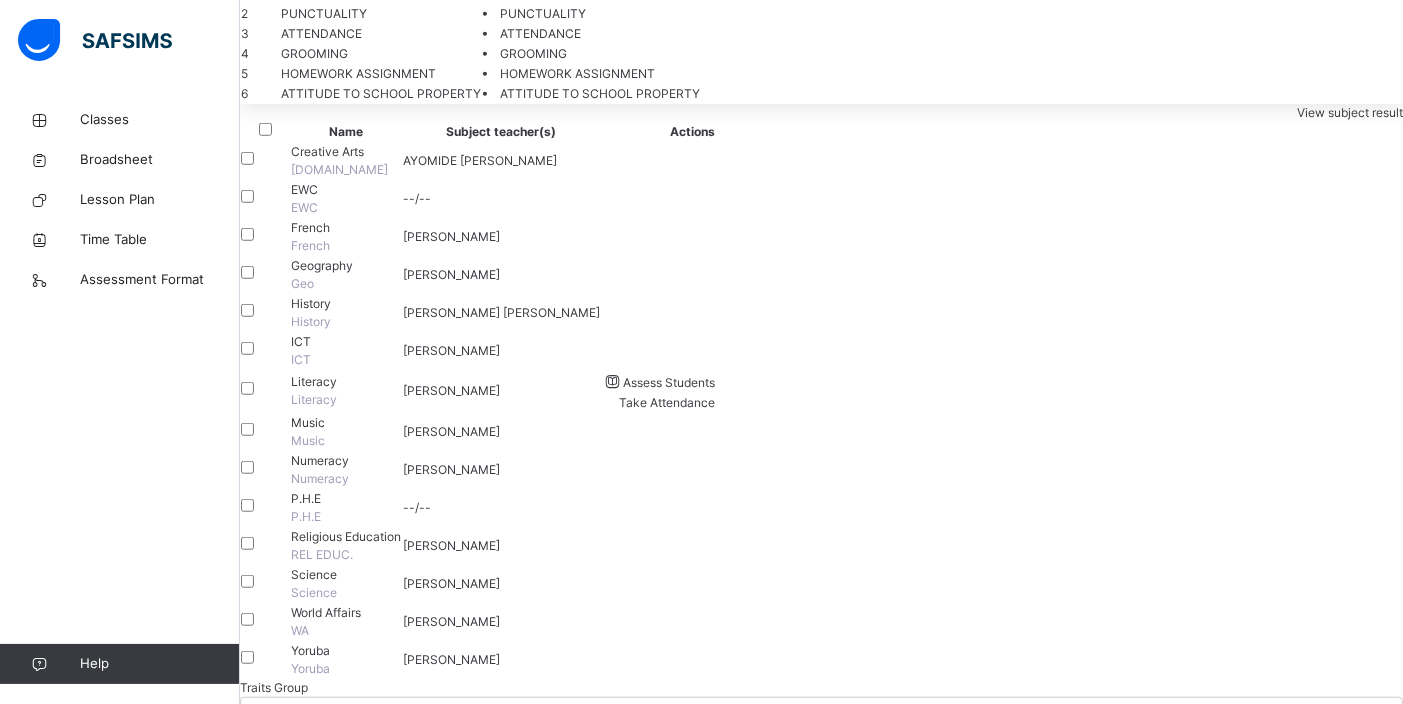click on "Save Comment" at bounding box center (298, 3188) 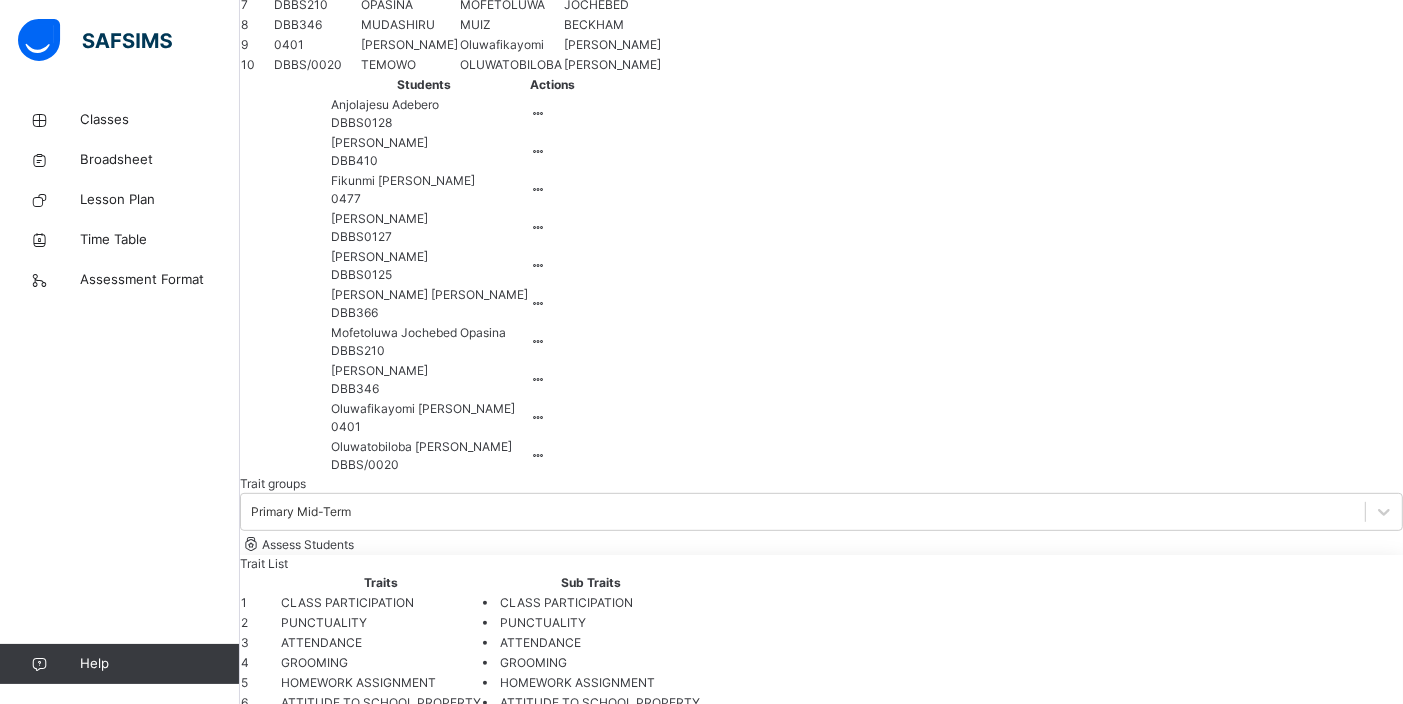 scroll, scrollTop: 461, scrollLeft: 0, axis: vertical 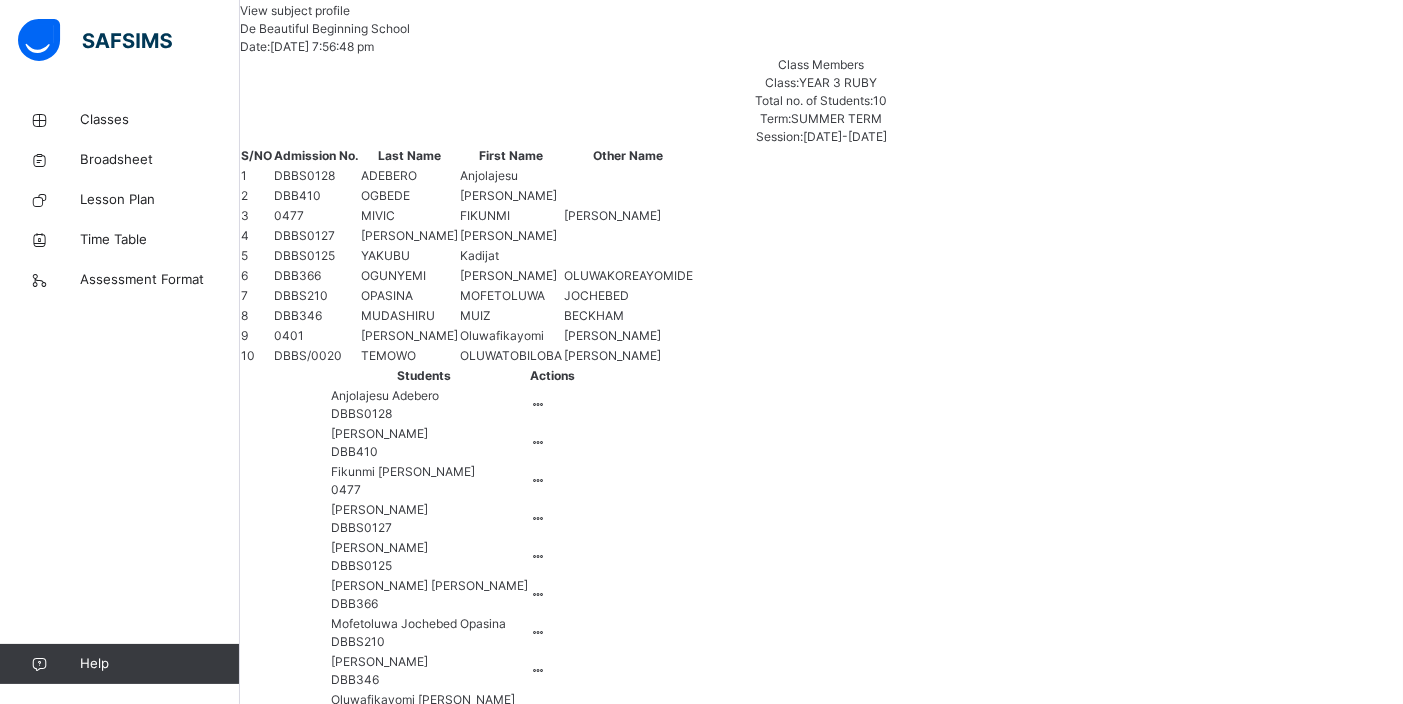 click on "[PERSON_NAME] DBBS0127" at bounding box center [821, 2920] 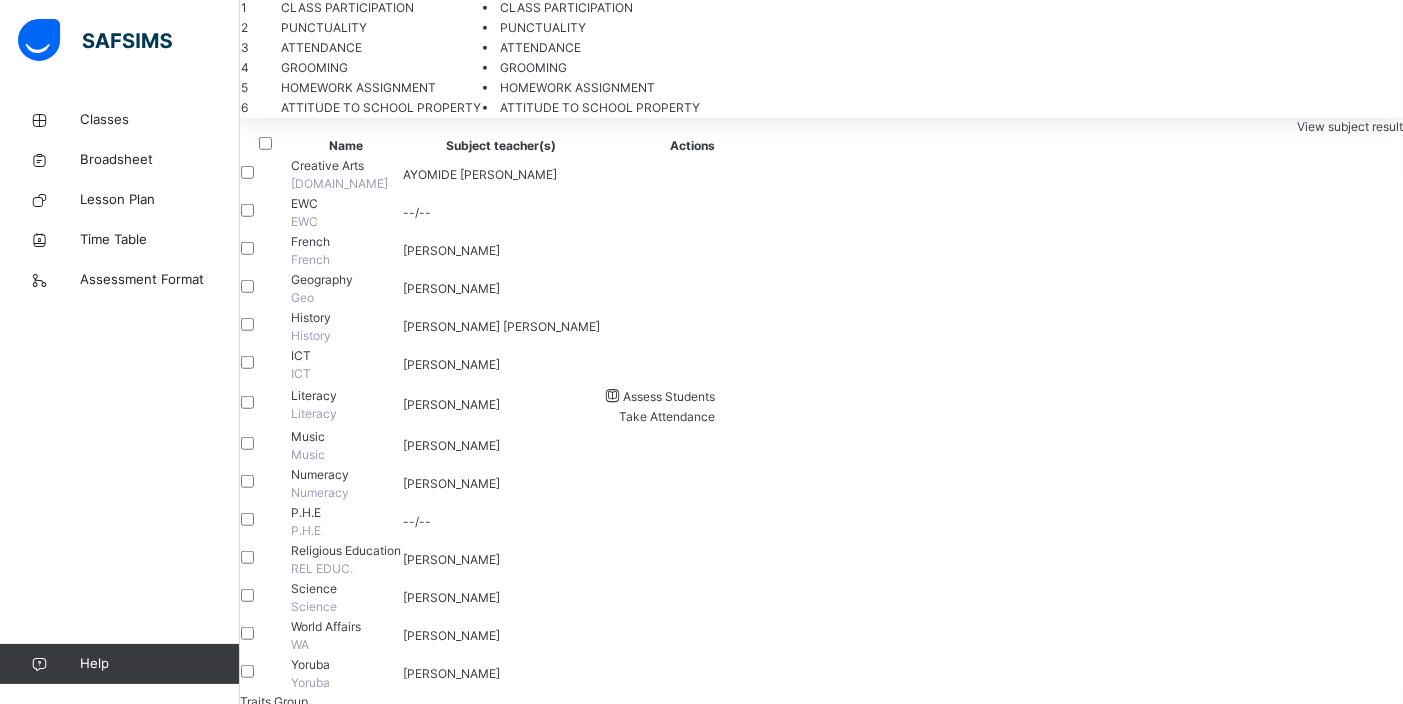 scroll, scrollTop: 1361, scrollLeft: 0, axis: vertical 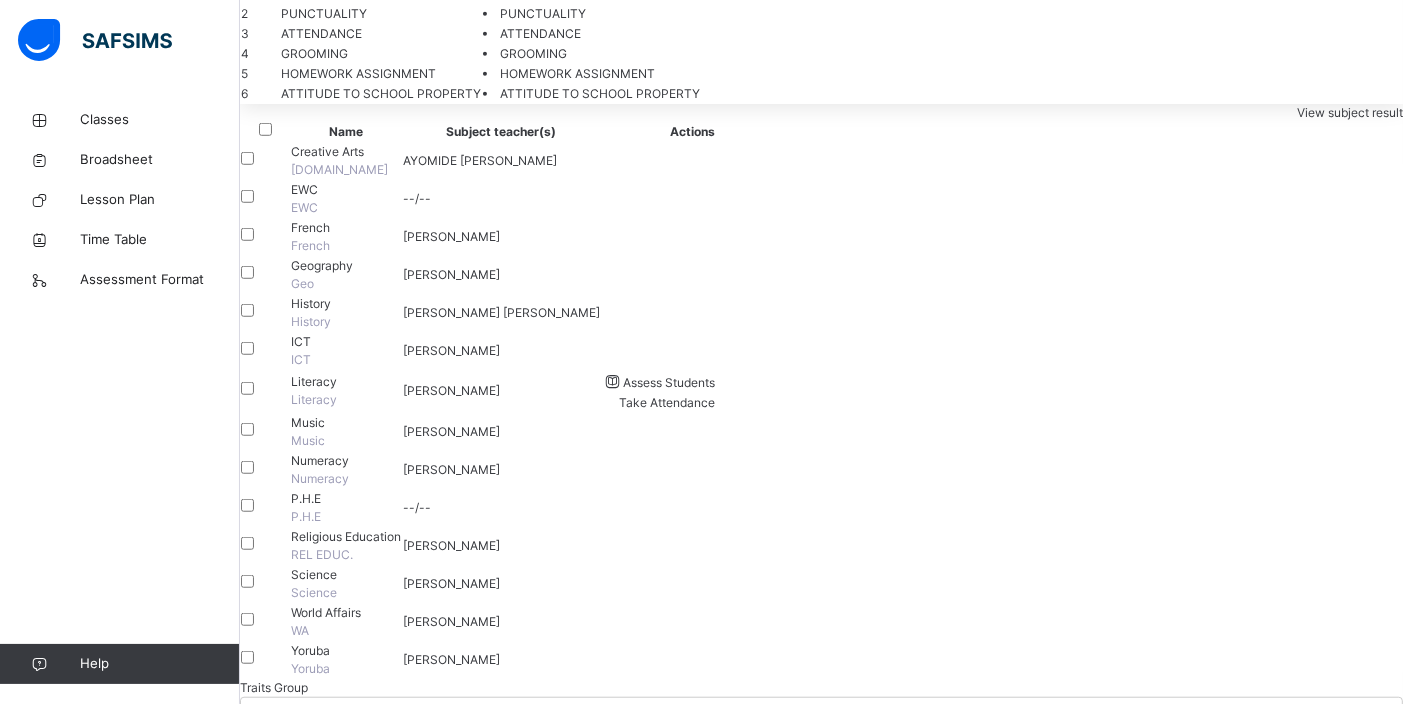 drag, startPoint x: 895, startPoint y: 388, endPoint x: 696, endPoint y: 264, distance: 234.47174 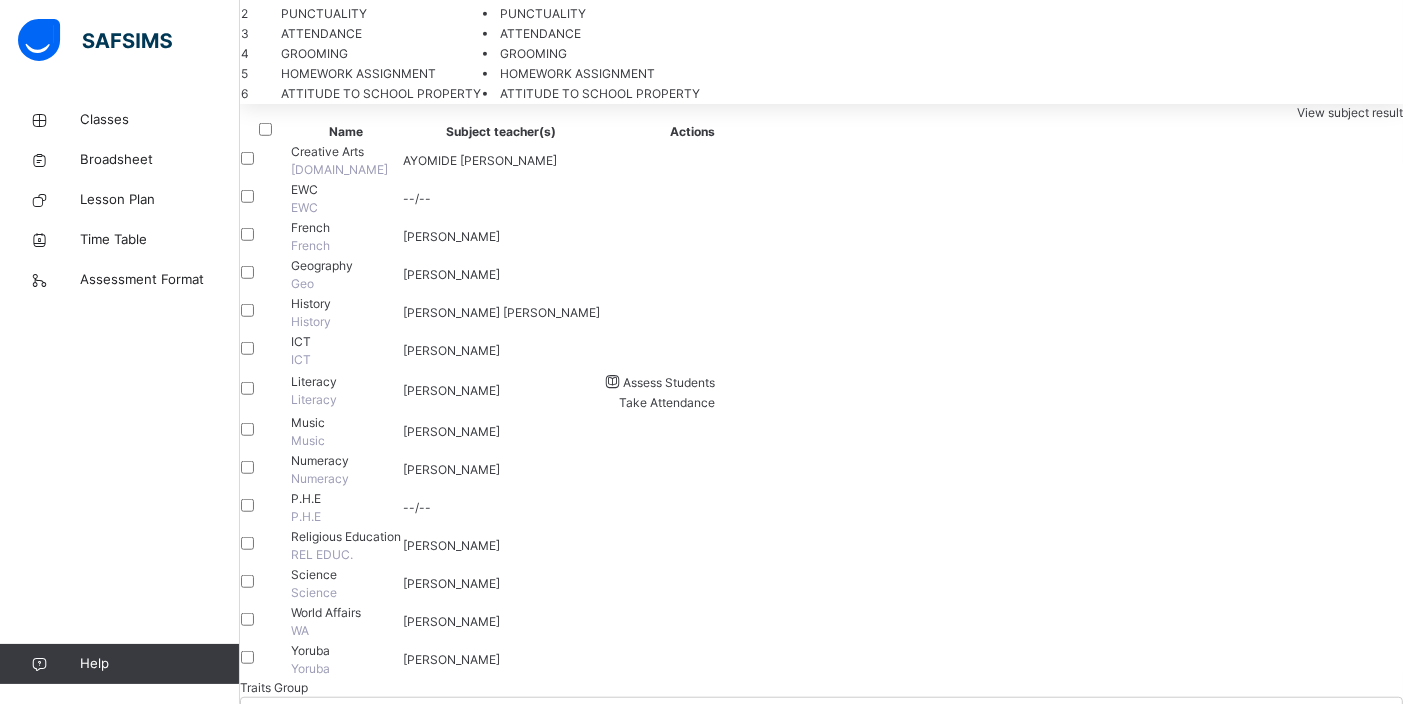 scroll, scrollTop: 15, scrollLeft: 0, axis: vertical 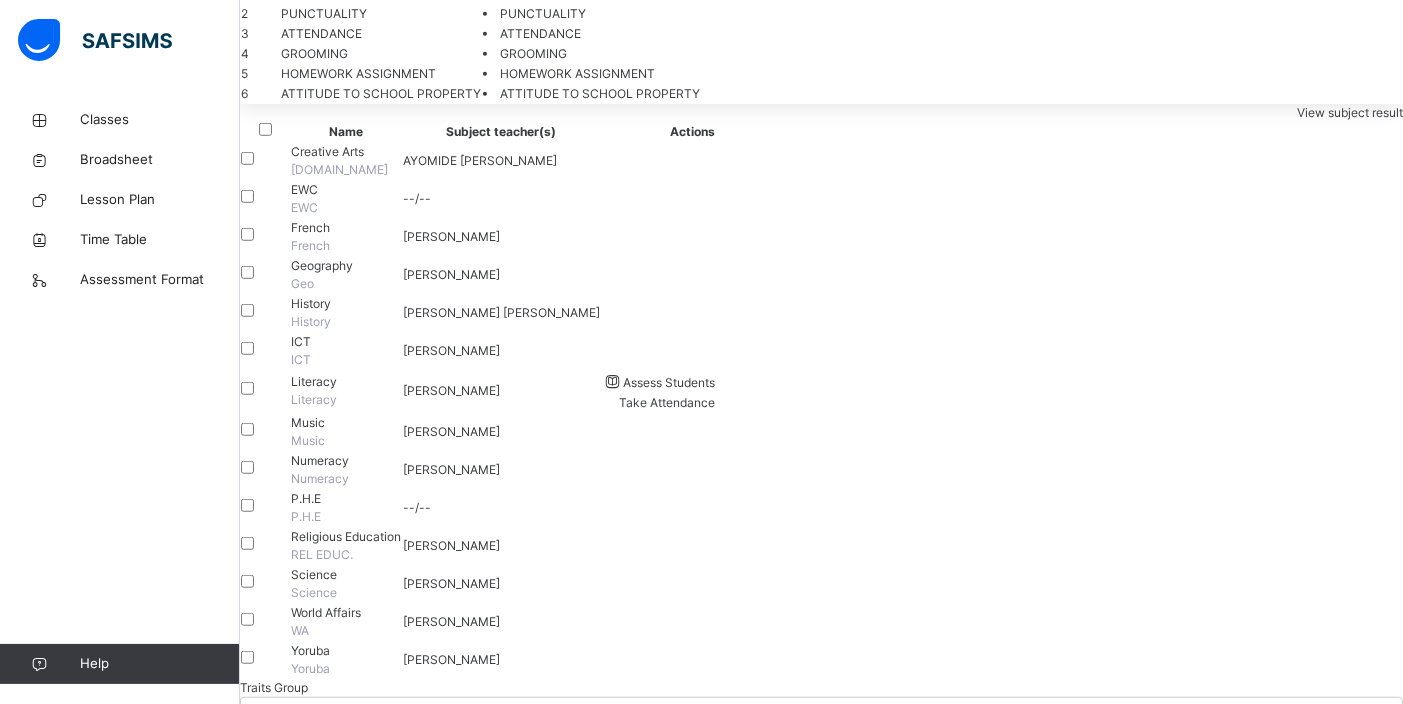 click on "**********" at bounding box center (403, 3040) 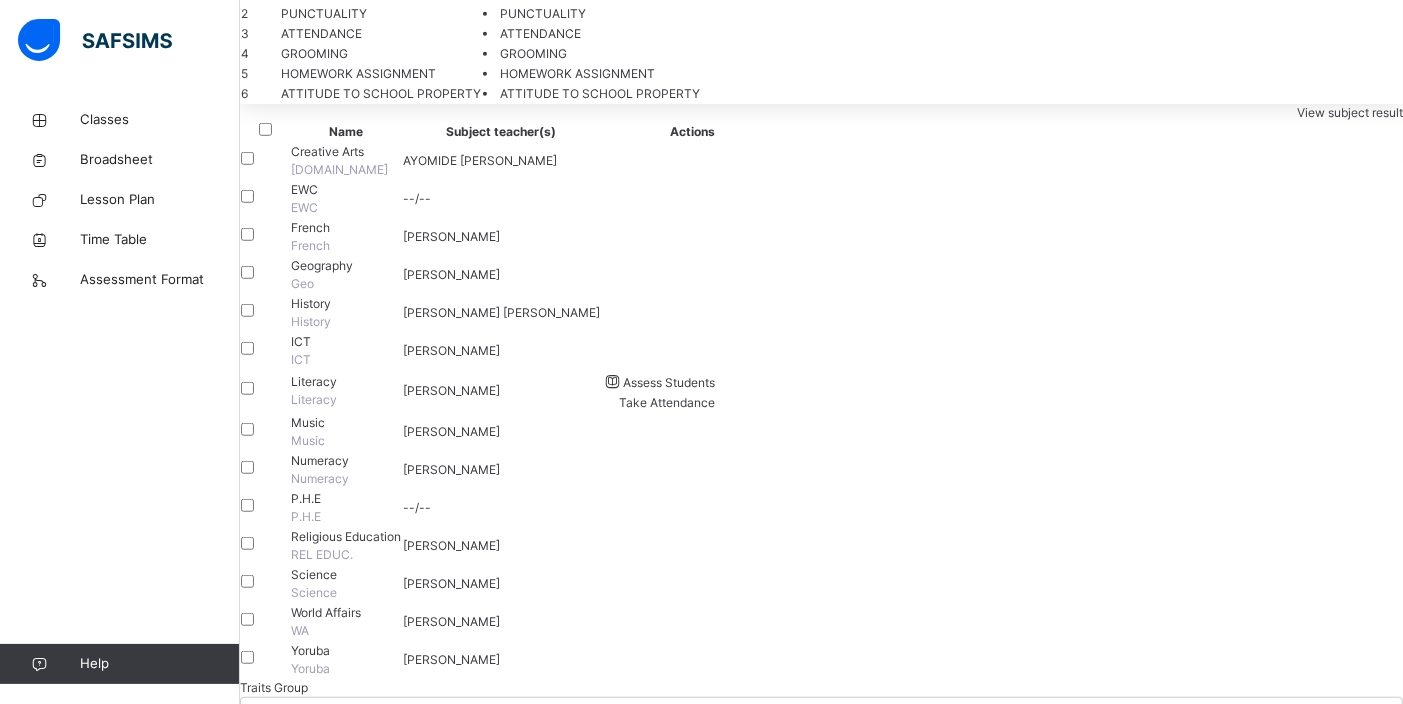 click on "**********" at bounding box center [403, 3040] 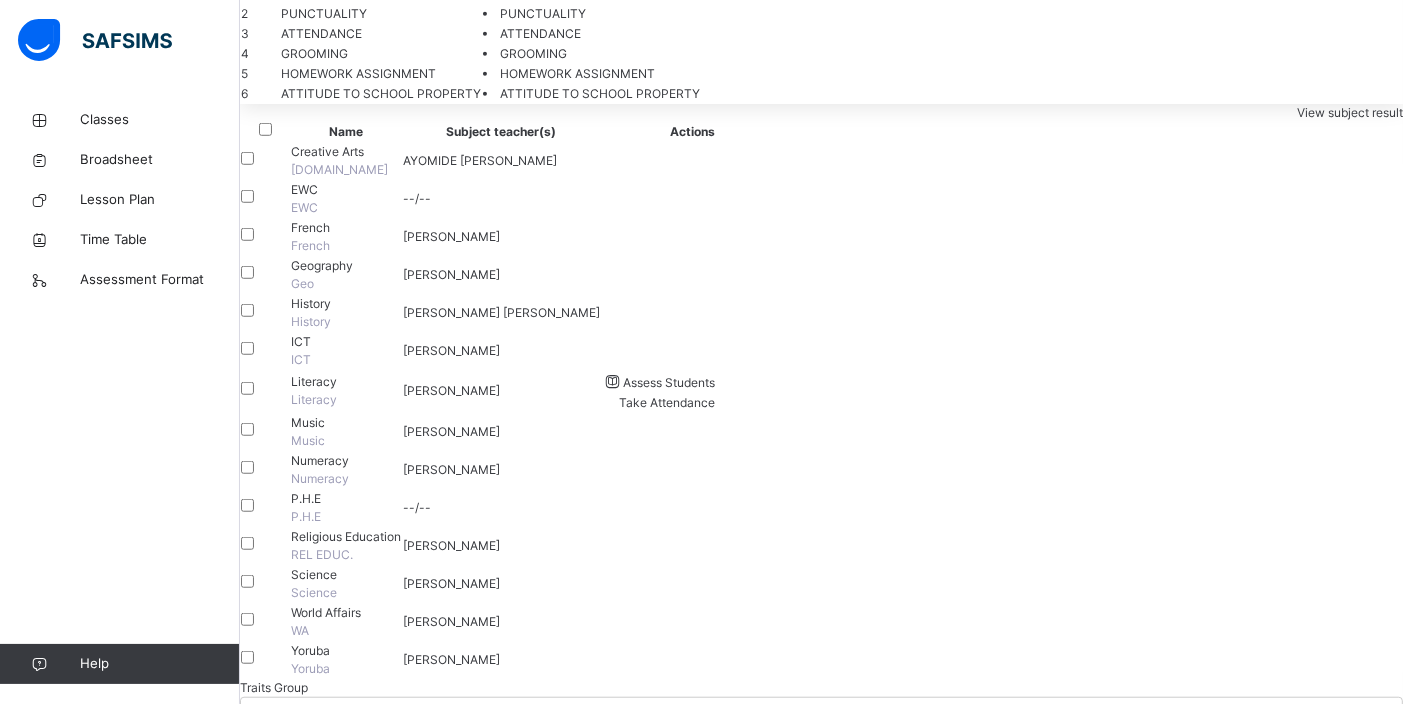 type on "**********" 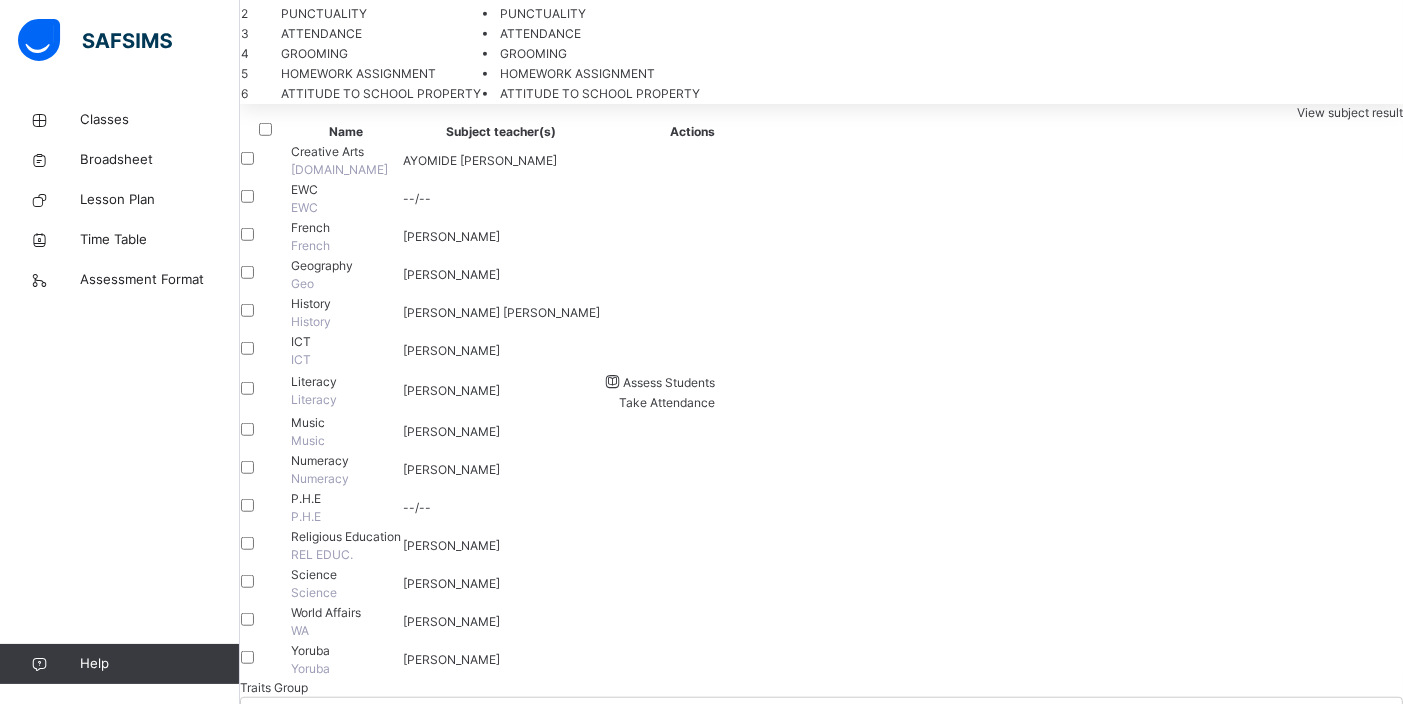 click on "Save Comment" at bounding box center [298, 3201] 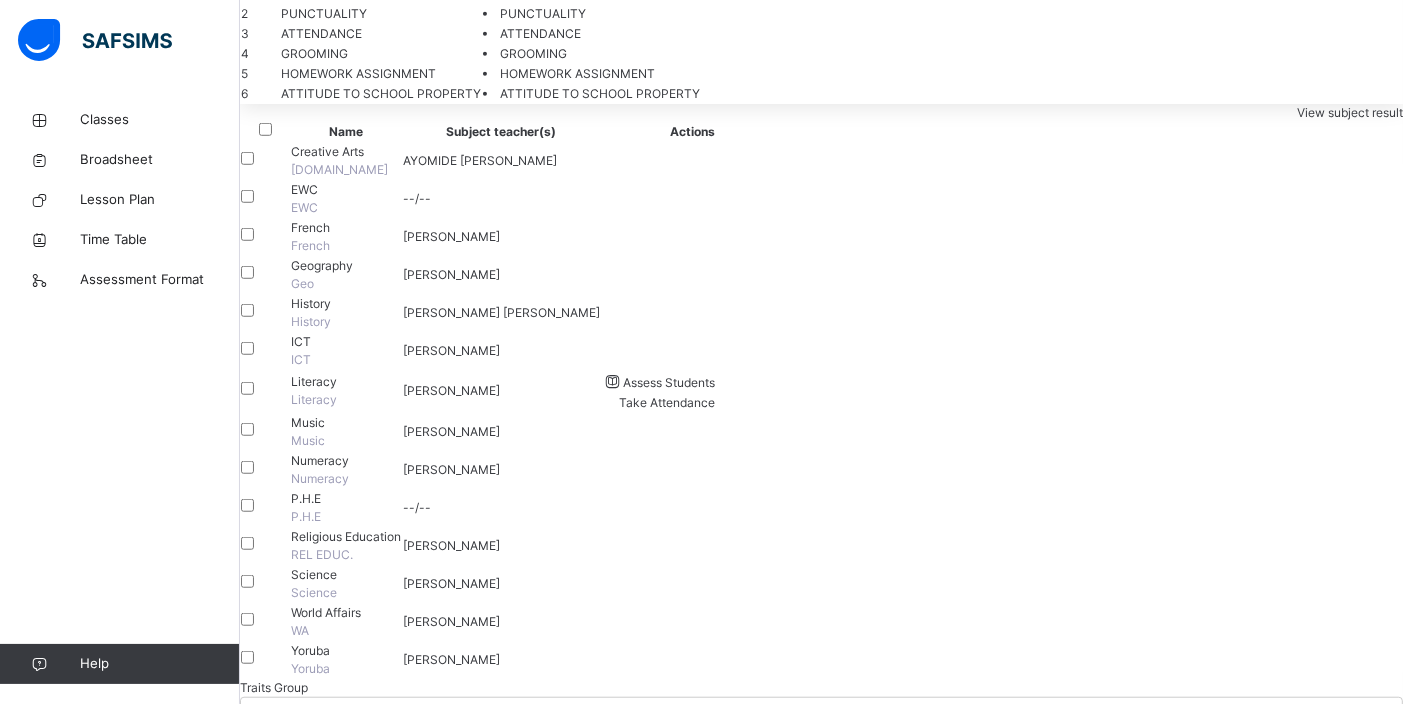 click on "Save Comment" at bounding box center (298, 3201) 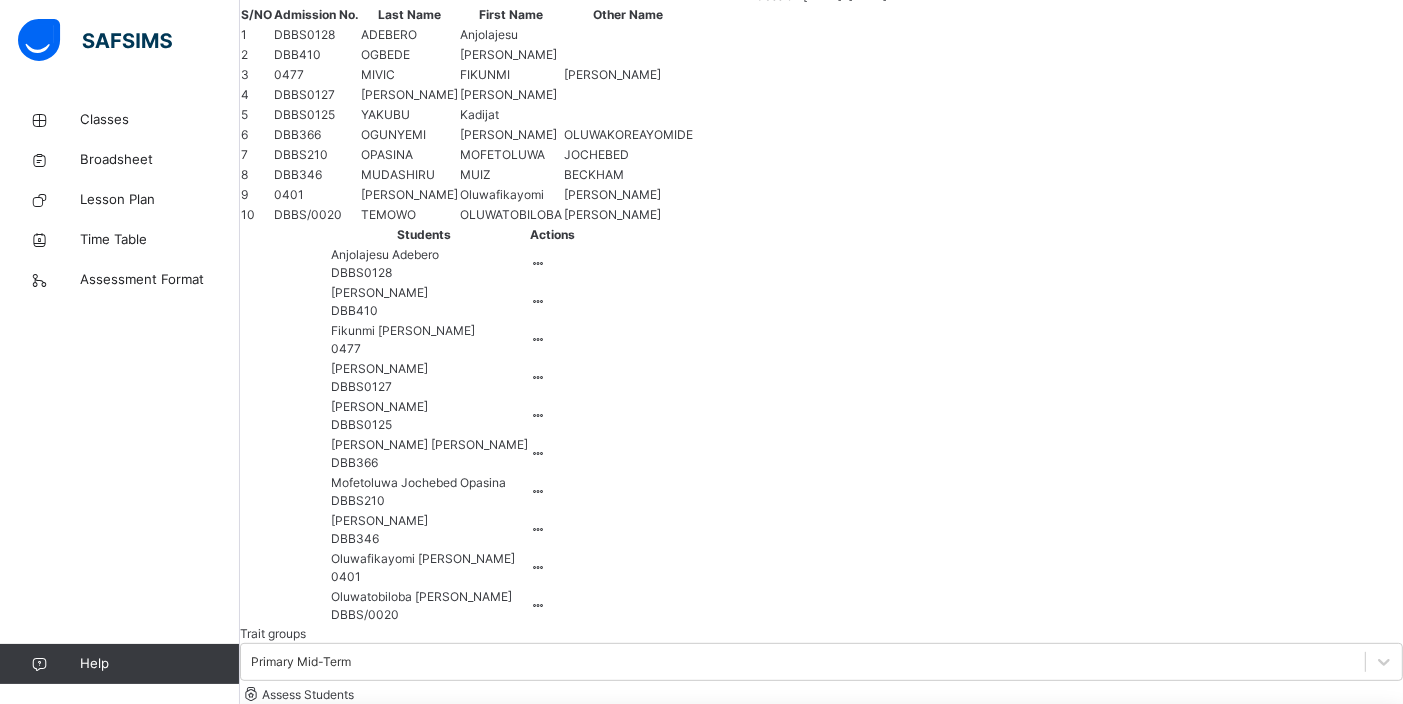 scroll, scrollTop: 561, scrollLeft: 0, axis: vertical 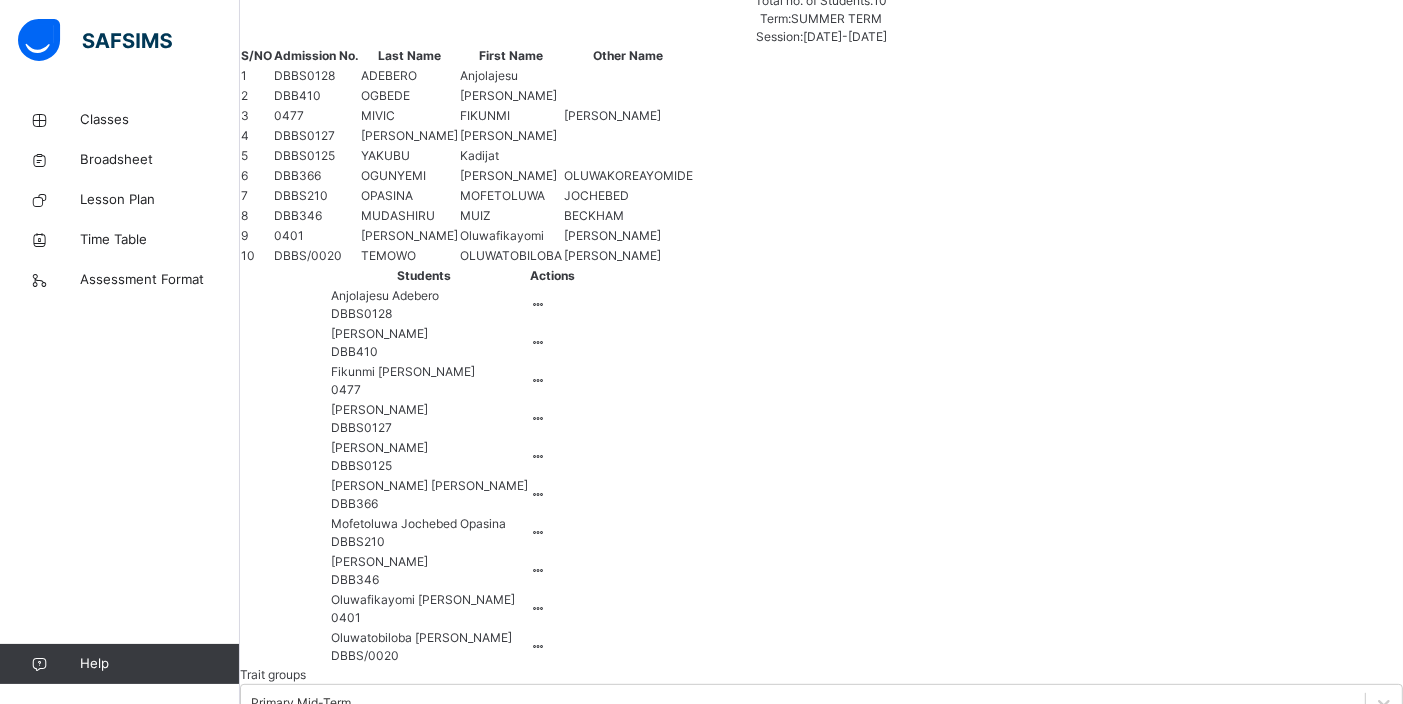 click on "[PERSON_NAME] DBBS0125" at bounding box center [821, 2894] 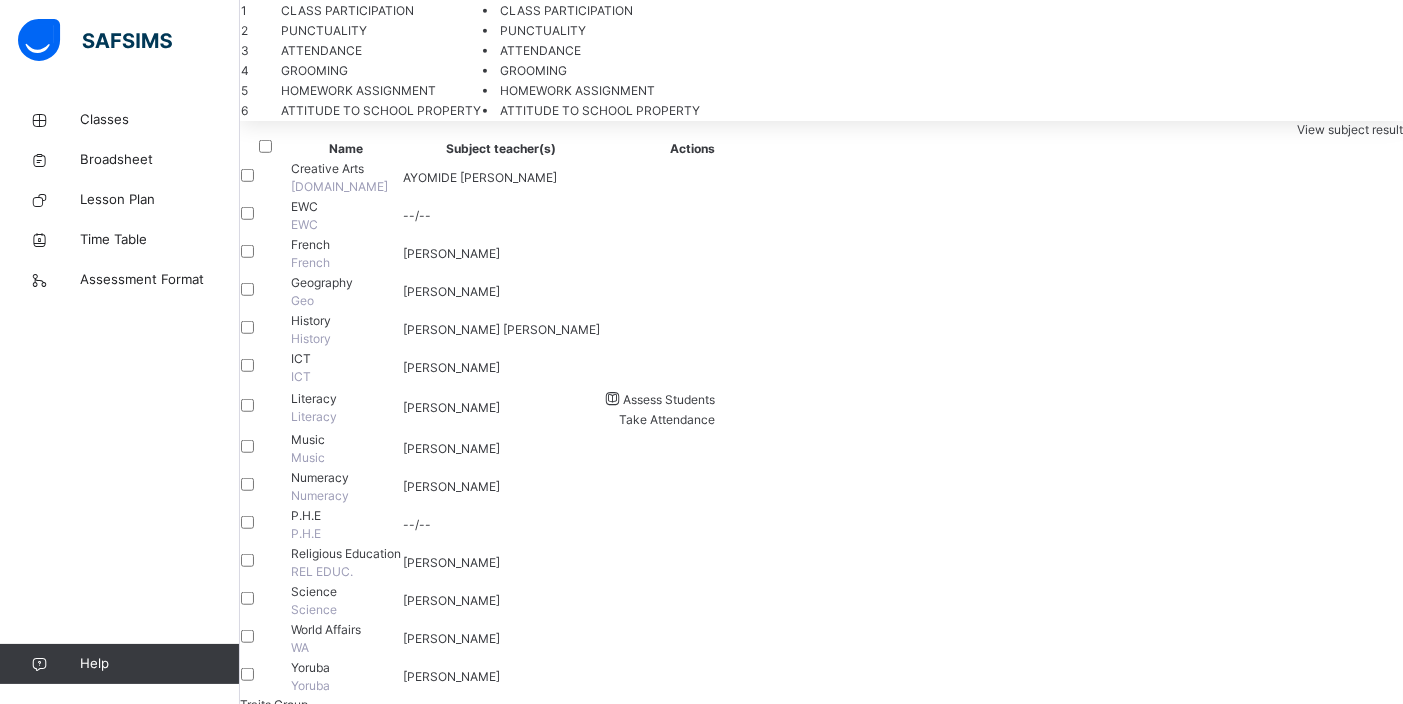 scroll, scrollTop: 1361, scrollLeft: 0, axis: vertical 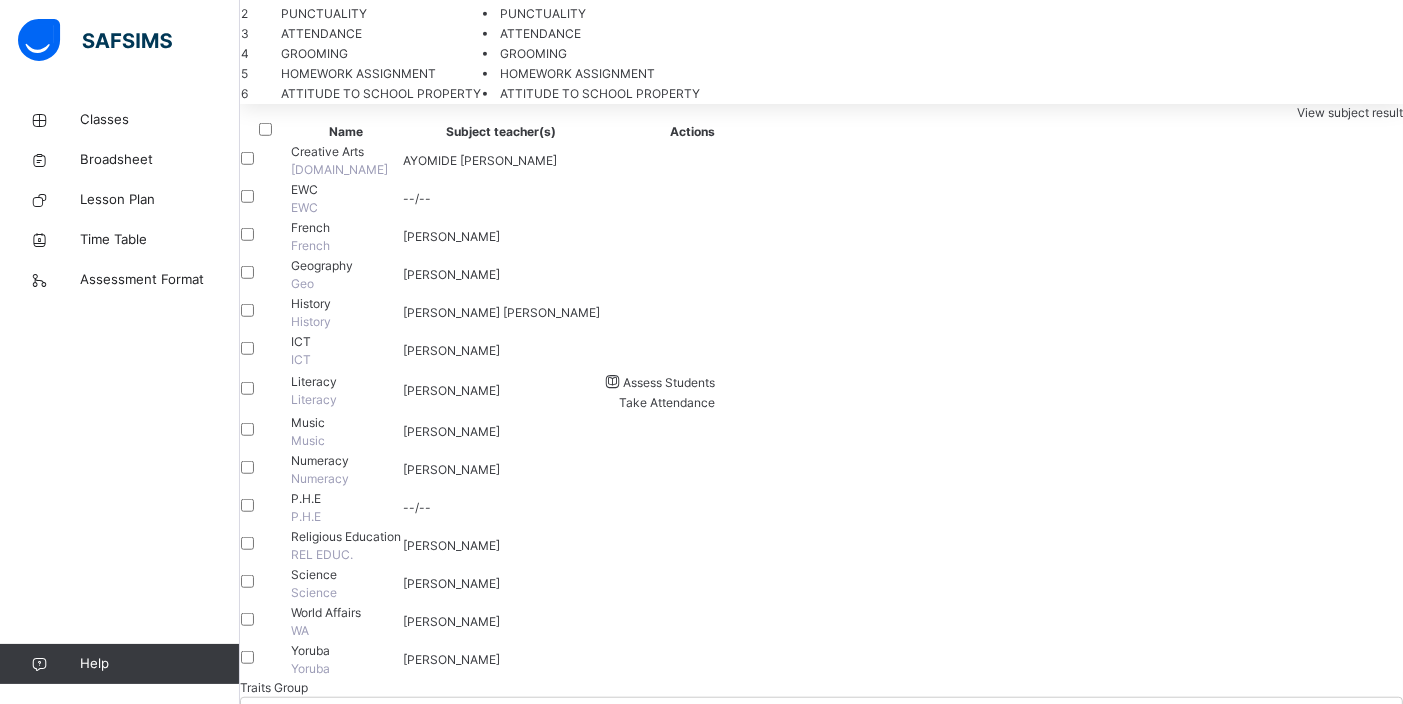 drag, startPoint x: 918, startPoint y: 390, endPoint x: 635, endPoint y: 271, distance: 307.00162 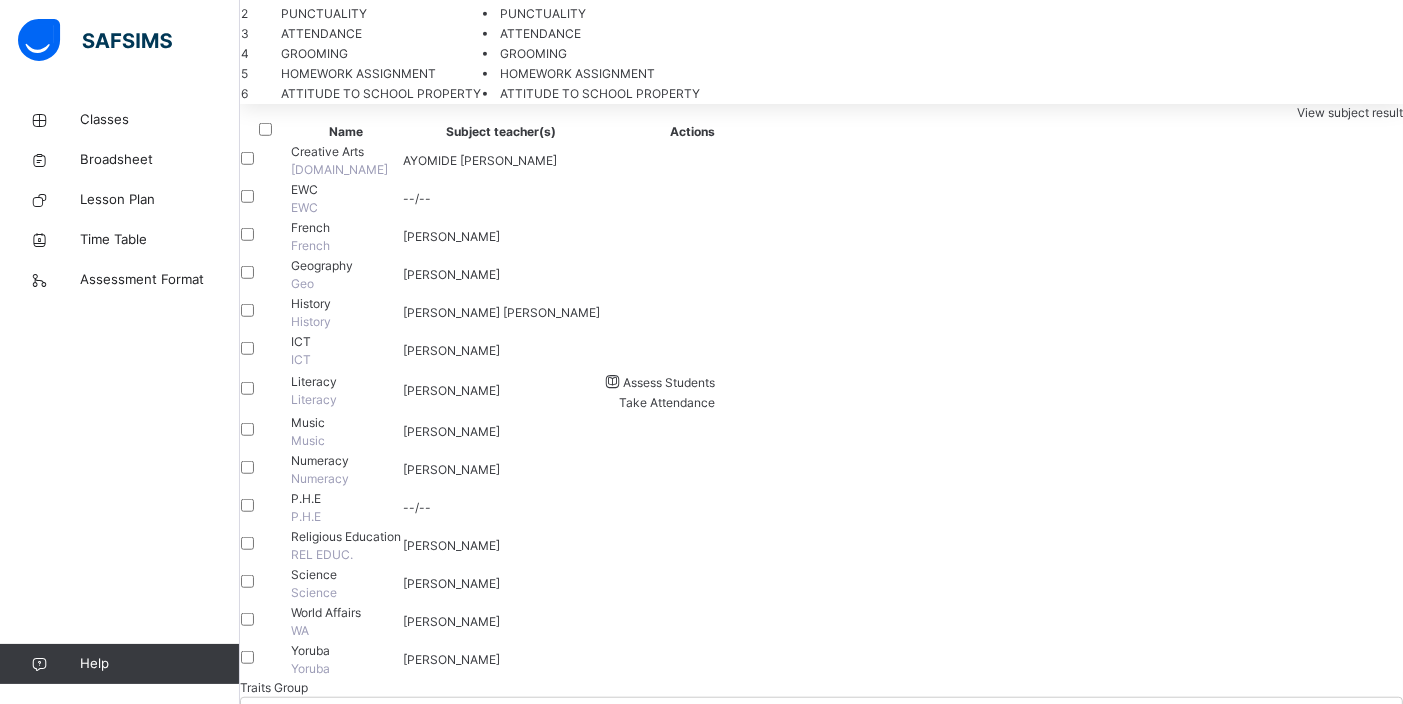 scroll, scrollTop: 76, scrollLeft: 0, axis: vertical 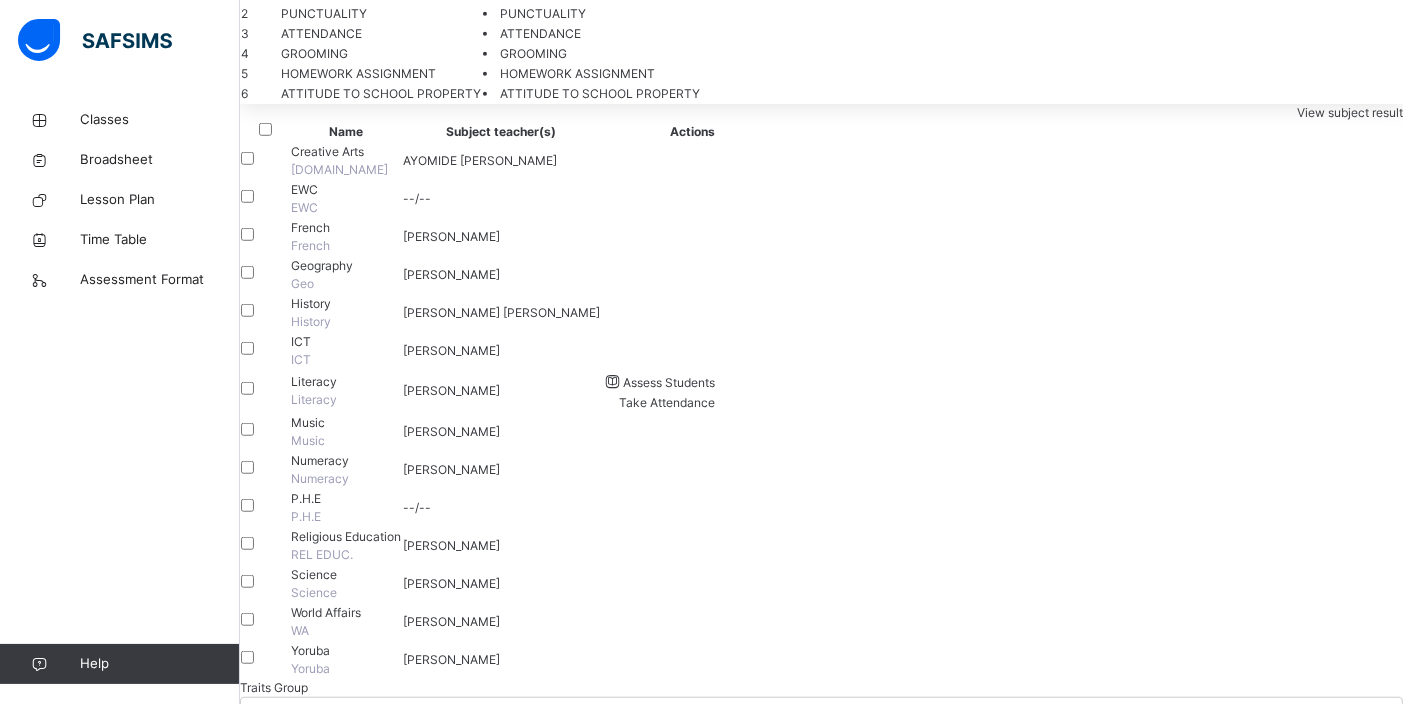 drag, startPoint x: 920, startPoint y: 386, endPoint x: 716, endPoint y: 309, distance: 218.04816 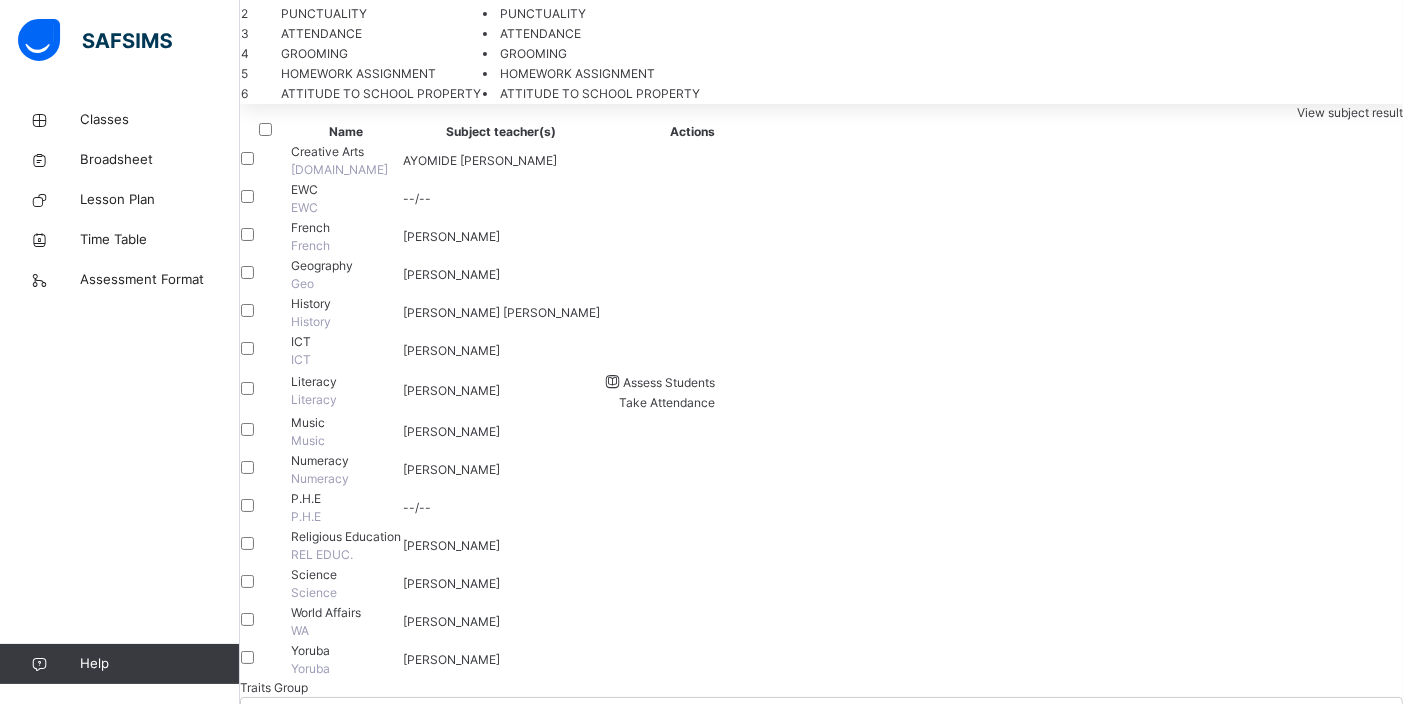click on "Regenerate     Use this comment" at bounding box center [821, 3392] 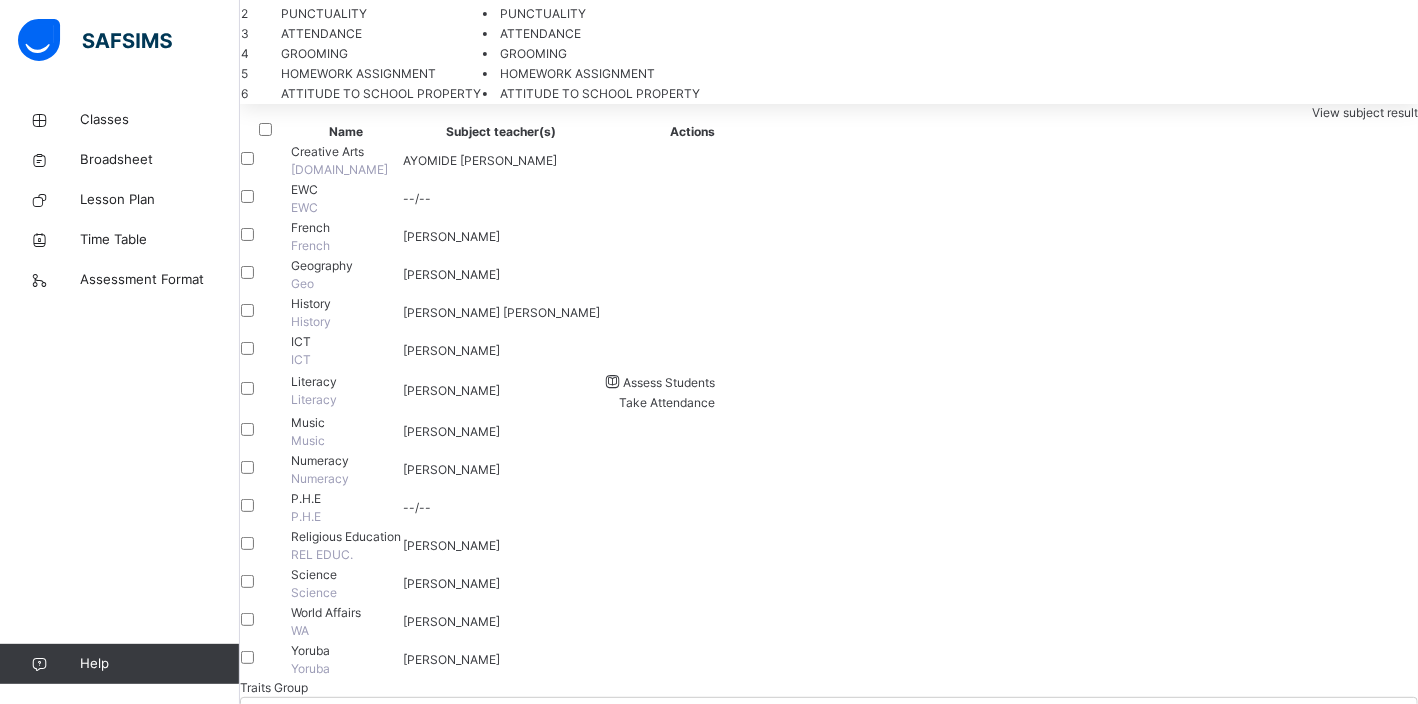 click on "Regenerate     Use this comment" at bounding box center [829, 3392] 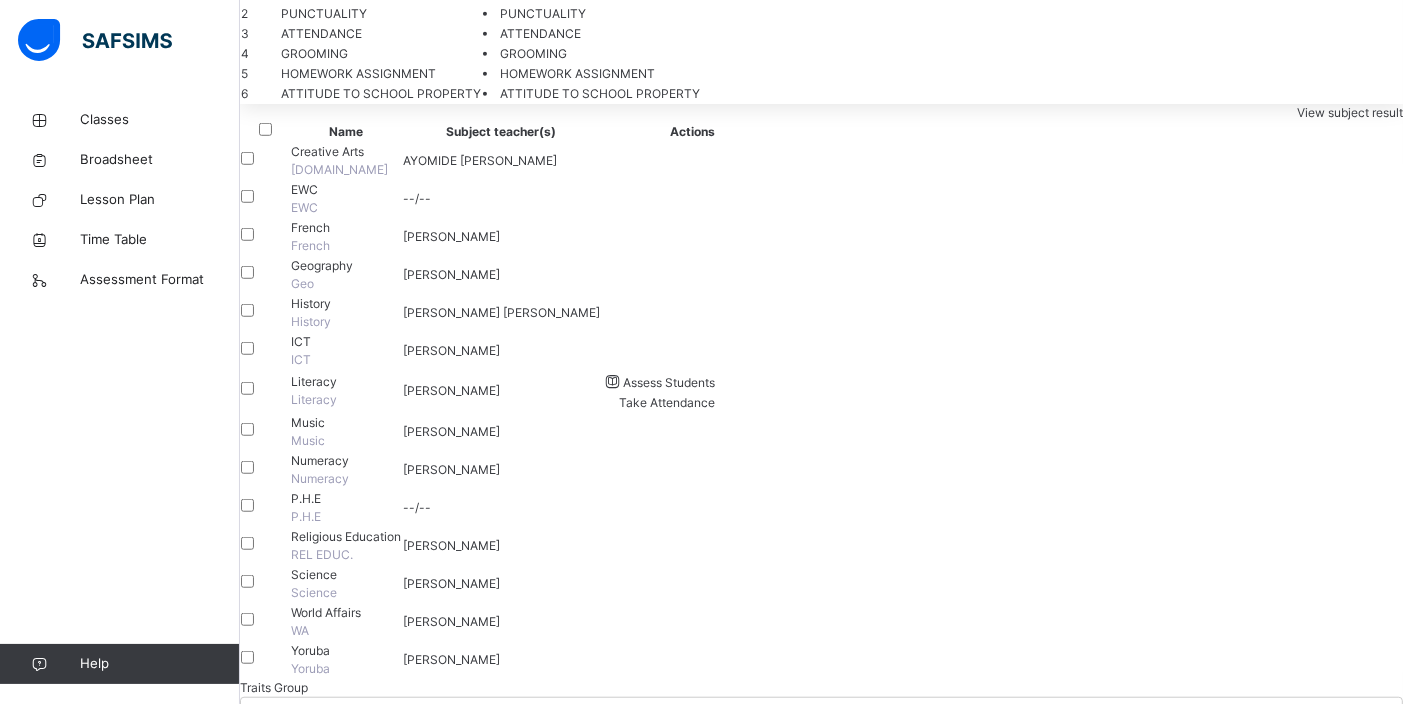 paste 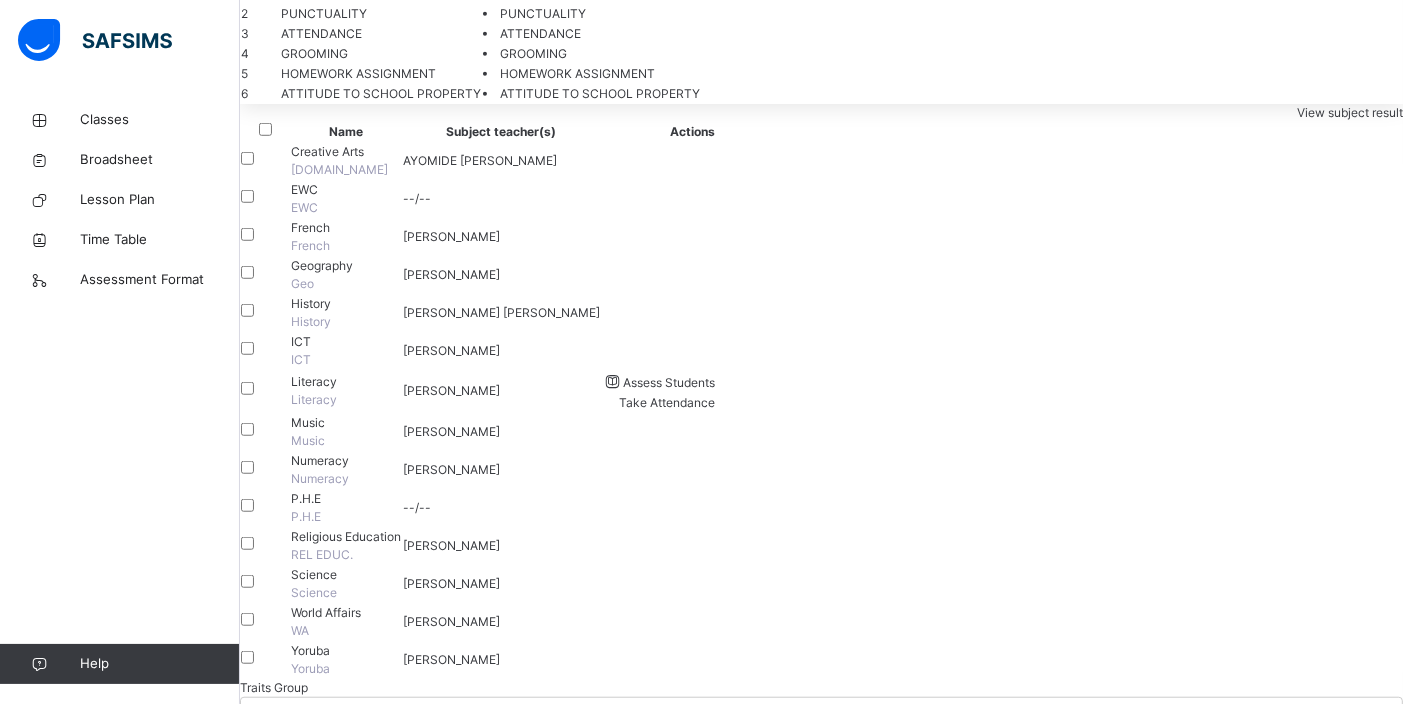 paste 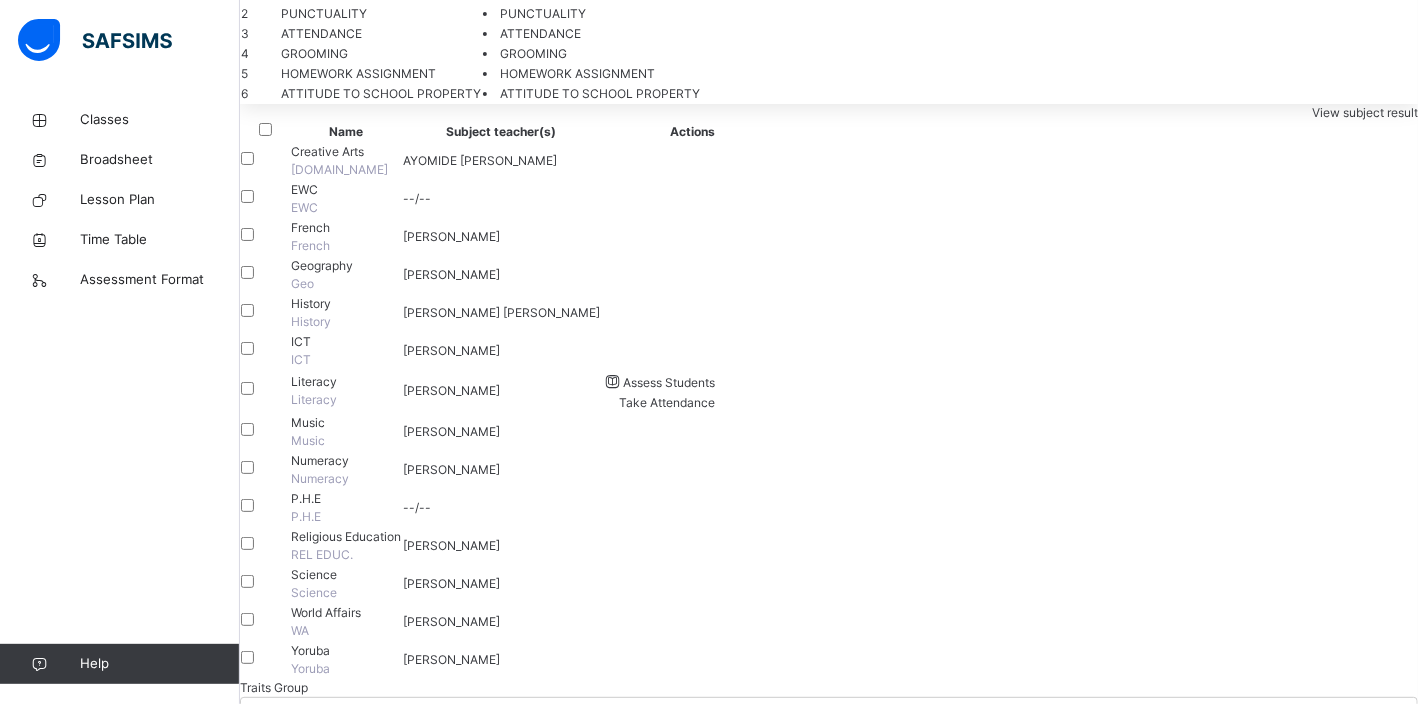 click on "×" at bounding box center (1388, 3250) 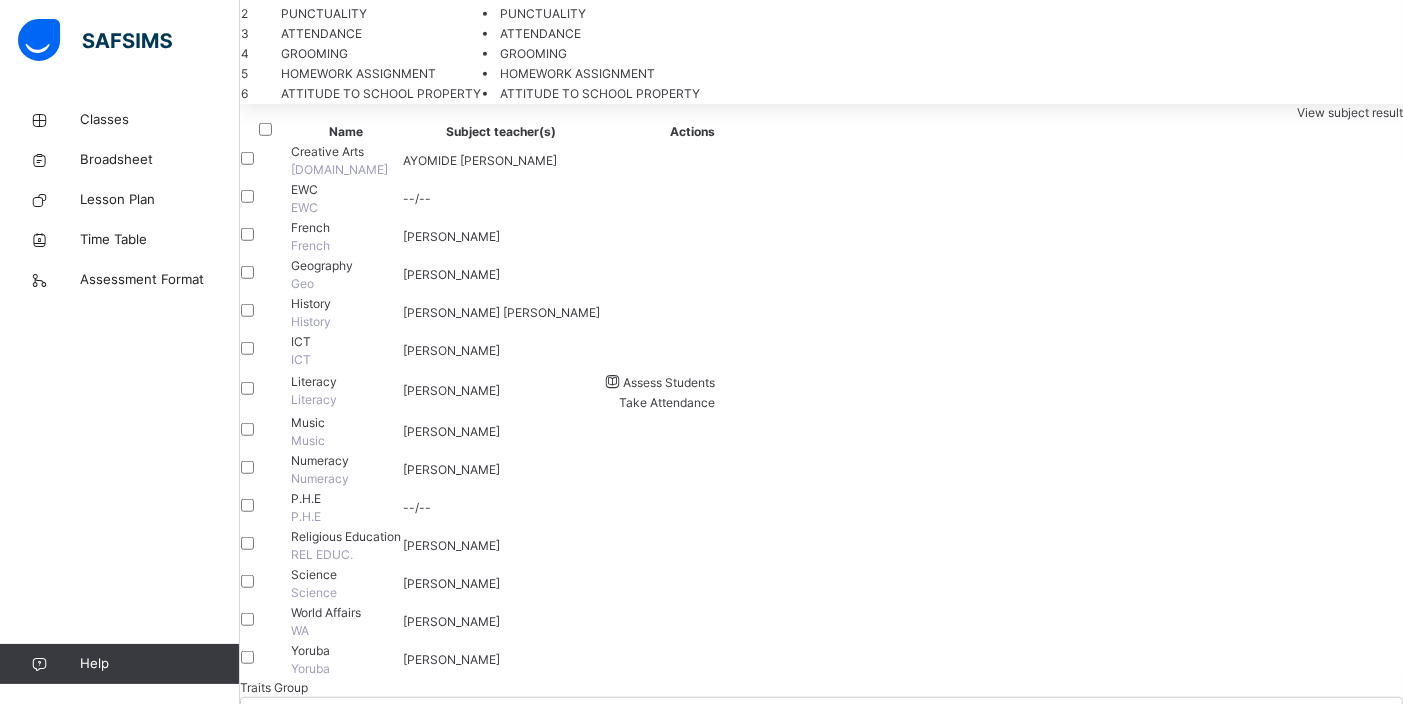 drag, startPoint x: 701, startPoint y: 287, endPoint x: 680, endPoint y: 299, distance: 24.186773 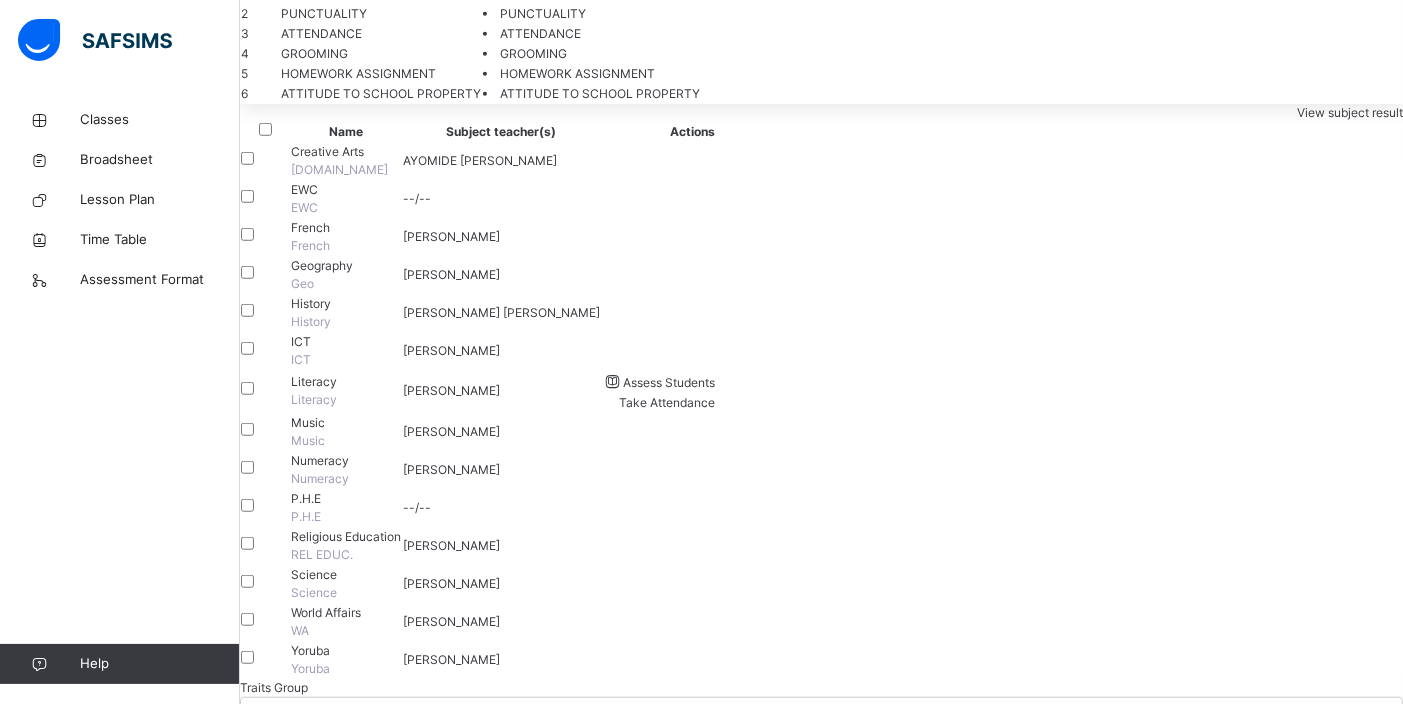 paste on "**********" 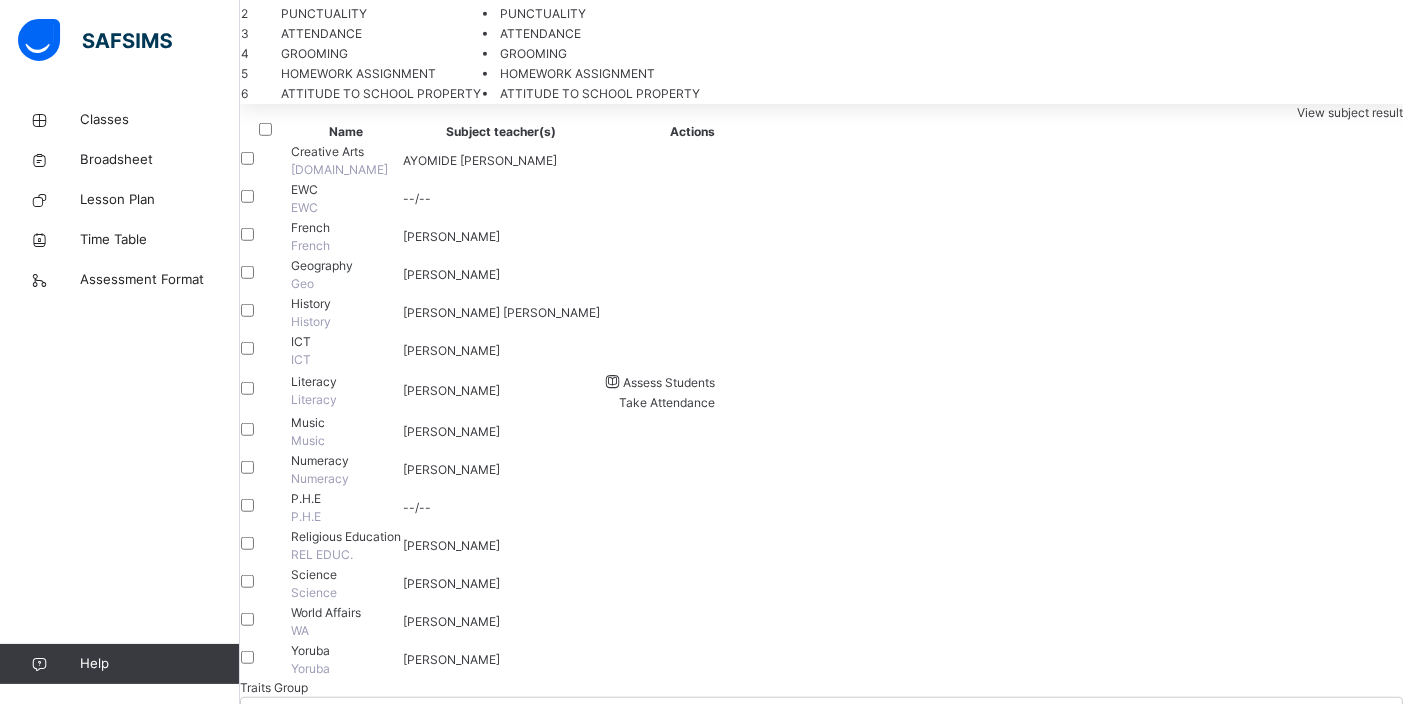 scroll, scrollTop: 51, scrollLeft: 0, axis: vertical 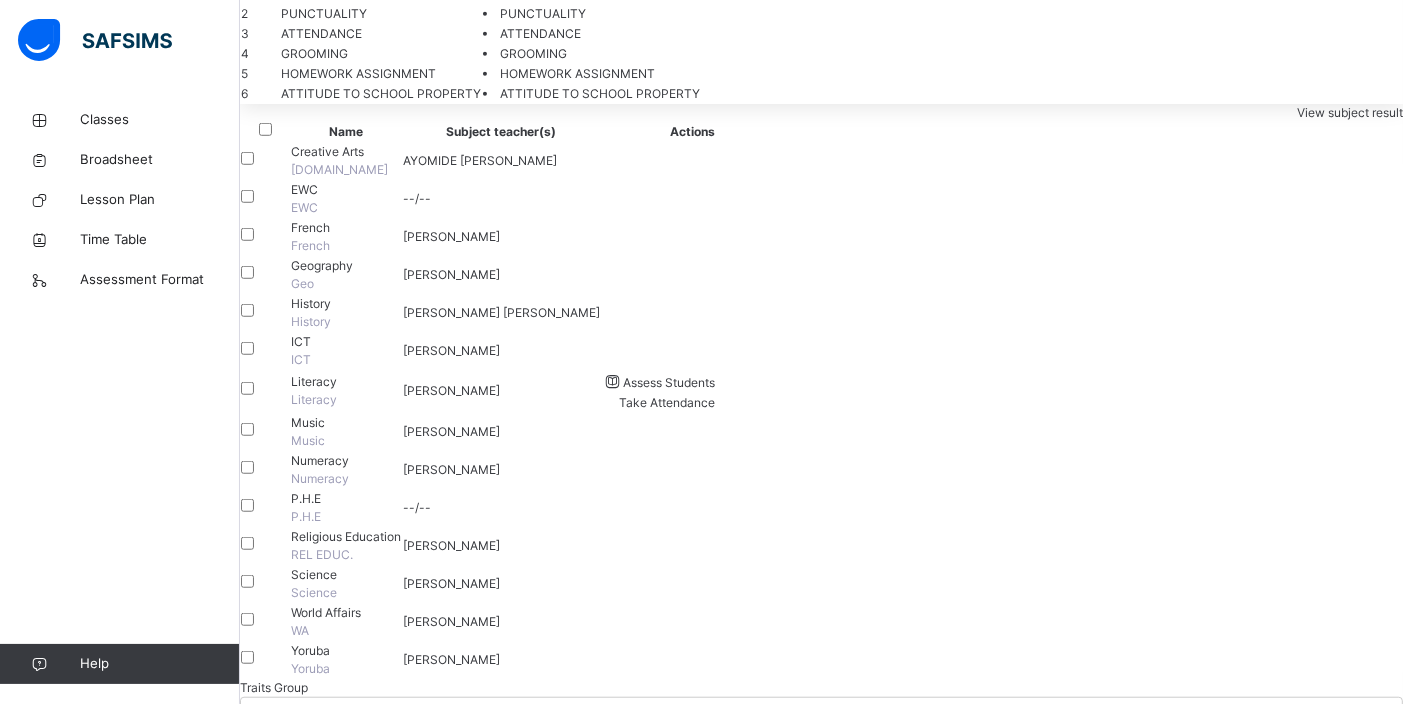 click on "**********" at bounding box center (403, 3042) 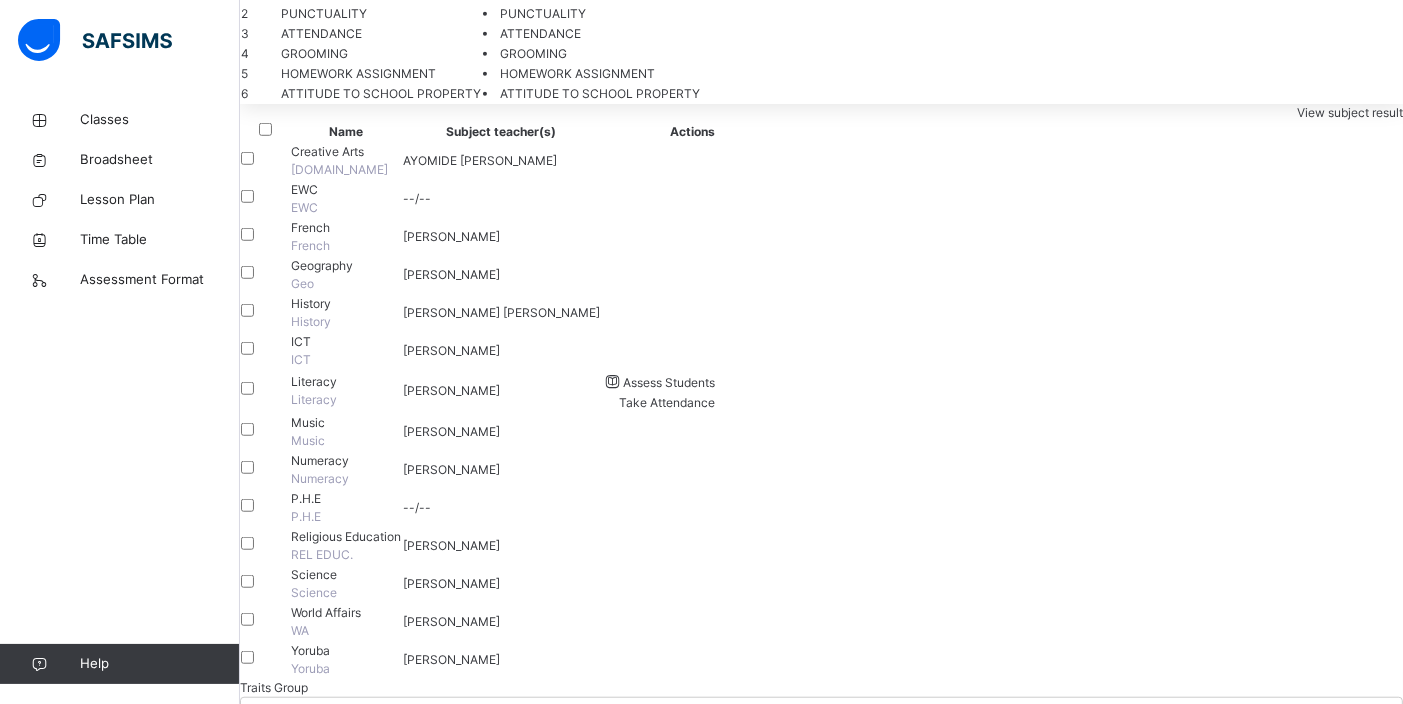 scroll, scrollTop: 33, scrollLeft: 0, axis: vertical 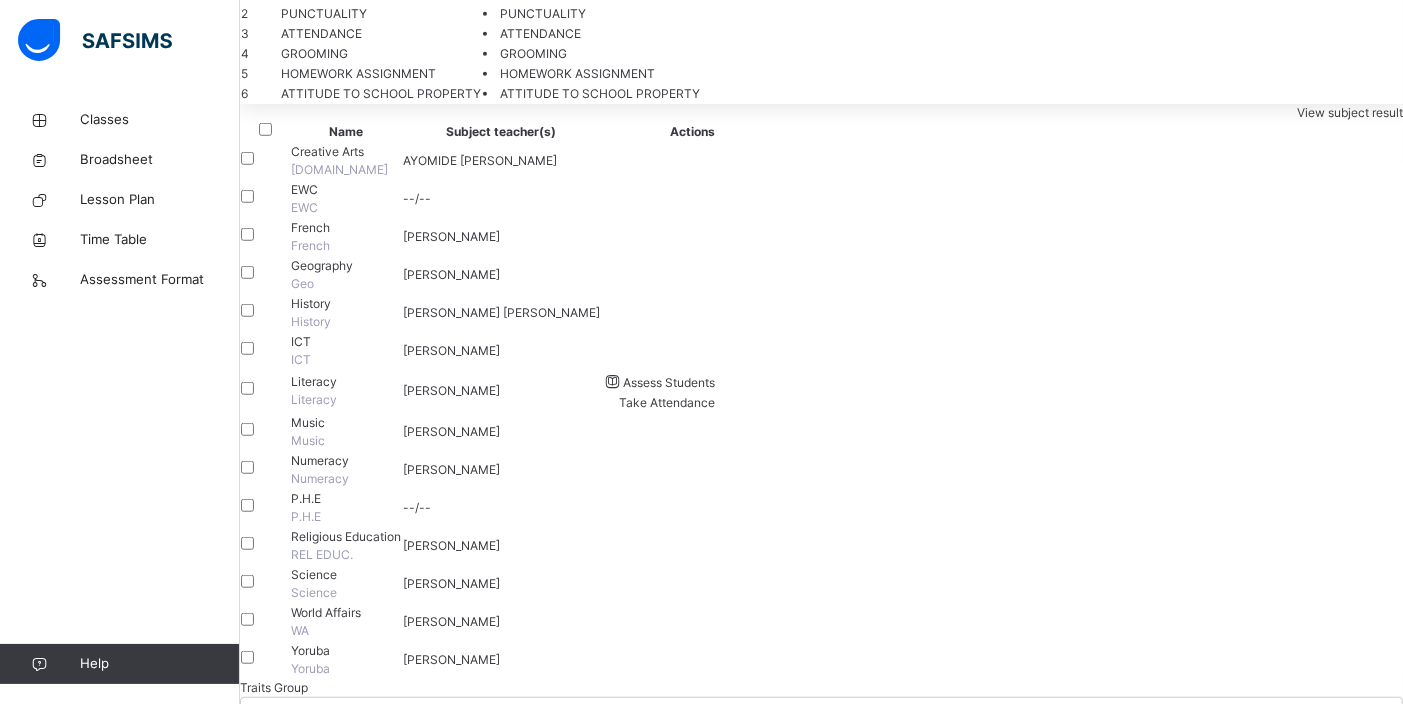click on "**********" at bounding box center [403, 3042] 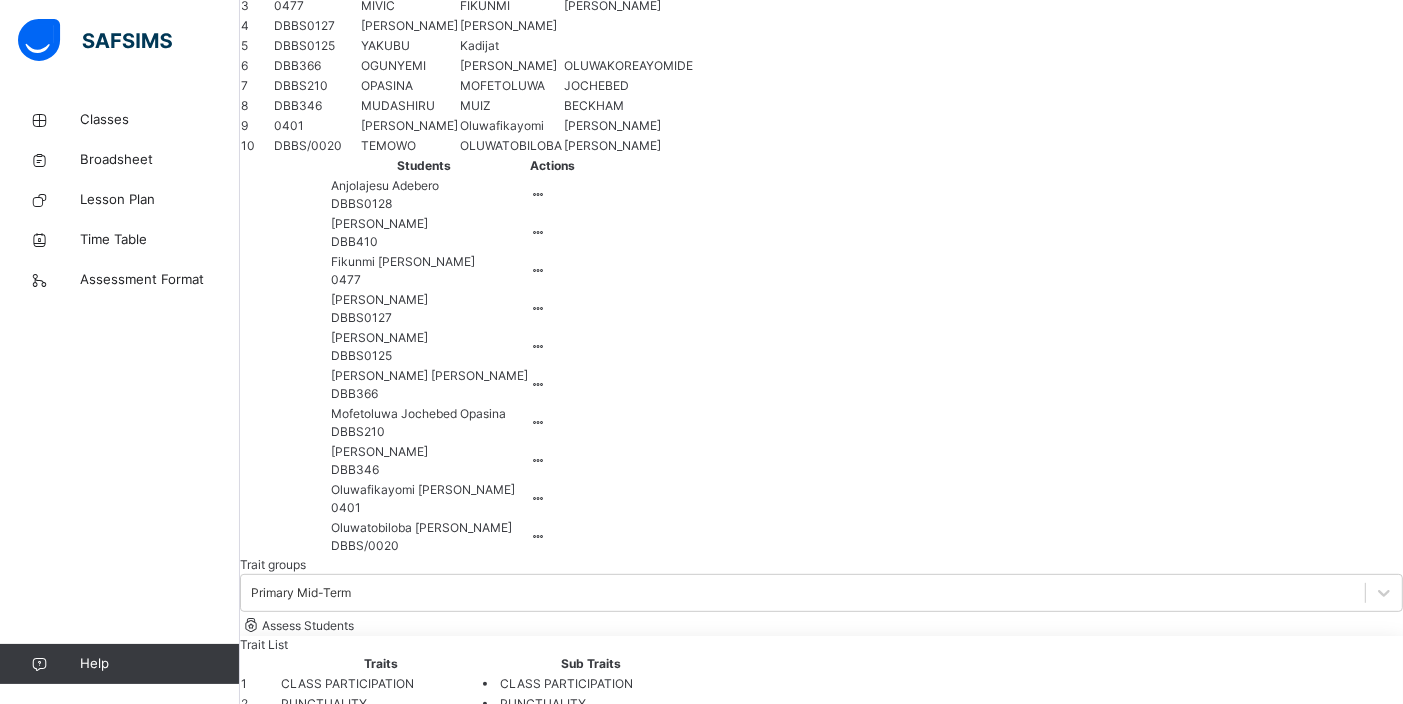 scroll, scrollTop: 561, scrollLeft: 0, axis: vertical 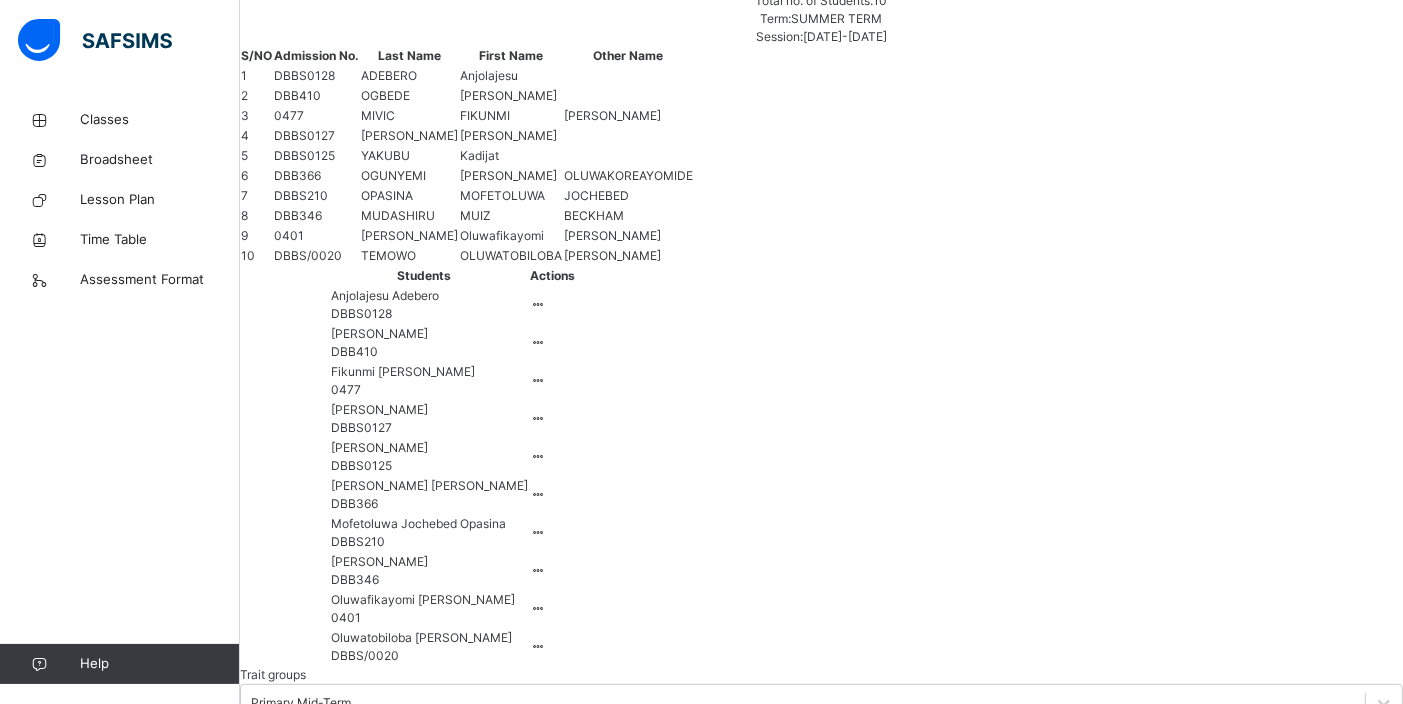 click on "[PERSON_NAME] [PERSON_NAME]" at bounding box center [821, 2955] 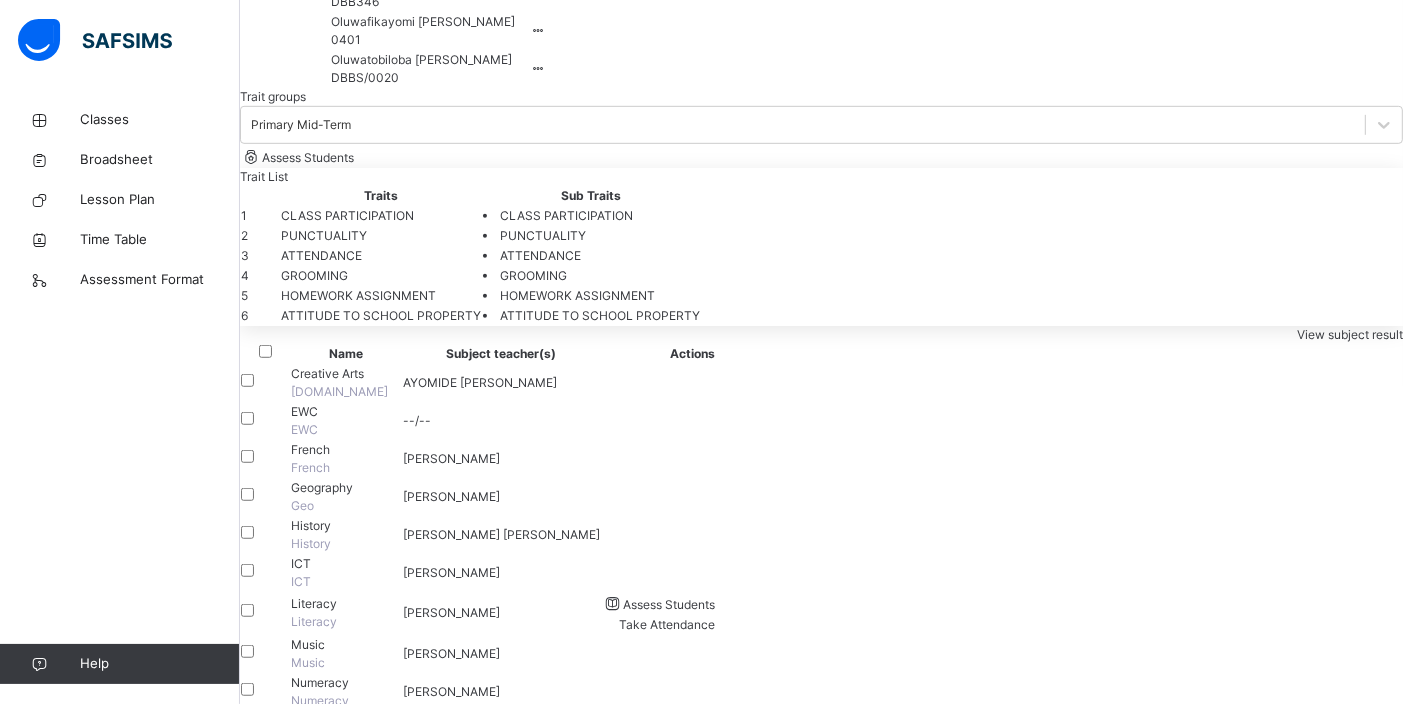 scroll, scrollTop: 1261, scrollLeft: 0, axis: vertical 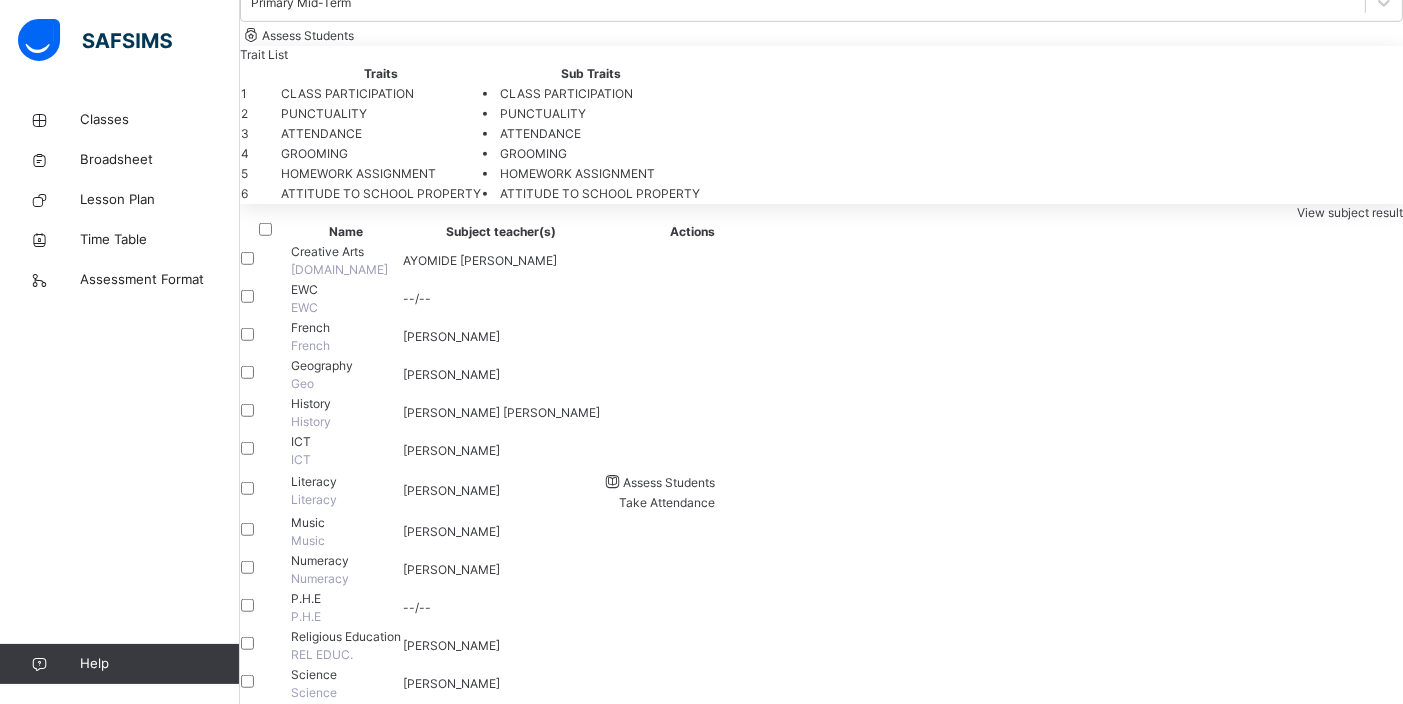 drag, startPoint x: 903, startPoint y: 504, endPoint x: 661, endPoint y: 379, distance: 272.3766 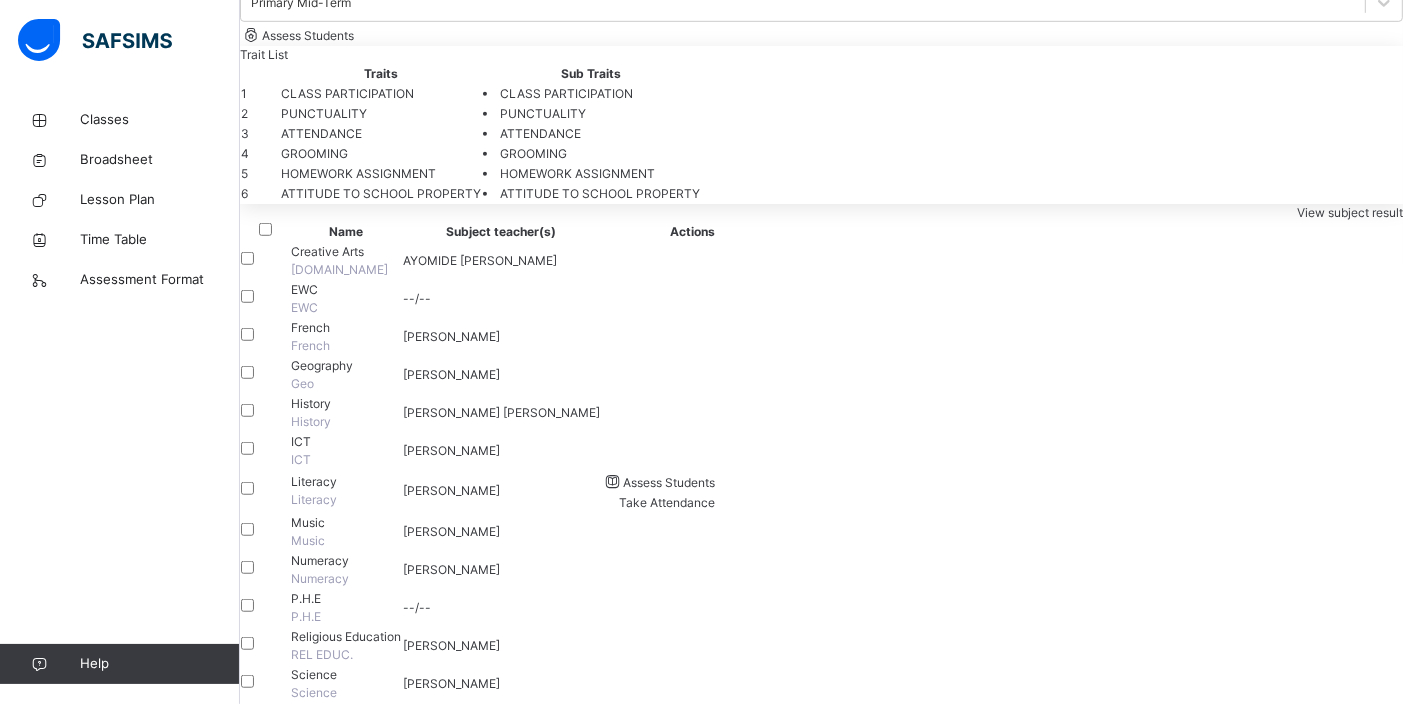click on "**********" at bounding box center (403, 3135) 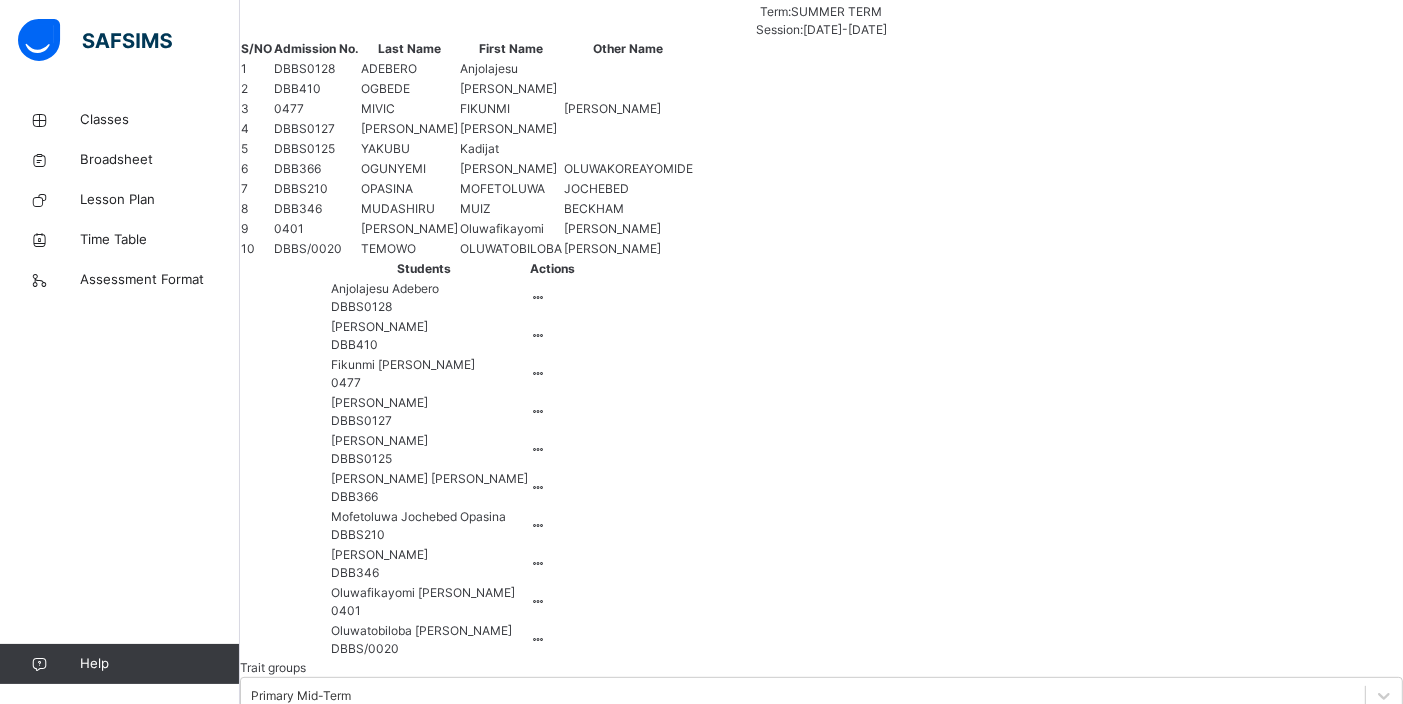 scroll, scrollTop: 561, scrollLeft: 0, axis: vertical 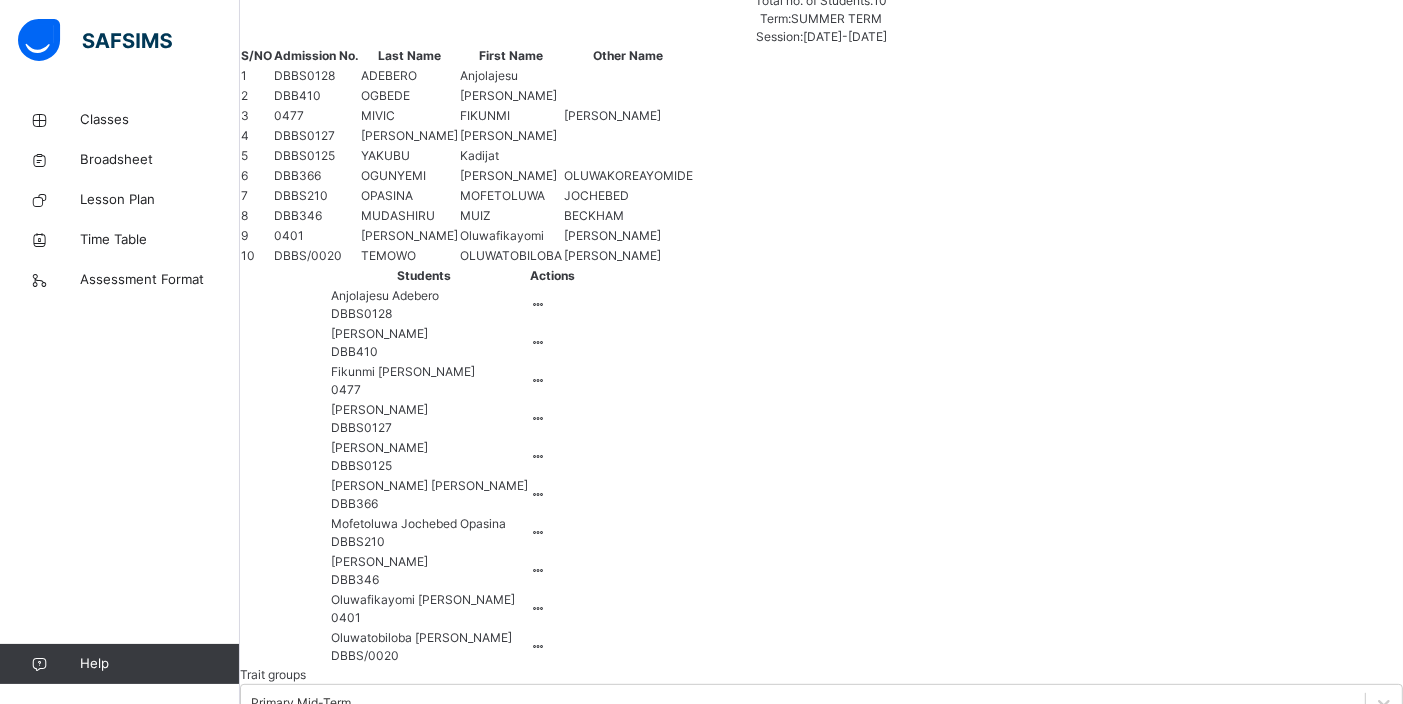 click on "MOFETOLUWA JOCHEBED OPASINA" at bounding box center (821, 3027) 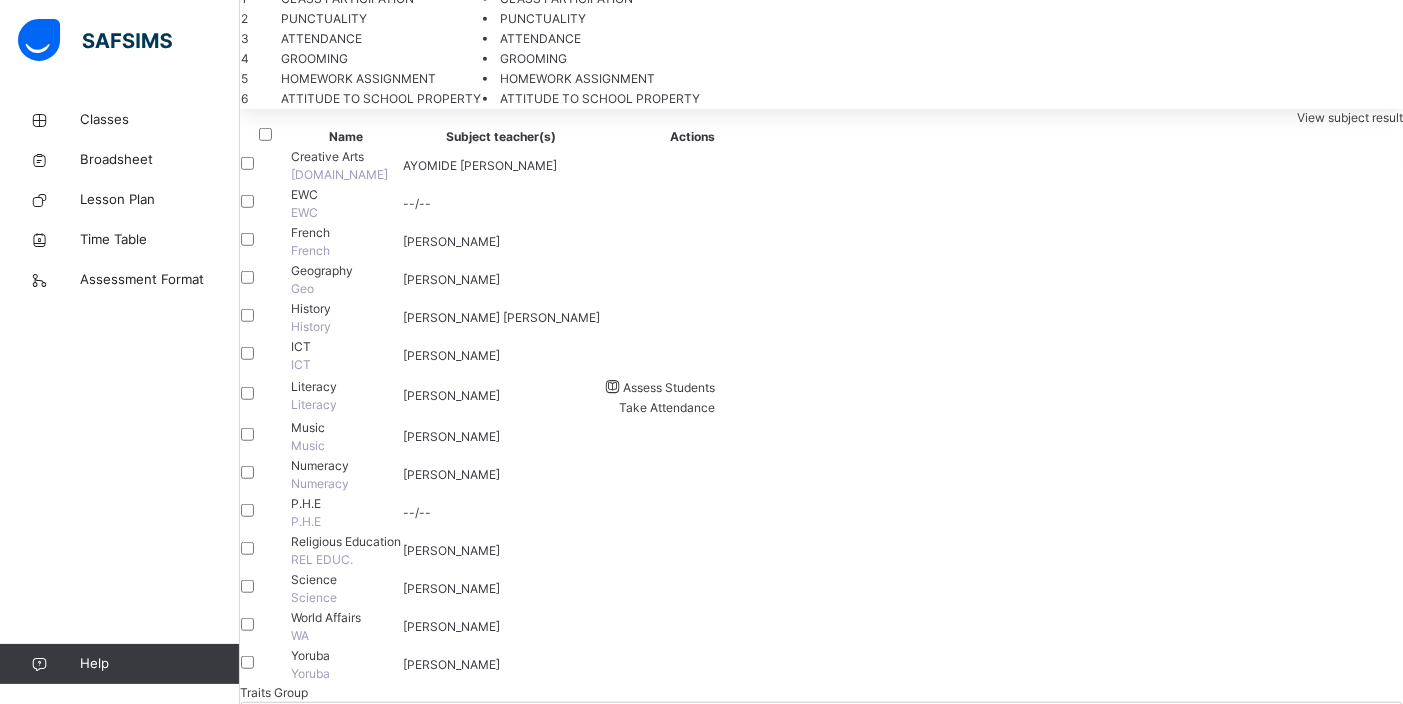 scroll, scrollTop: 1361, scrollLeft: 0, axis: vertical 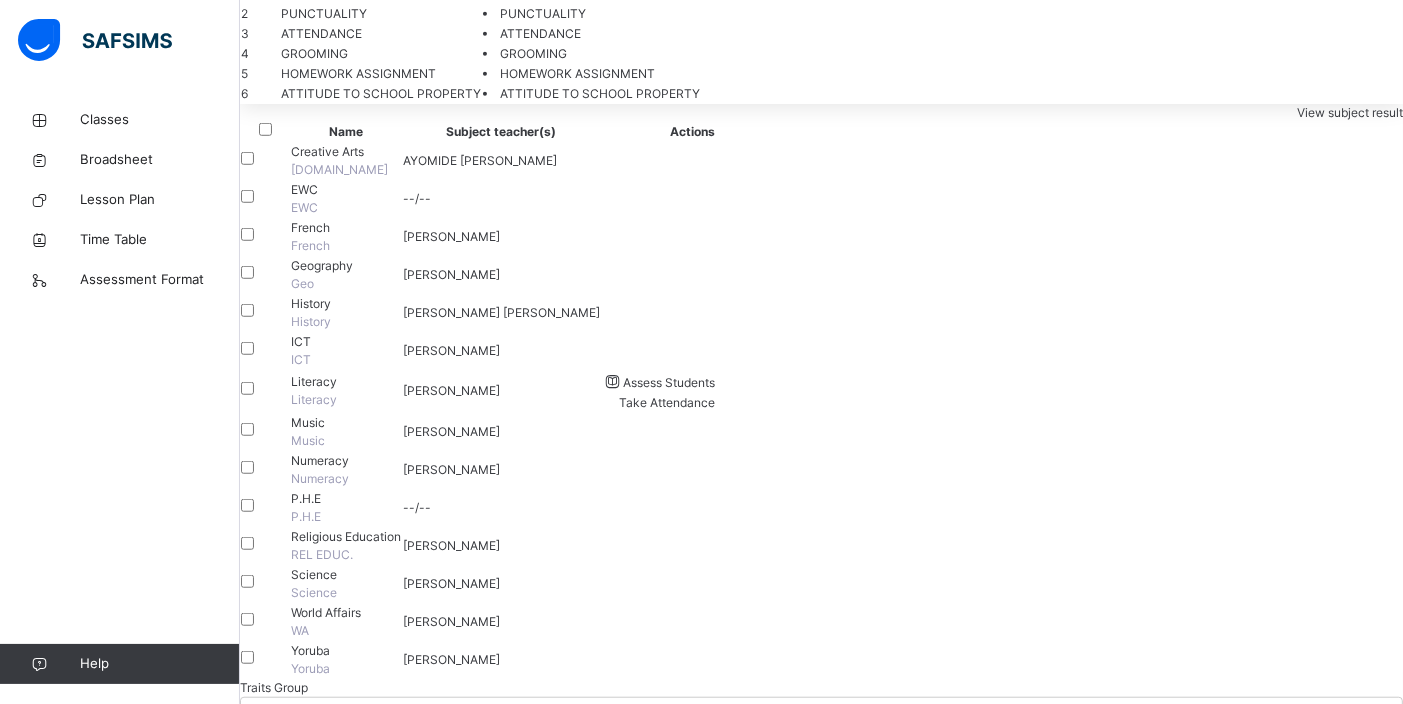 drag, startPoint x: 858, startPoint y: 390, endPoint x: 650, endPoint y: 275, distance: 237.67415 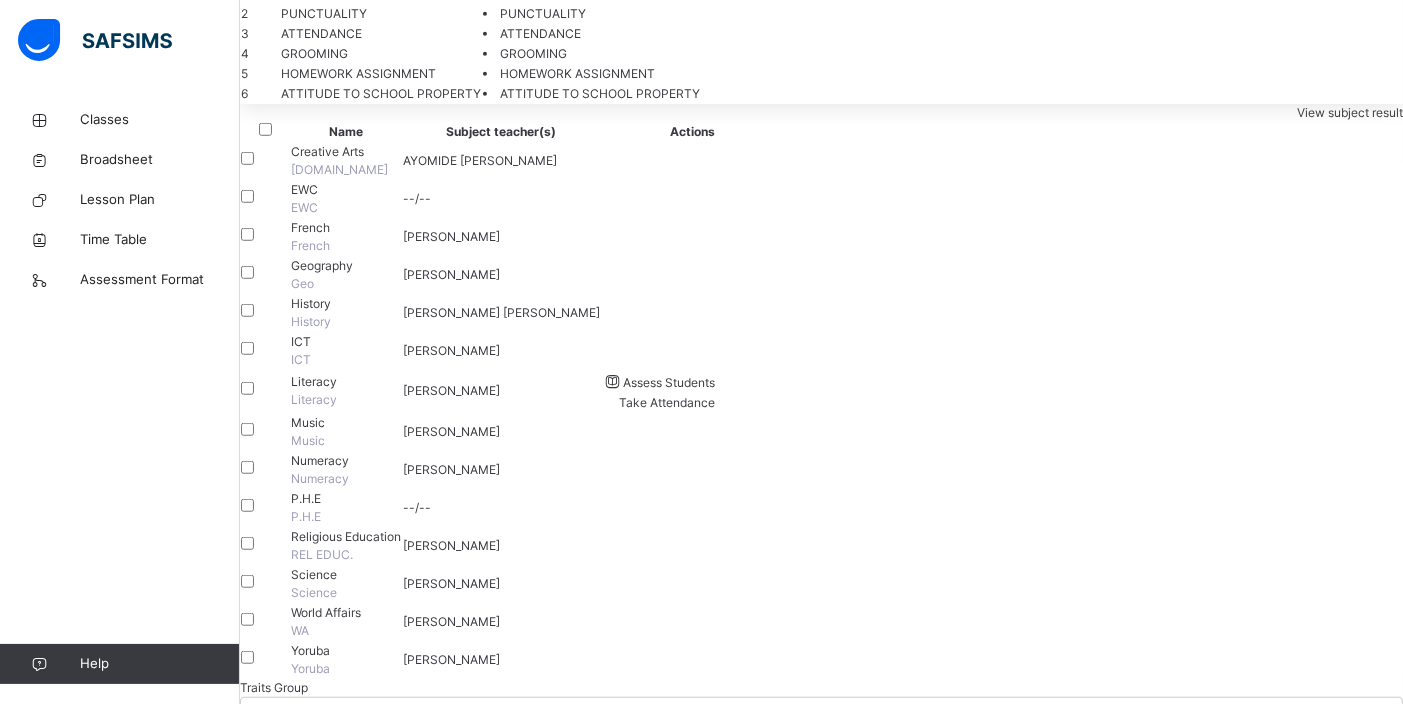 click on "**********" at bounding box center [403, 3039] 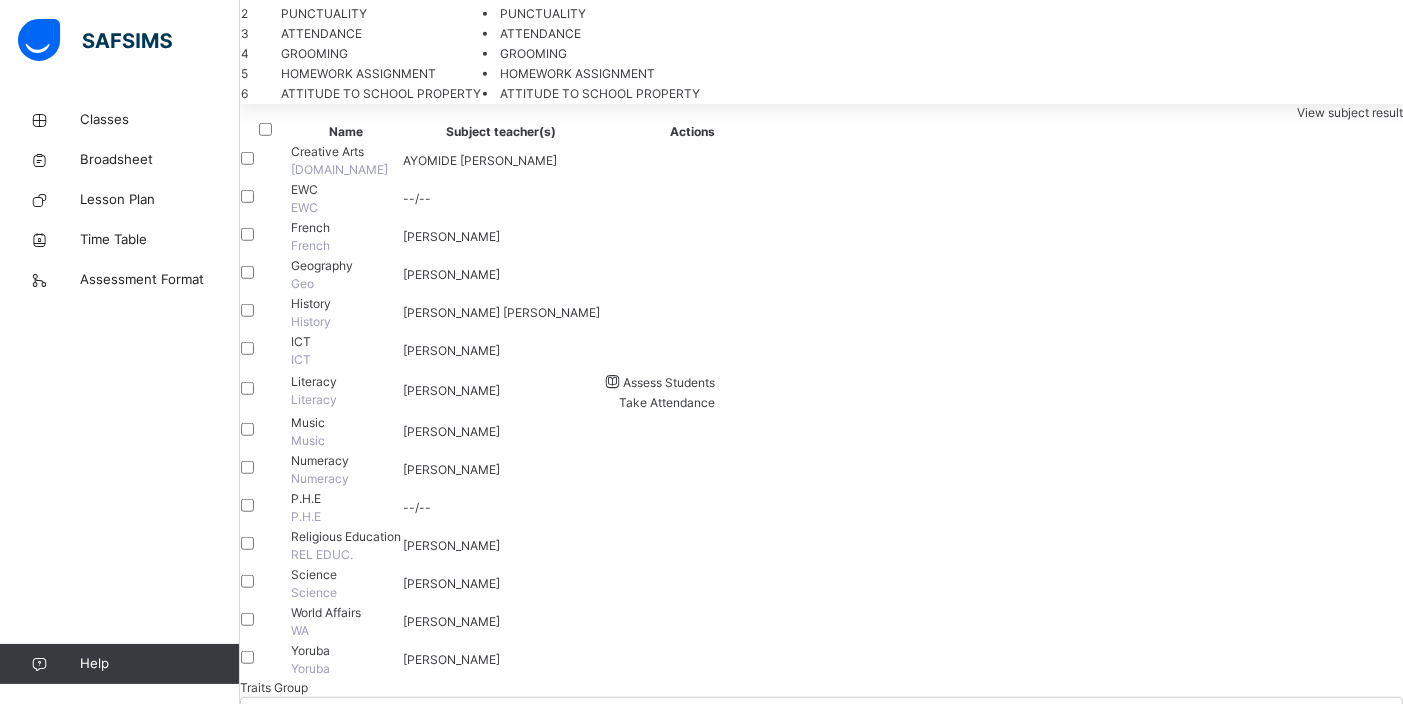 click on "**********" at bounding box center (403, 3039) 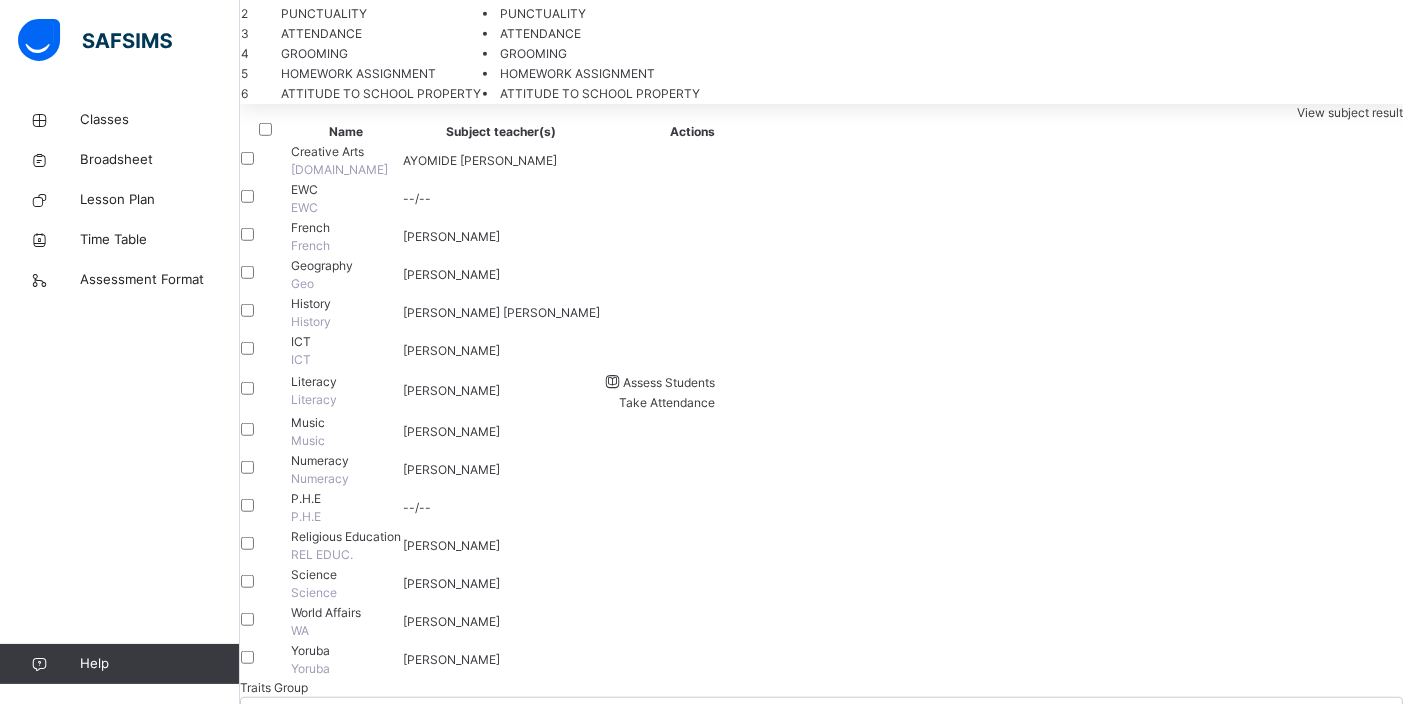 scroll, scrollTop: 0, scrollLeft: 0, axis: both 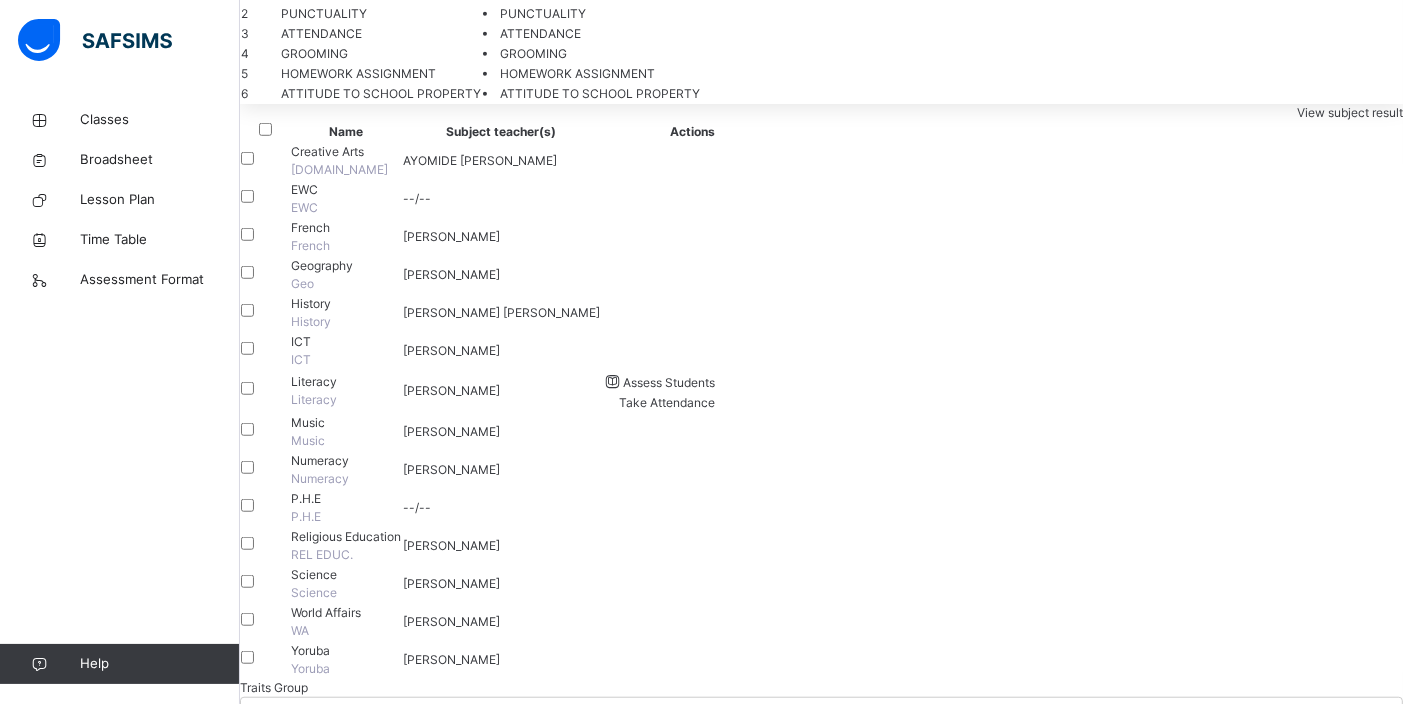 click on "Save Comment" at bounding box center (298, 3200) 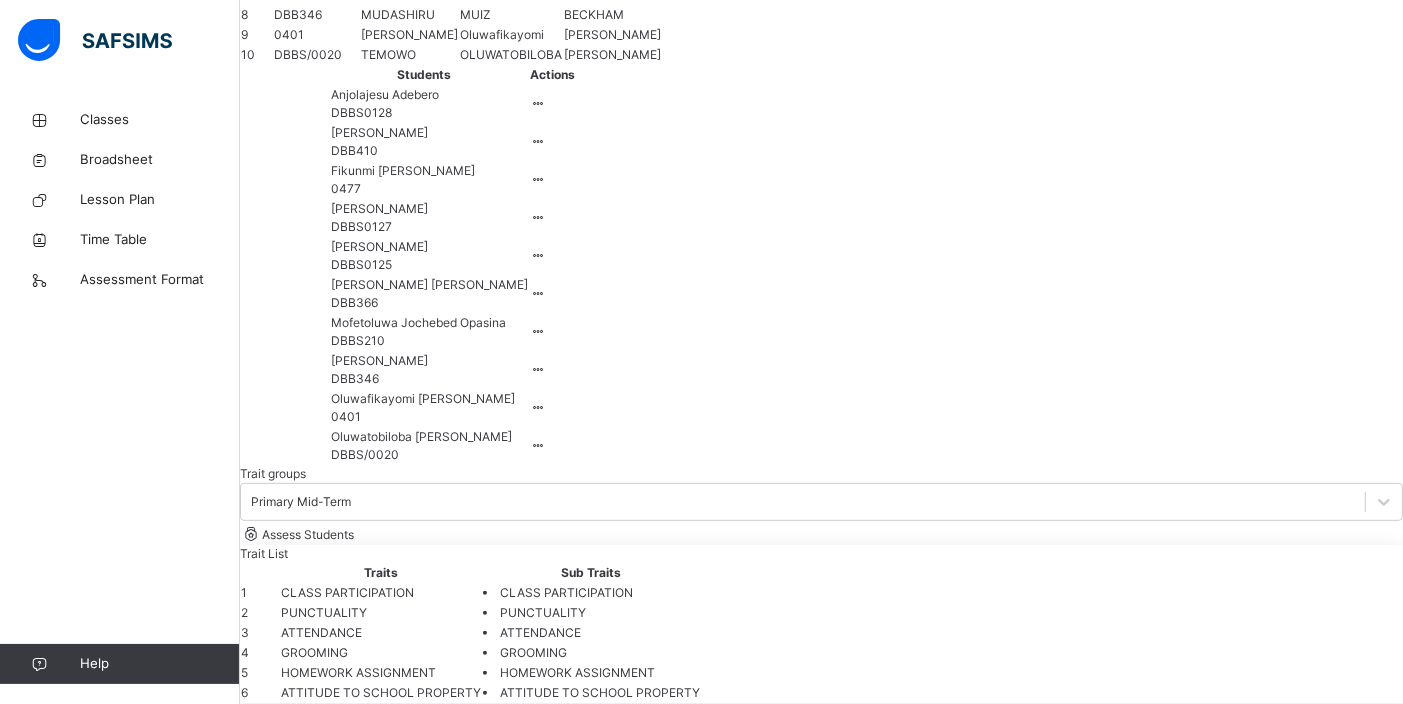 scroll, scrollTop: 761, scrollLeft: 0, axis: vertical 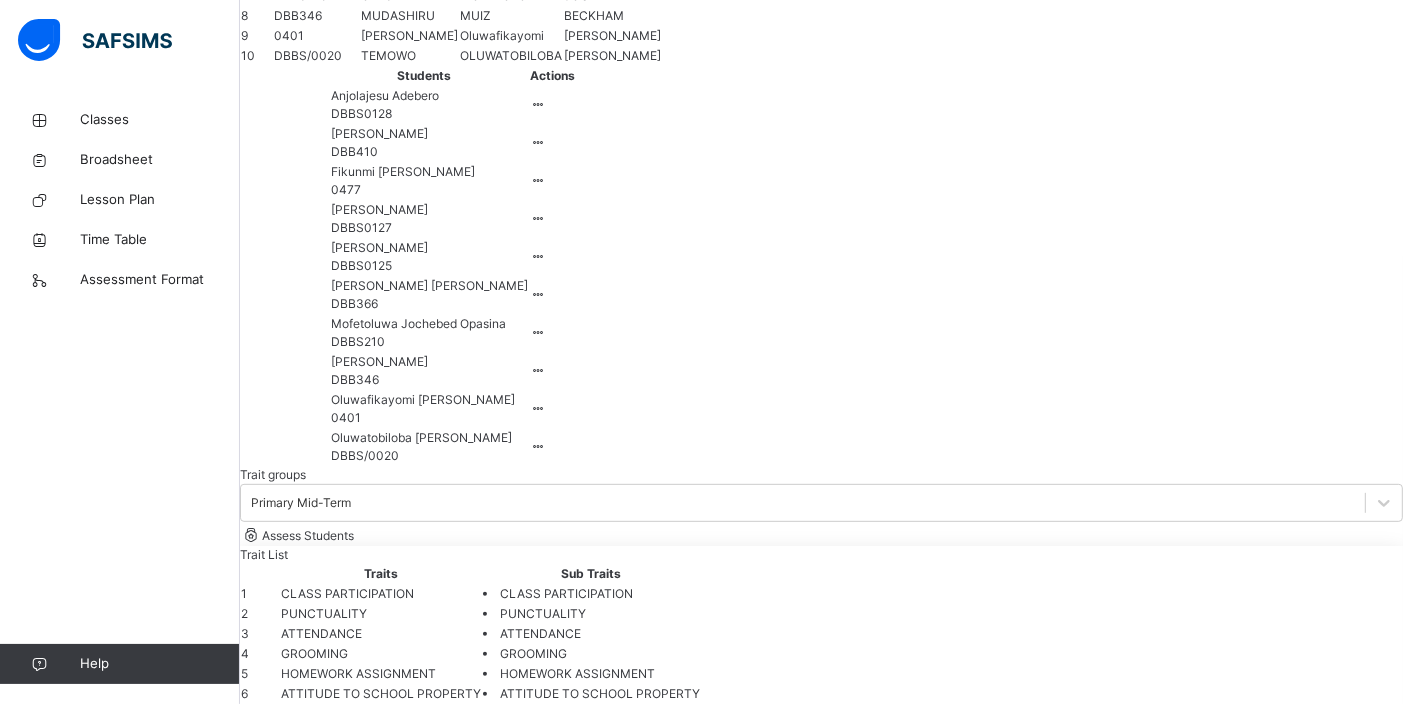 click on "[PERSON_NAME]" at bounding box center [821, 2898] 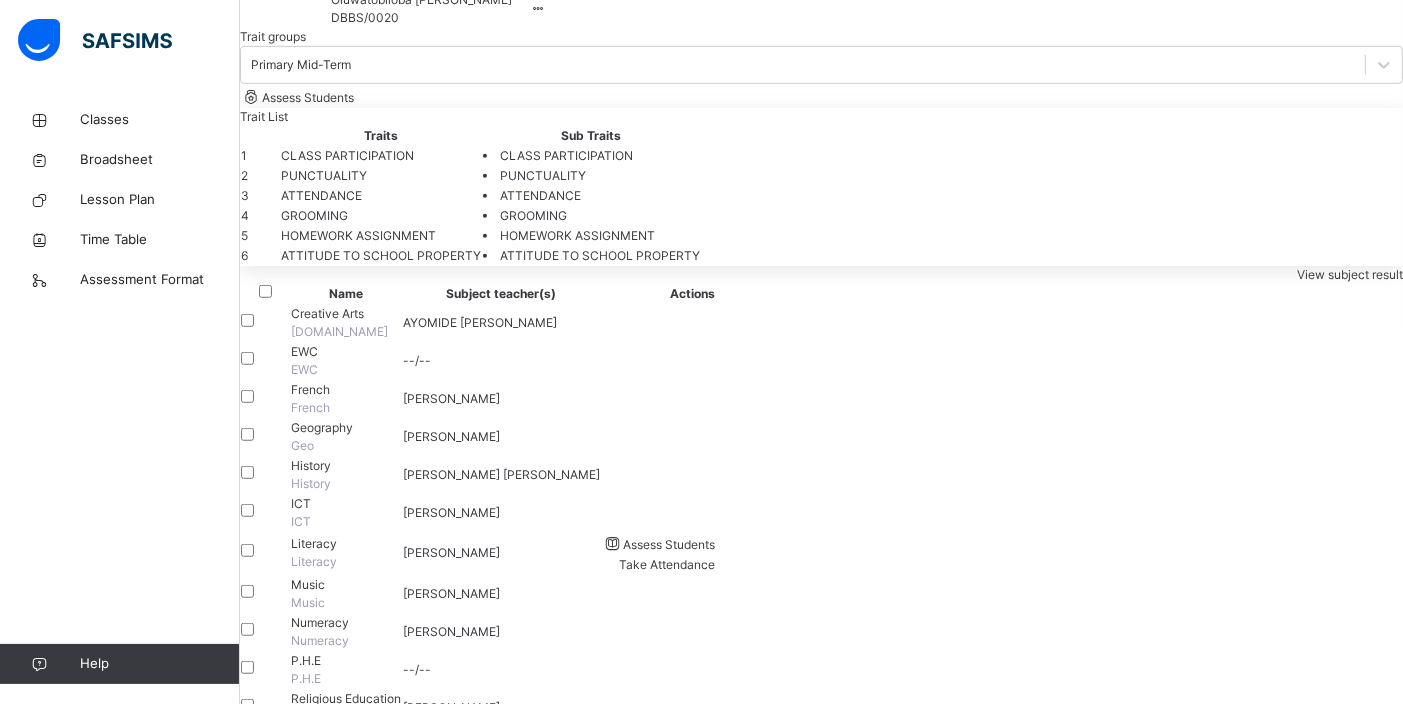 scroll, scrollTop: 1361, scrollLeft: 0, axis: vertical 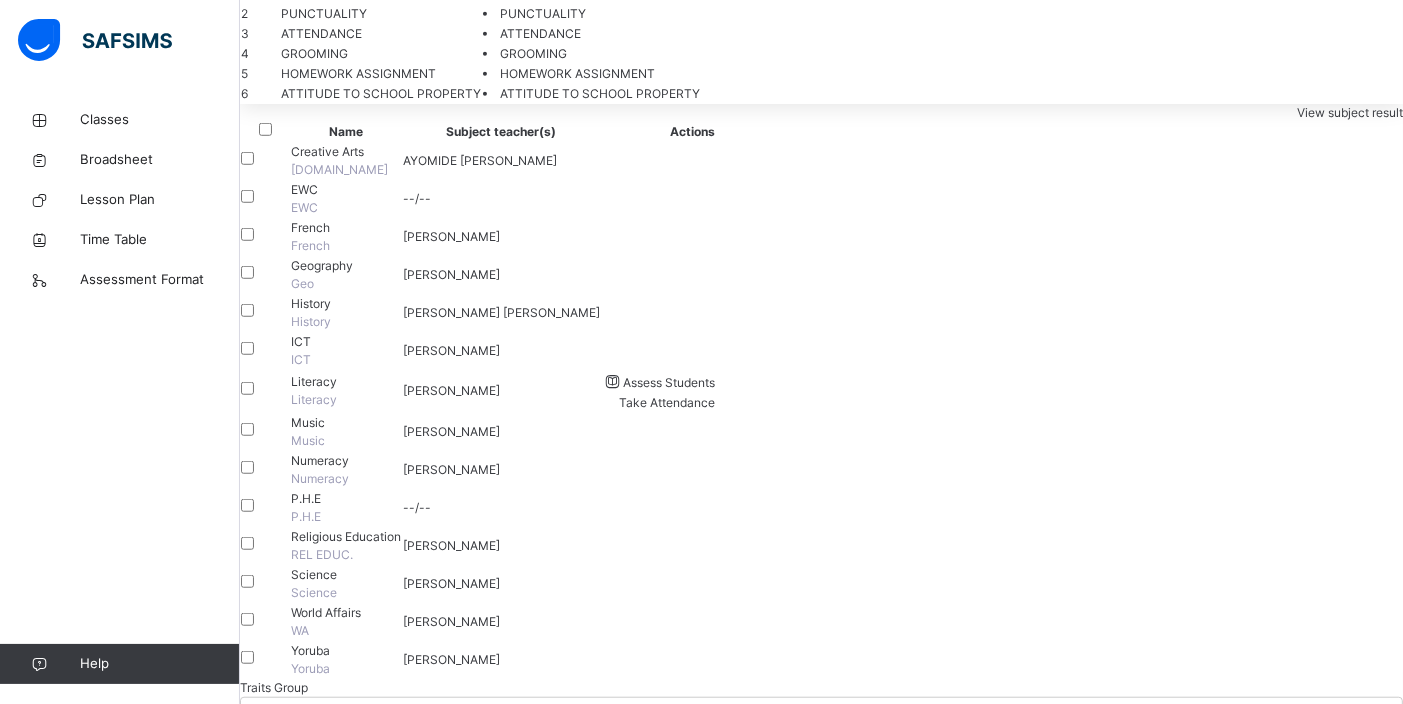 drag, startPoint x: 765, startPoint y: 391, endPoint x: 654, endPoint y: 283, distance: 154.87091 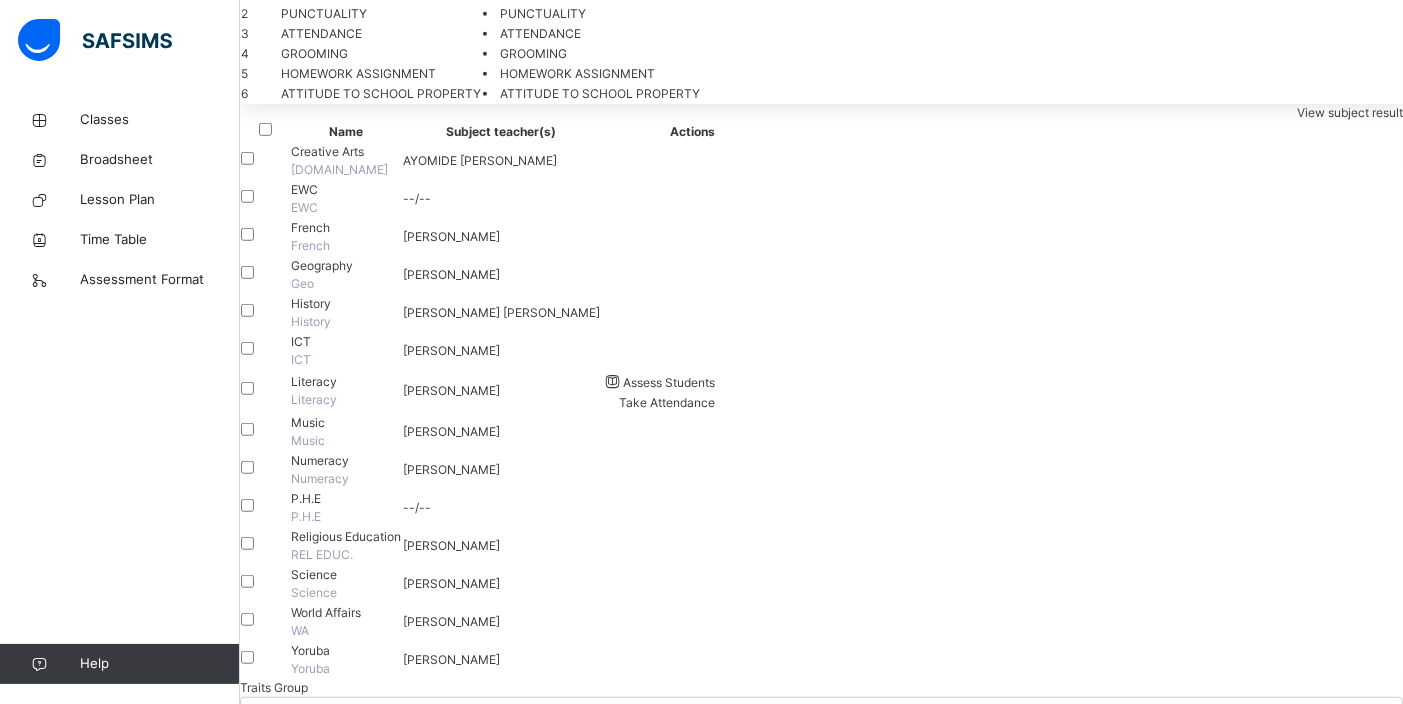 drag, startPoint x: 884, startPoint y: 347, endPoint x: 680, endPoint y: 283, distance: 213.80365 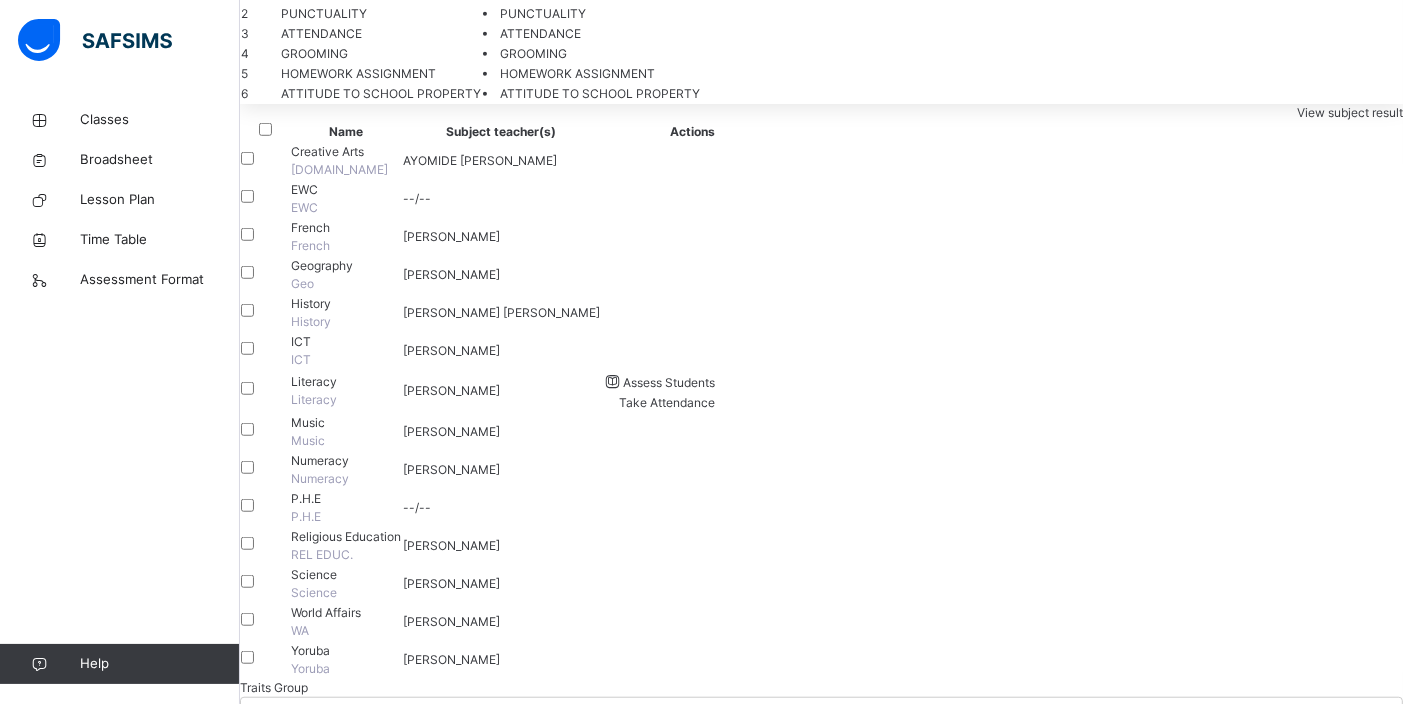 scroll, scrollTop: 100, scrollLeft: 0, axis: vertical 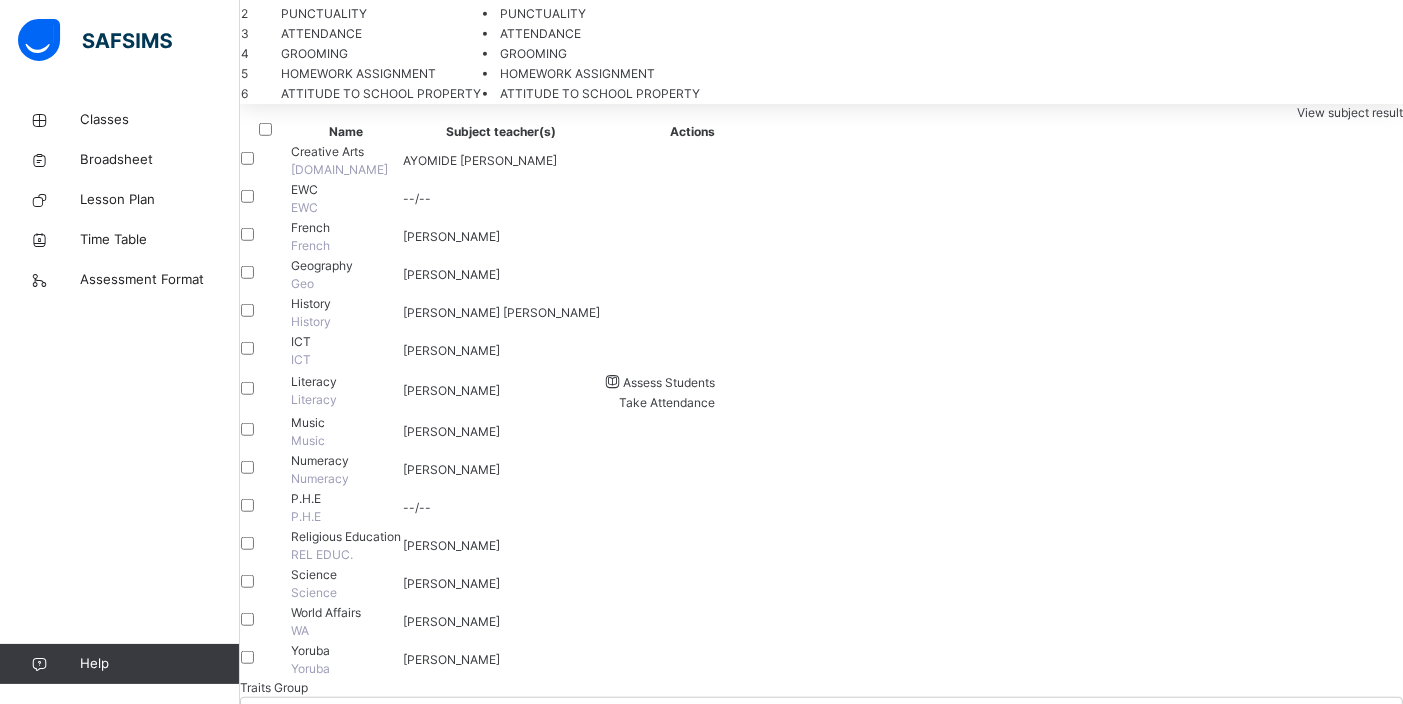 drag, startPoint x: 823, startPoint y: 327, endPoint x: 732, endPoint y: 290, distance: 98.23441 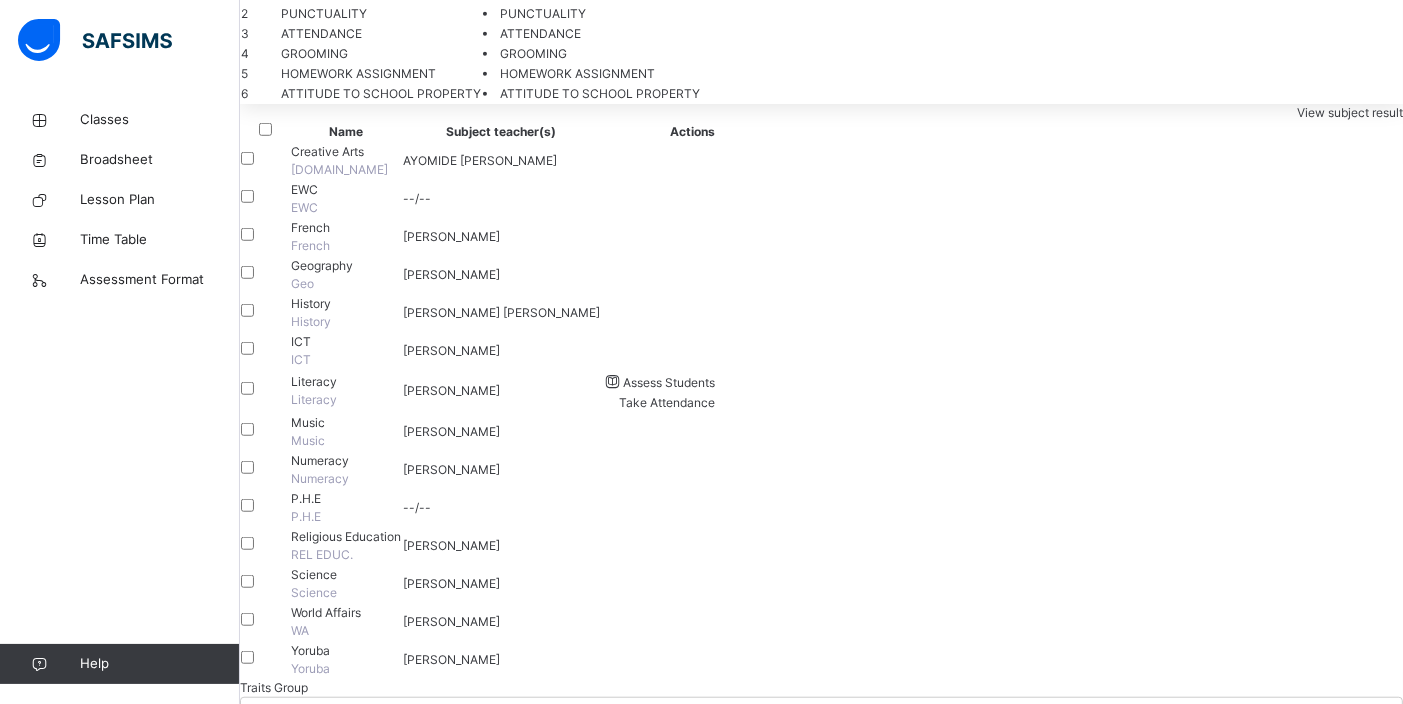 scroll, scrollTop: 87, scrollLeft: 0, axis: vertical 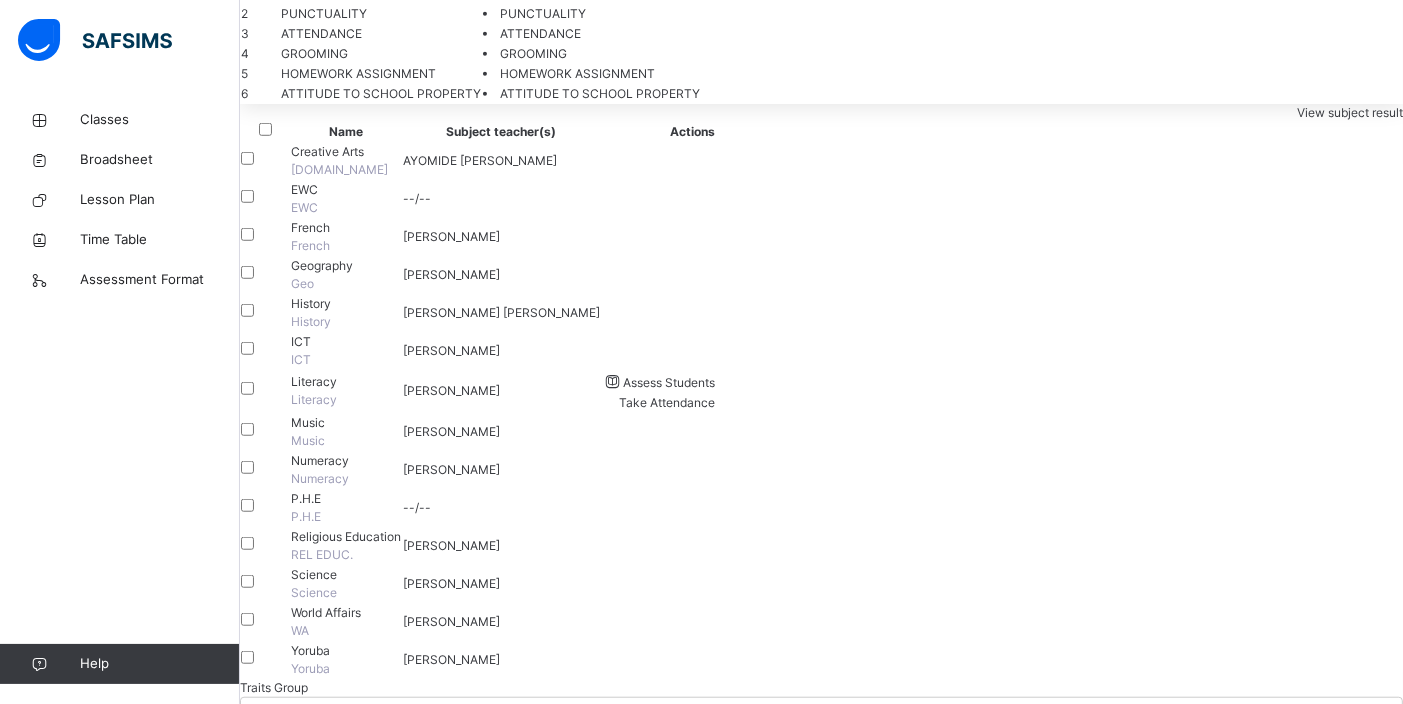 paste 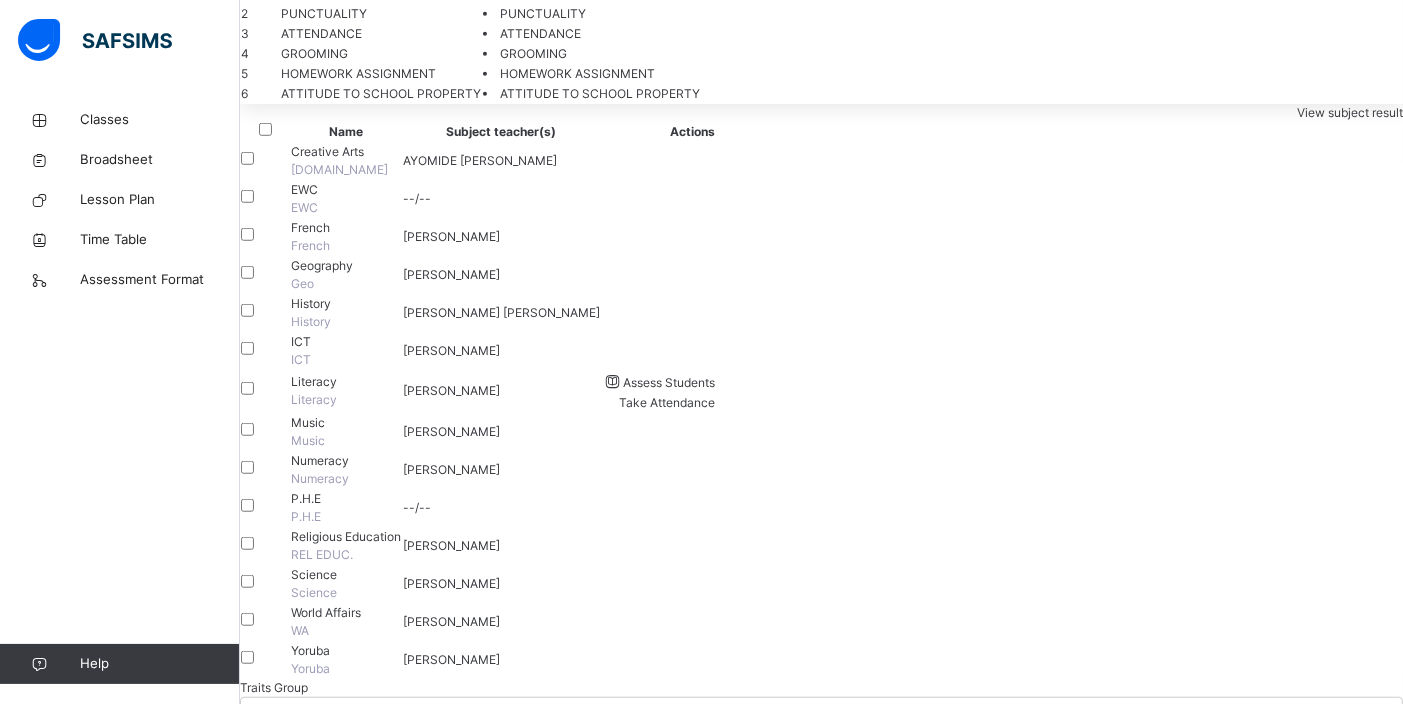 type on "**********" 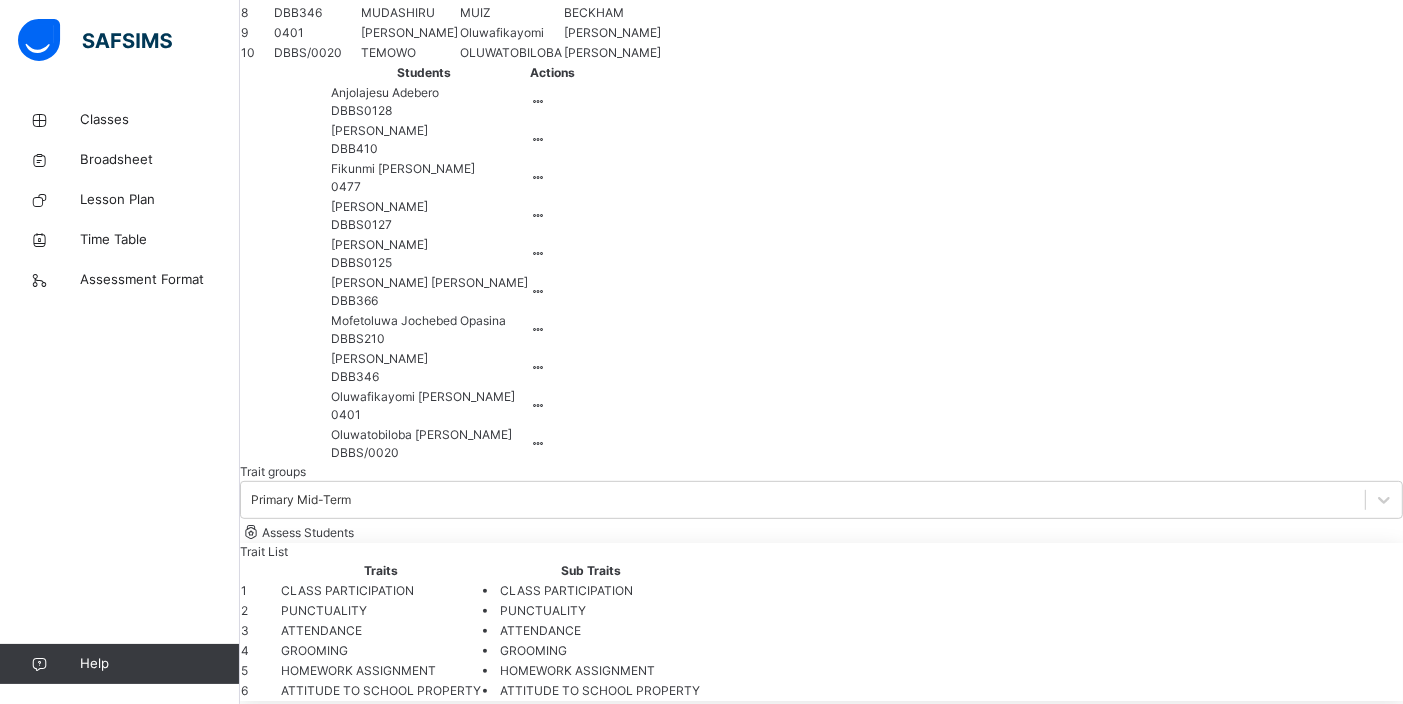 scroll, scrollTop: 761, scrollLeft: 0, axis: vertical 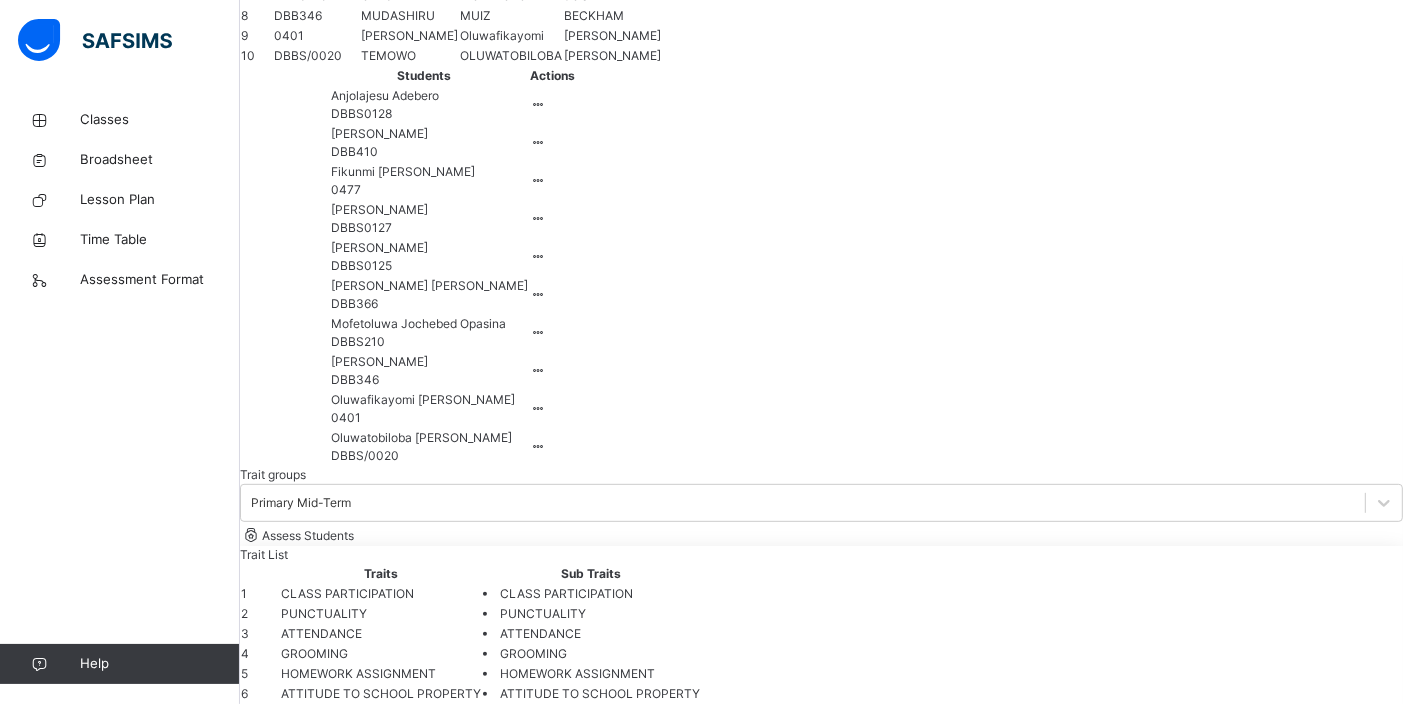 click on "Oluwafikayomi [PERSON_NAME] 0401" at bounding box center [821, 2961] 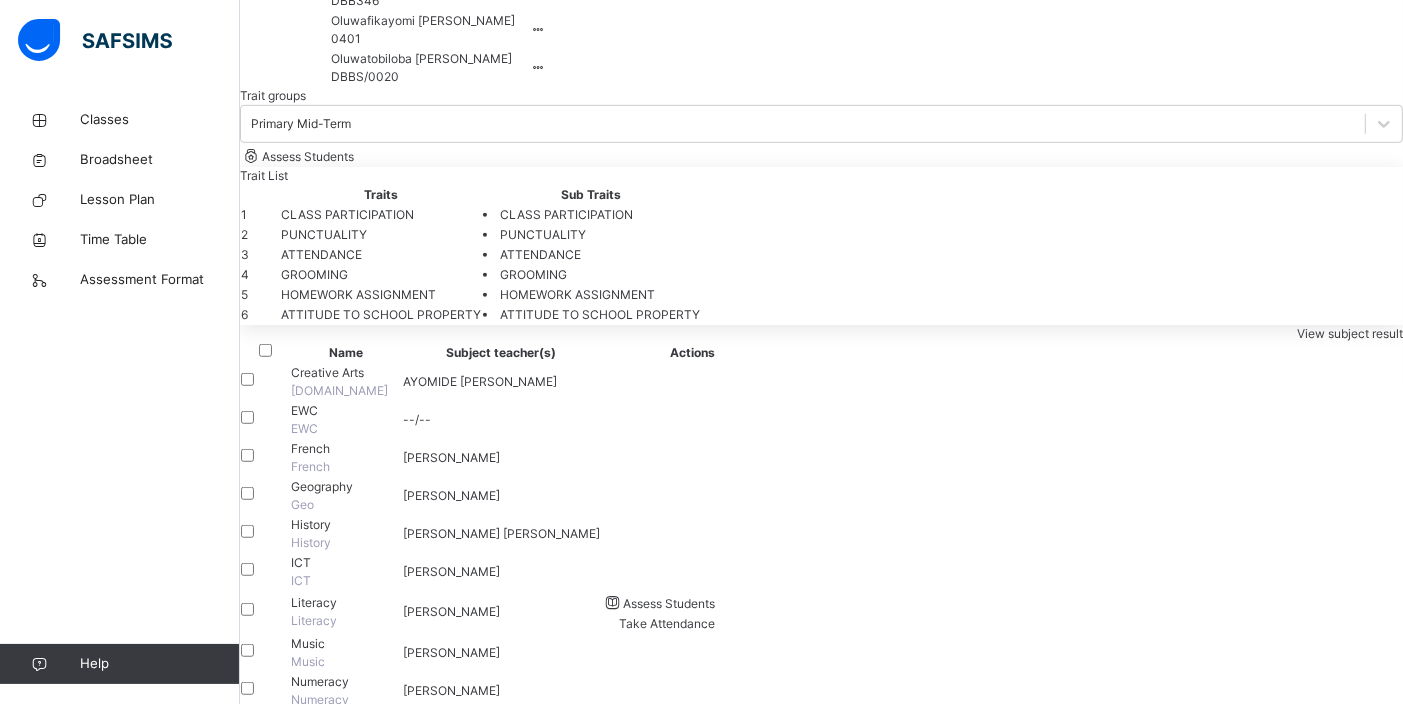 scroll, scrollTop: 1361, scrollLeft: 0, axis: vertical 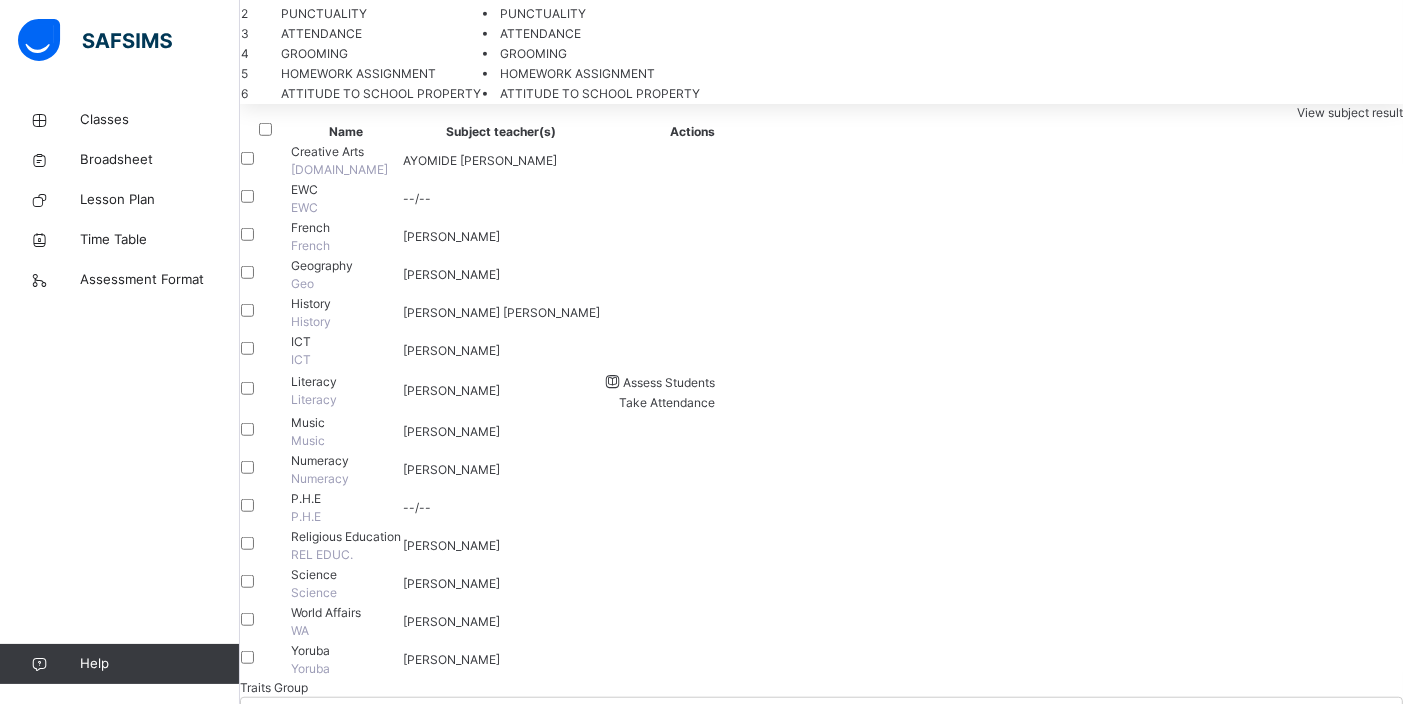 click on "**********" at bounding box center (403, 3041) 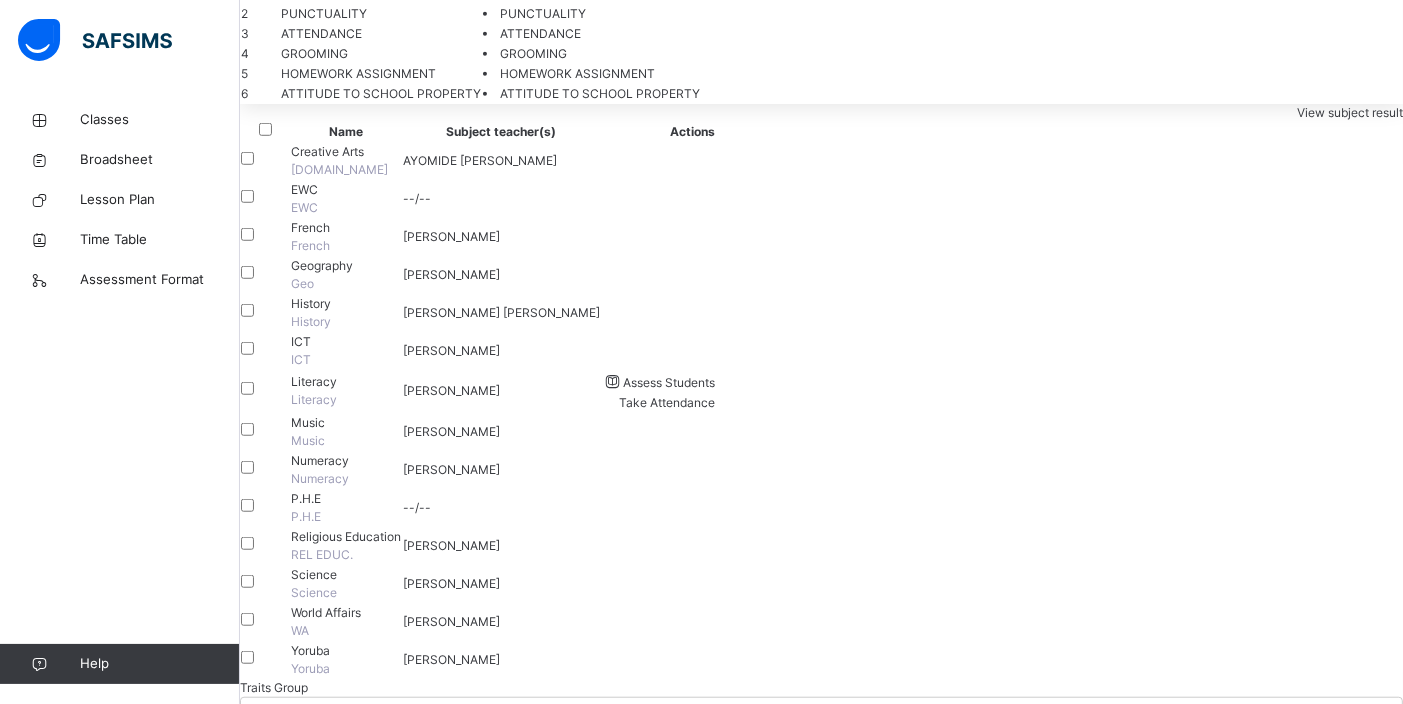 paste on "**********" 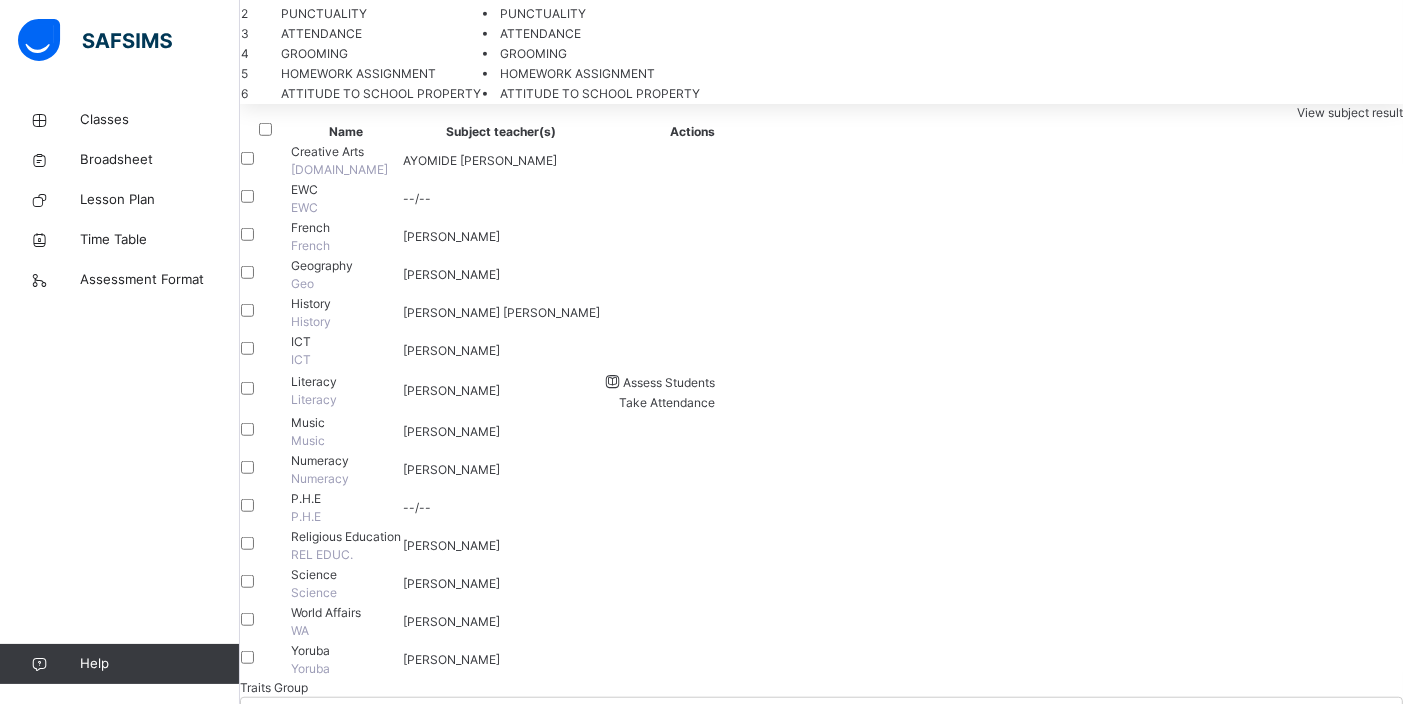 scroll, scrollTop: 0, scrollLeft: 0, axis: both 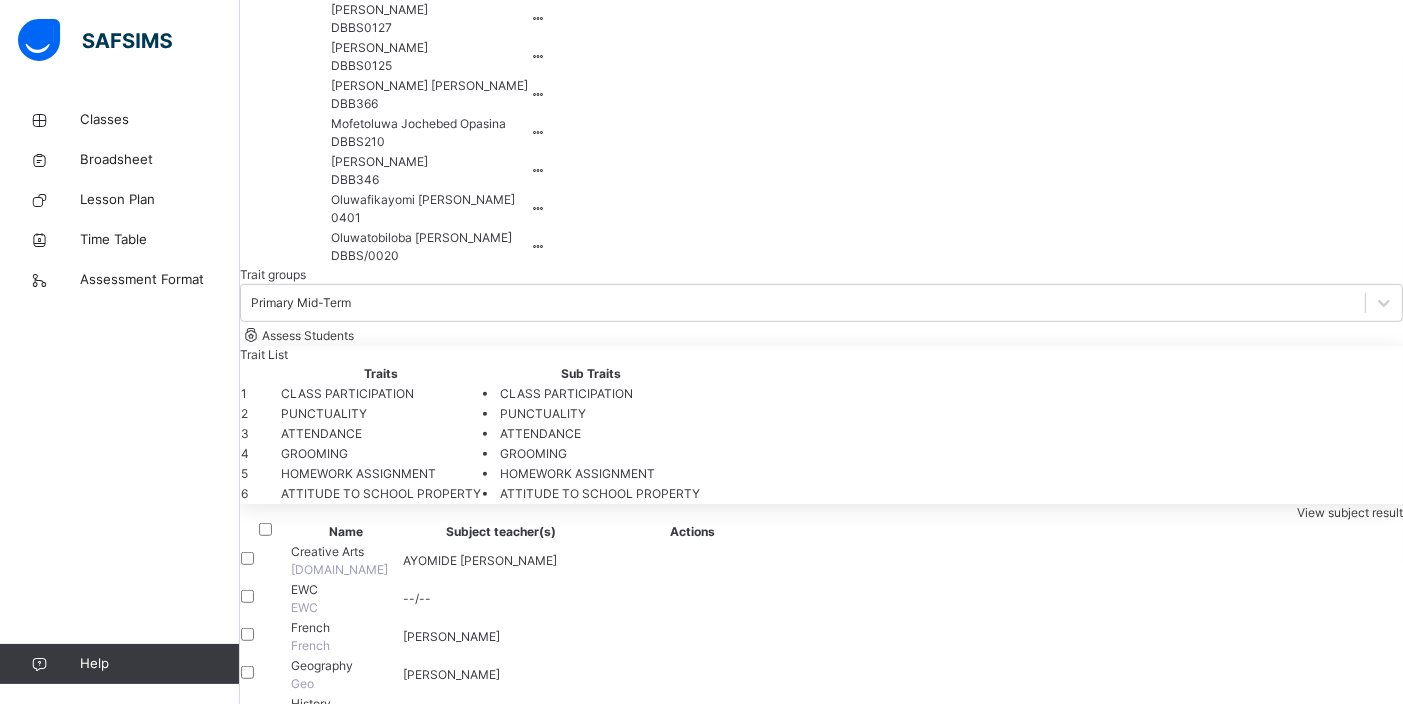 click on "OLUWATOBILOBA [PERSON_NAME] DBBS/0020" at bounding box center (821, 2832) 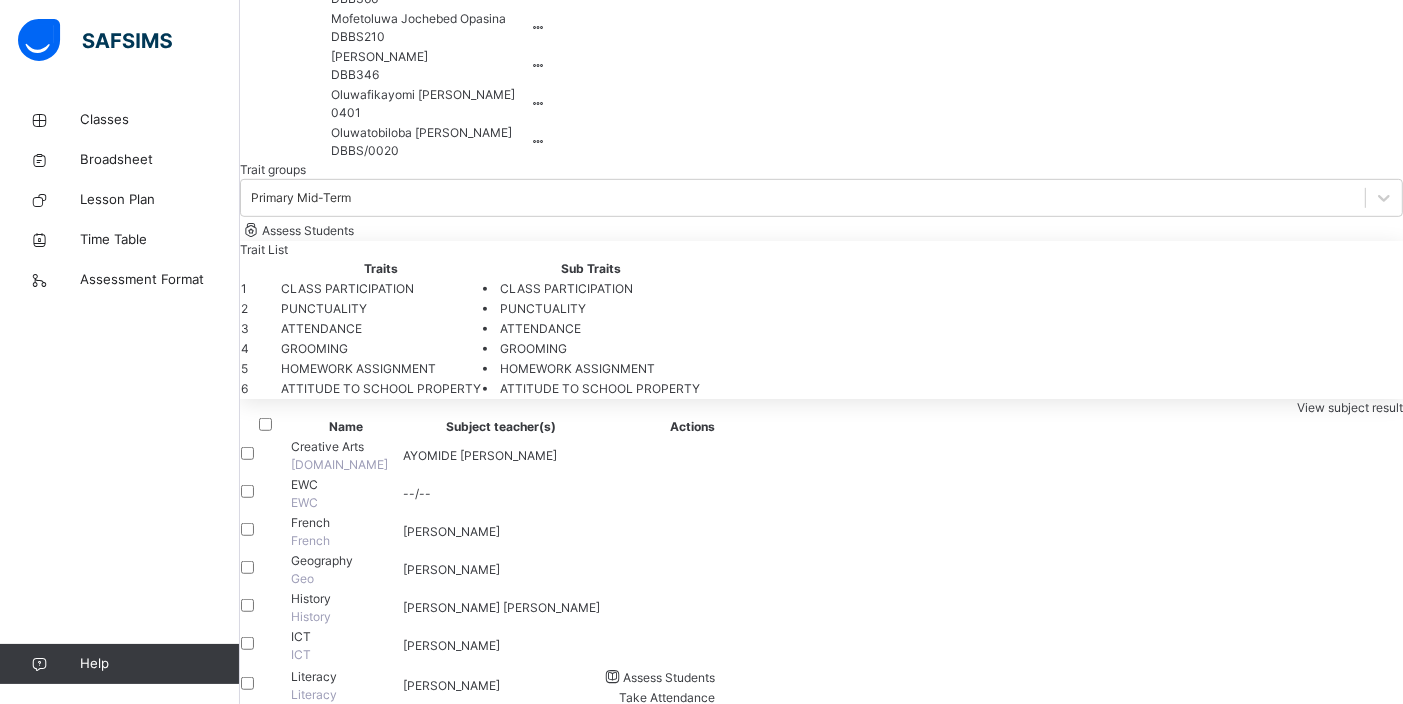 scroll, scrollTop: 1180, scrollLeft: 0, axis: vertical 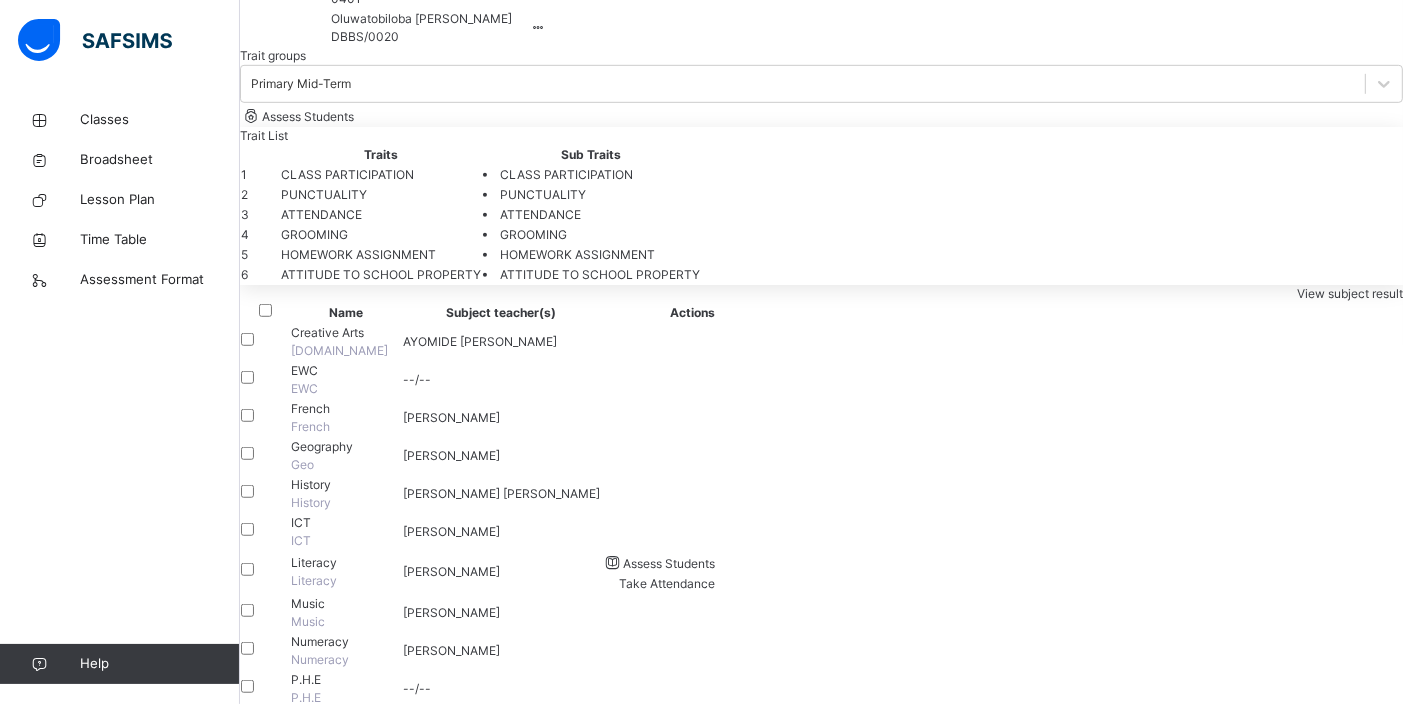 drag, startPoint x: 912, startPoint y: 580, endPoint x: 600, endPoint y: 422, distance: 349.72562 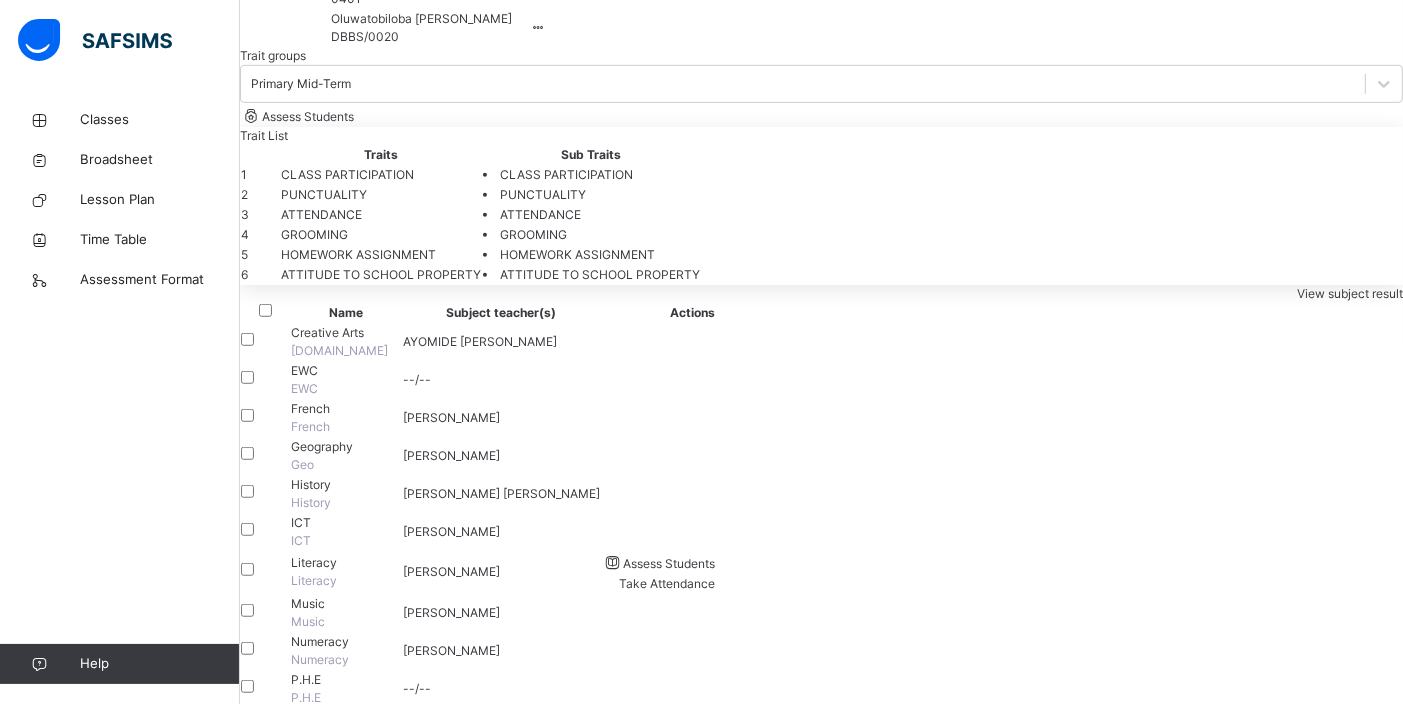 drag, startPoint x: 918, startPoint y: 573, endPoint x: 693, endPoint y: 466, distance: 249.14655 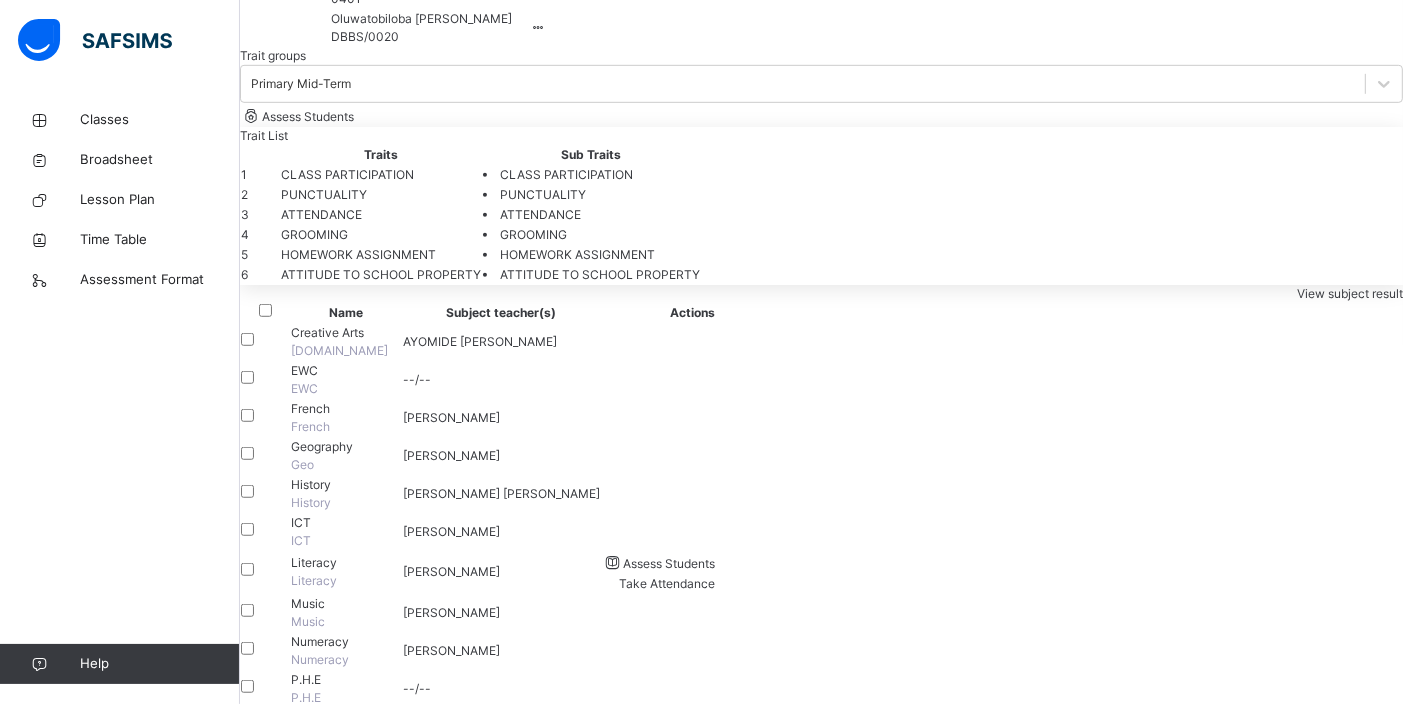 paste 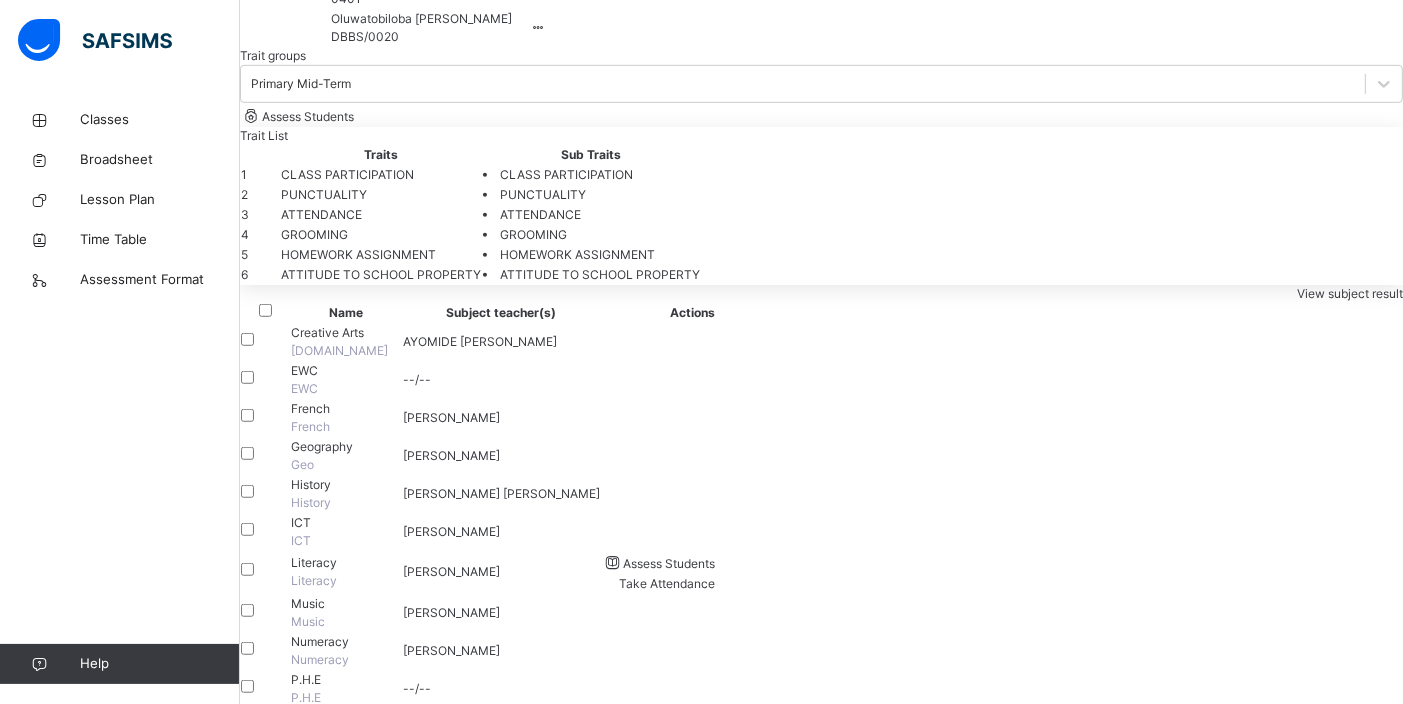 paste 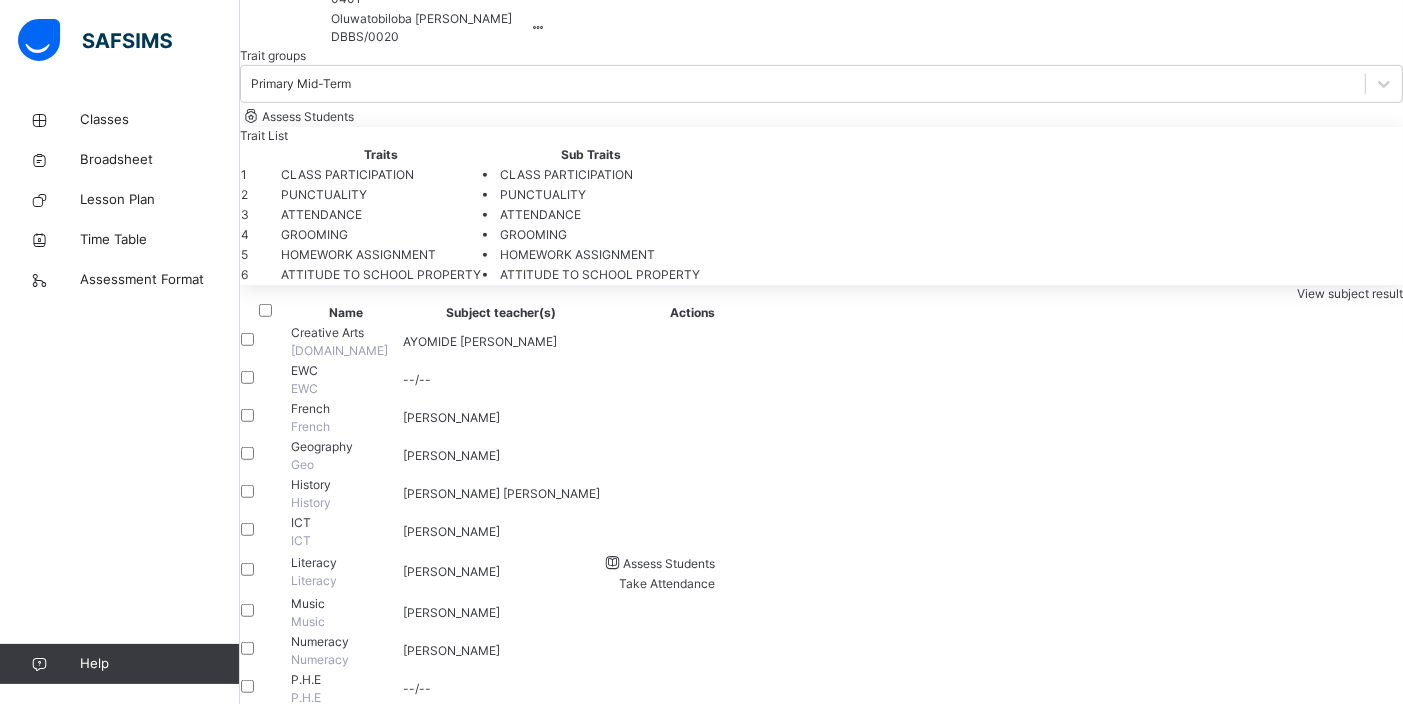 drag, startPoint x: 832, startPoint y: 702, endPoint x: 797, endPoint y: 655, distance: 58.60034 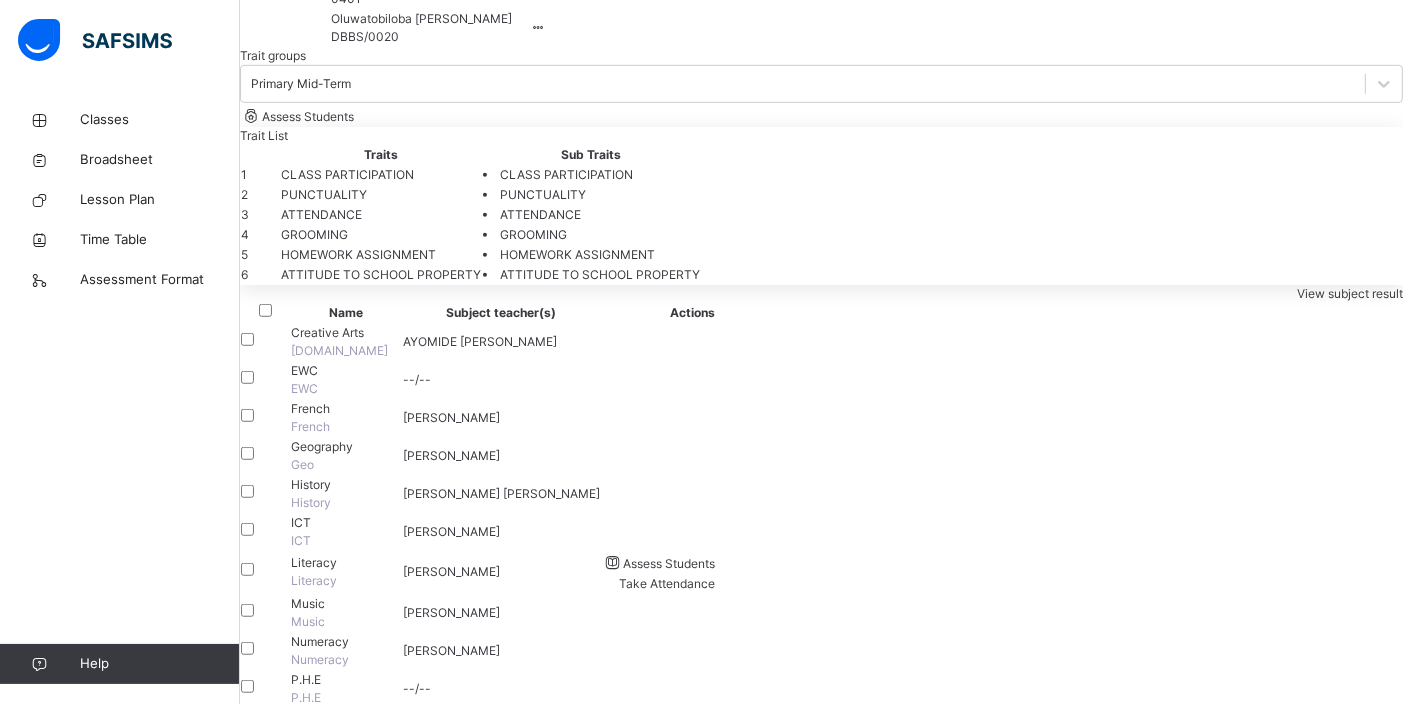 paste on "**********" 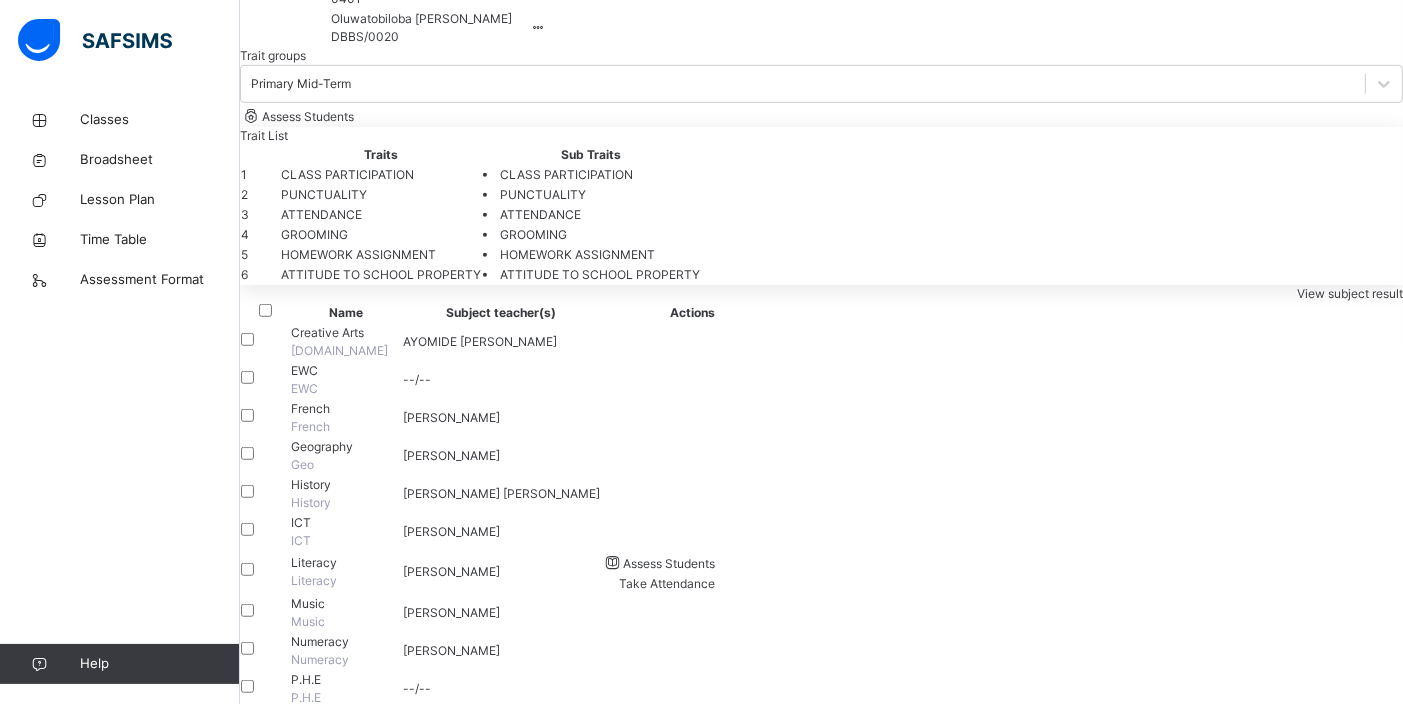 click on "**********" at bounding box center [403, 3215] 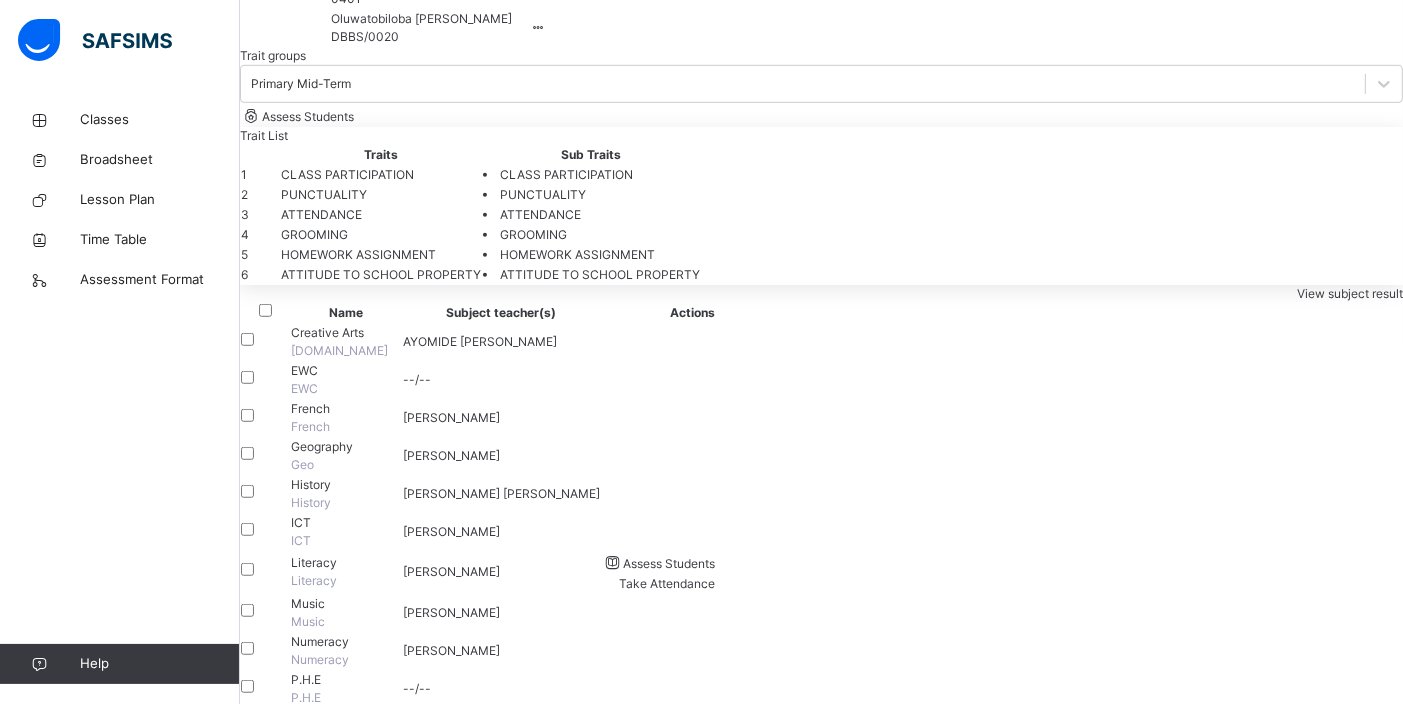 click on "**********" at bounding box center [403, 3215] 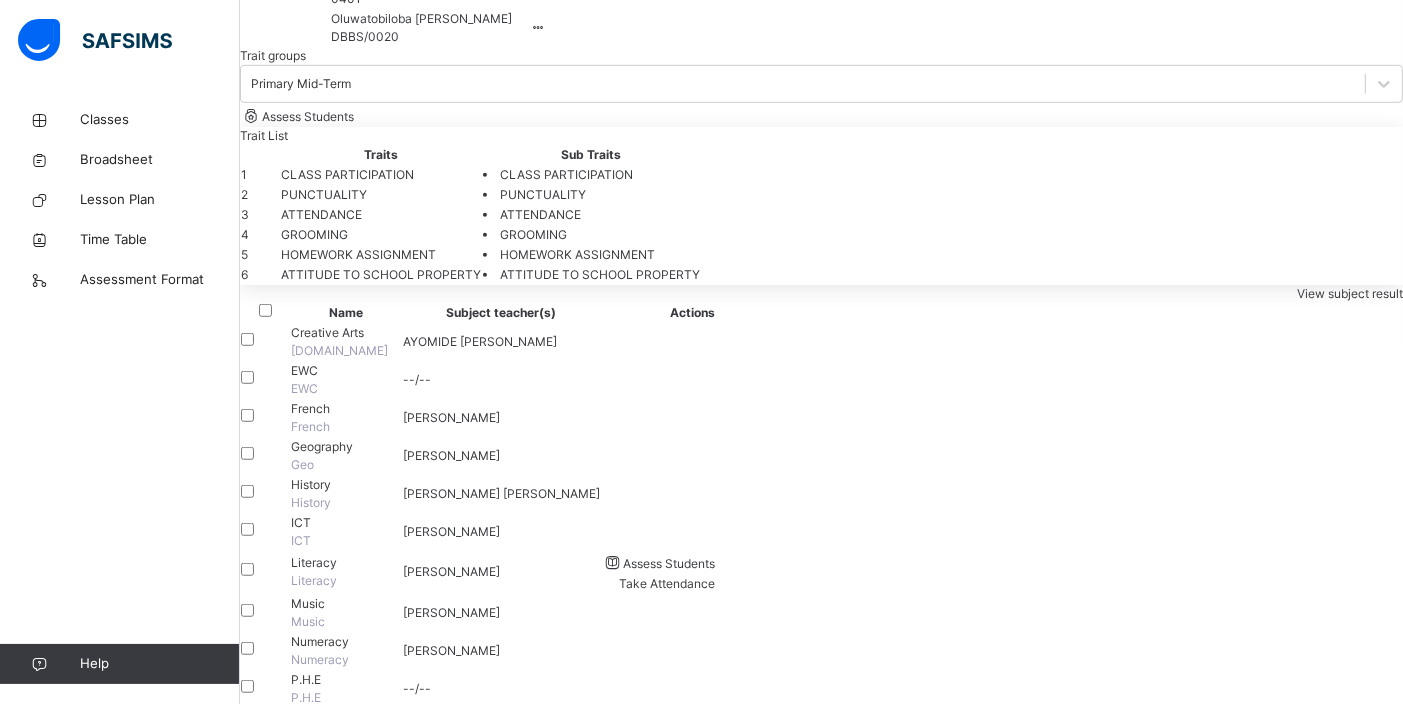 click on "**********" at bounding box center (403, 3215) 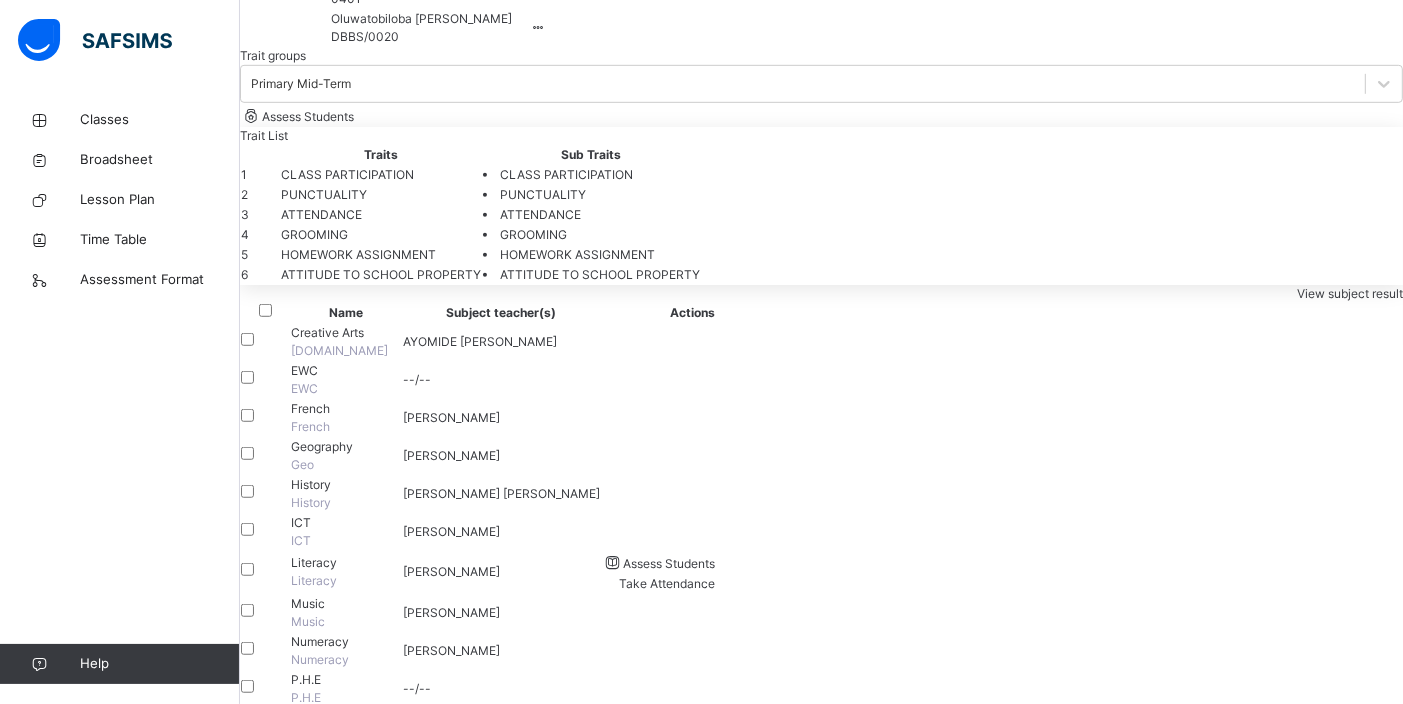 scroll, scrollTop: 105, scrollLeft: 0, axis: vertical 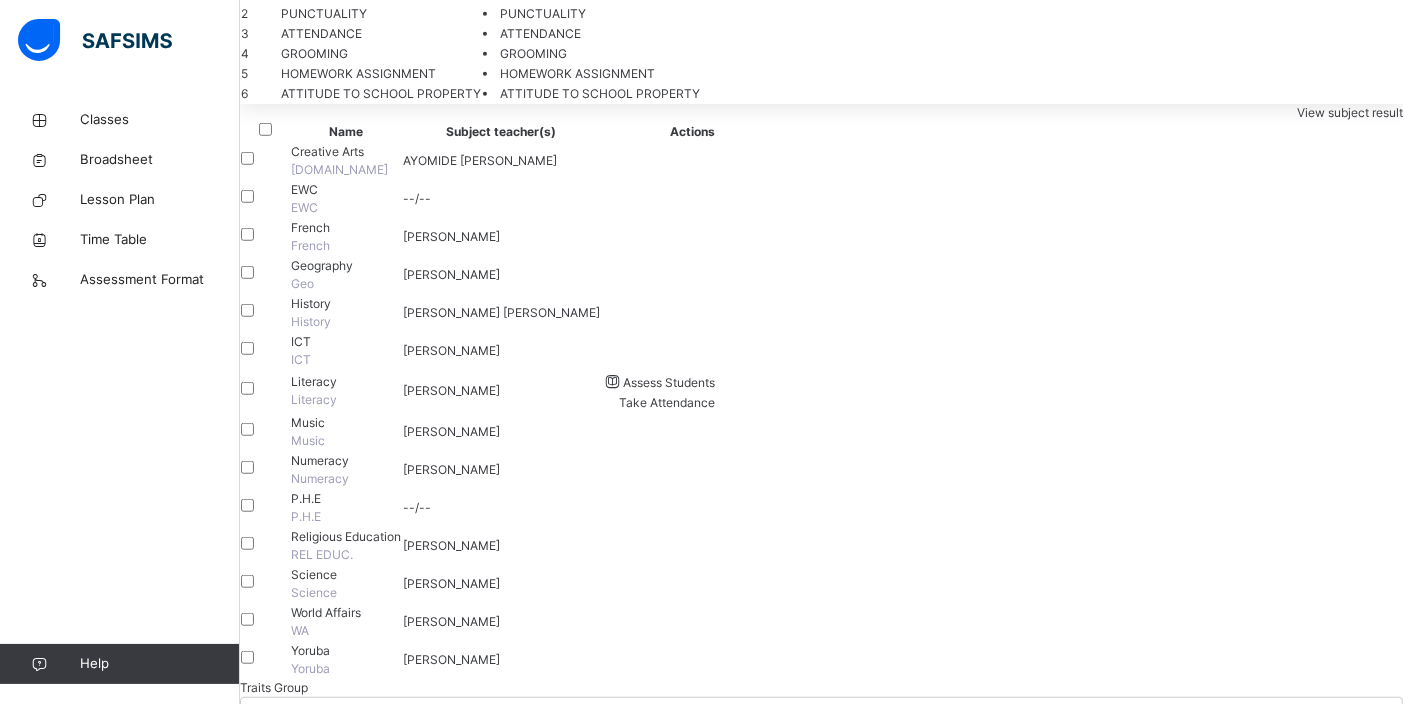 type on "**********" 